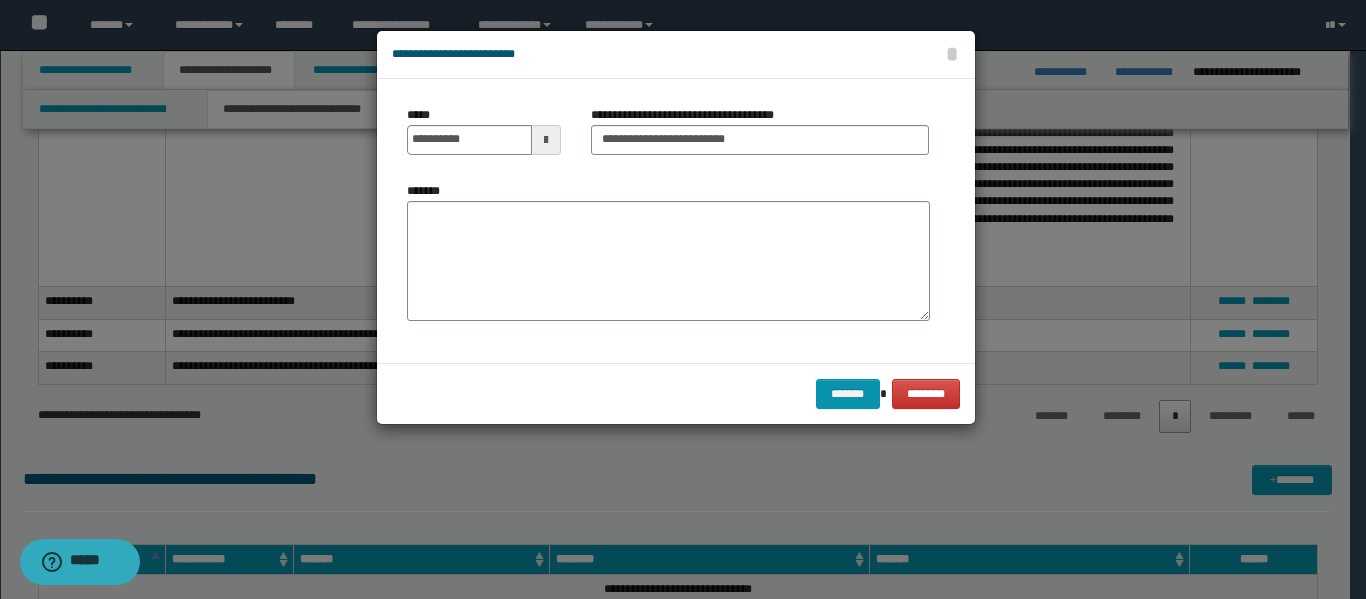 scroll, scrollTop: 0, scrollLeft: 0, axis: both 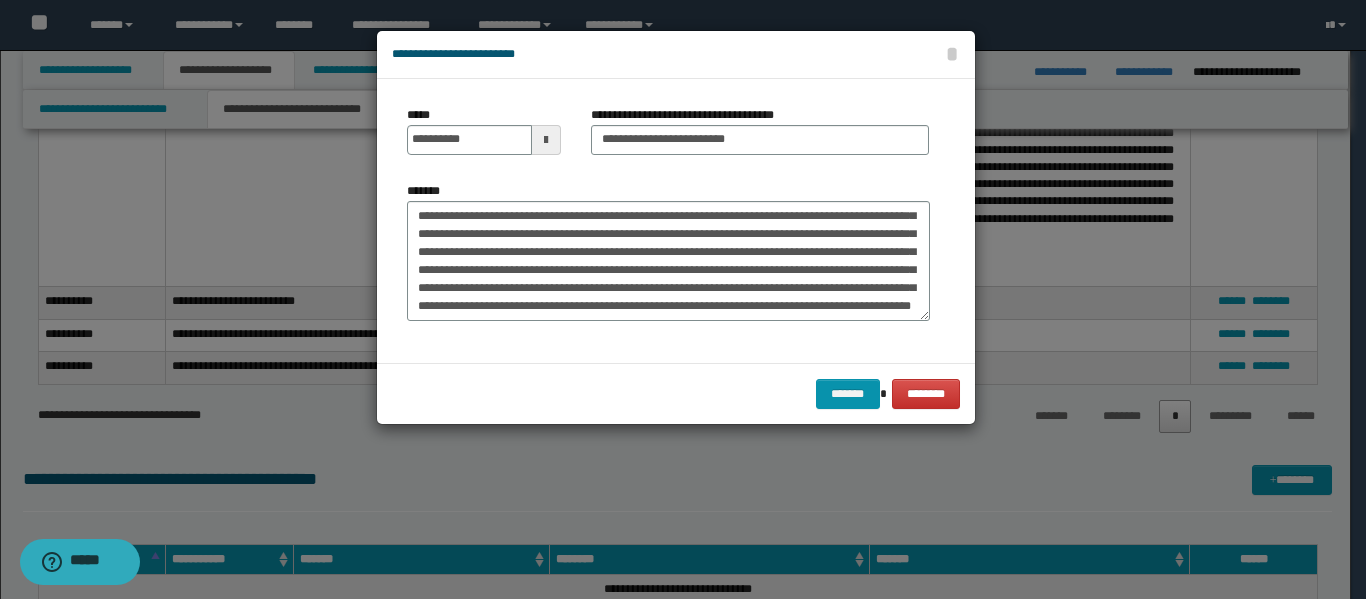 click on "*******" at bounding box center [668, 261] 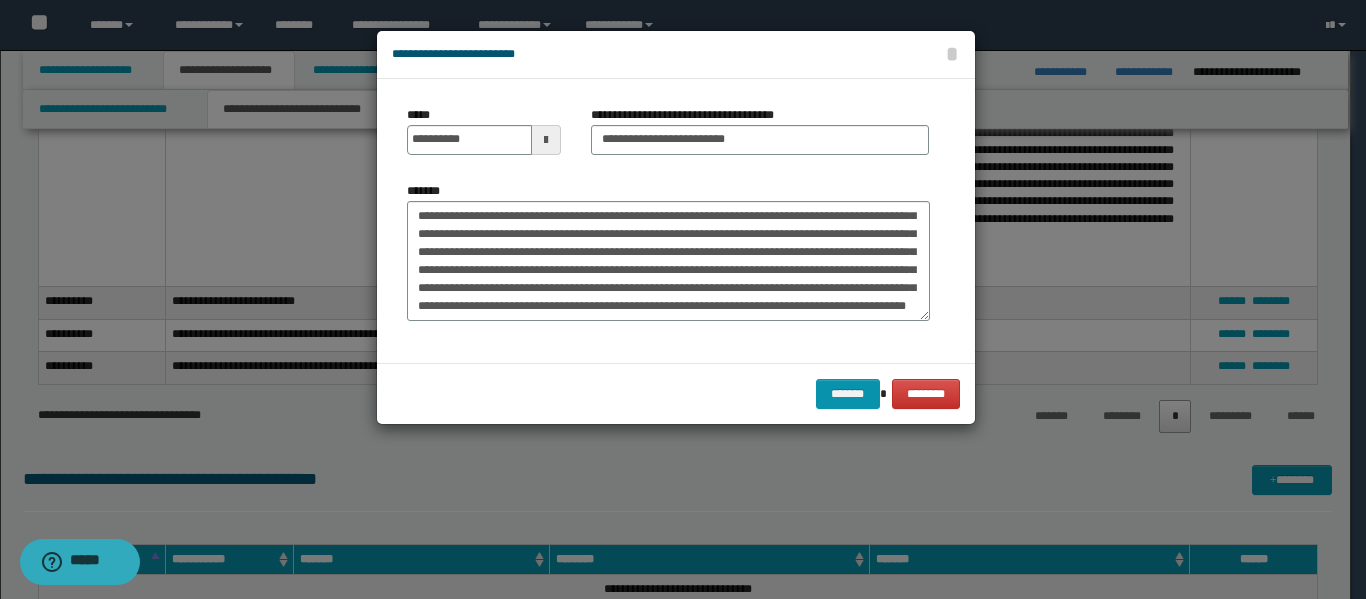 click on "*******" at bounding box center [668, 261] 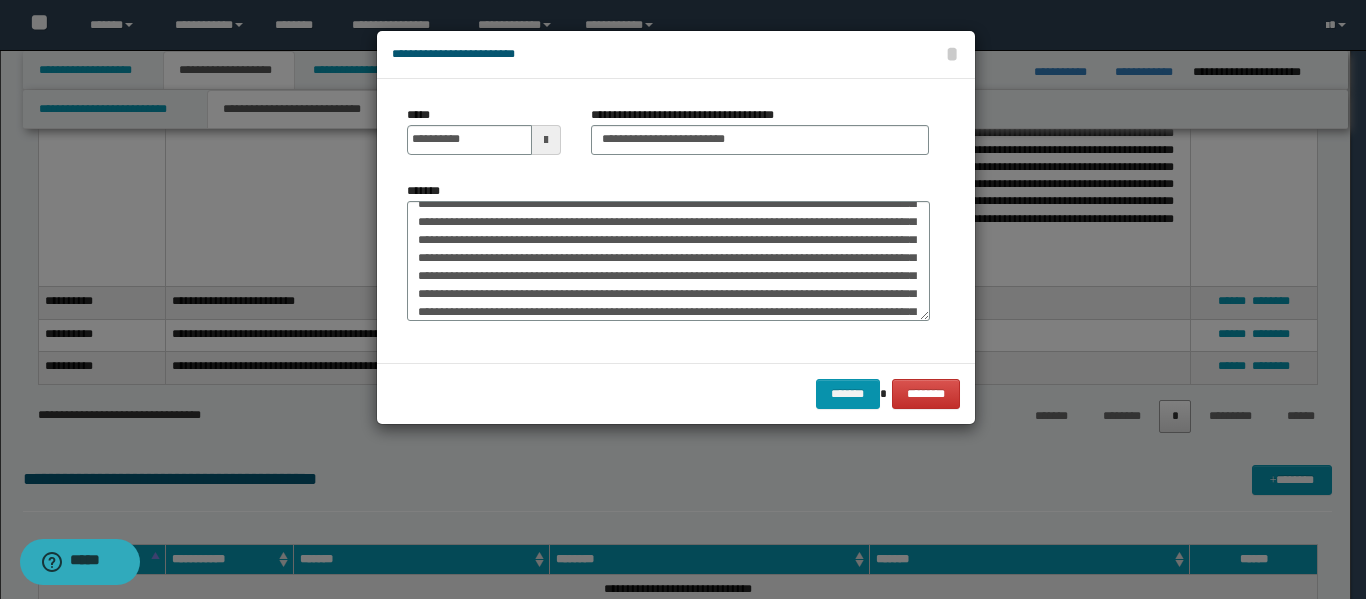 scroll, scrollTop: 36, scrollLeft: 0, axis: vertical 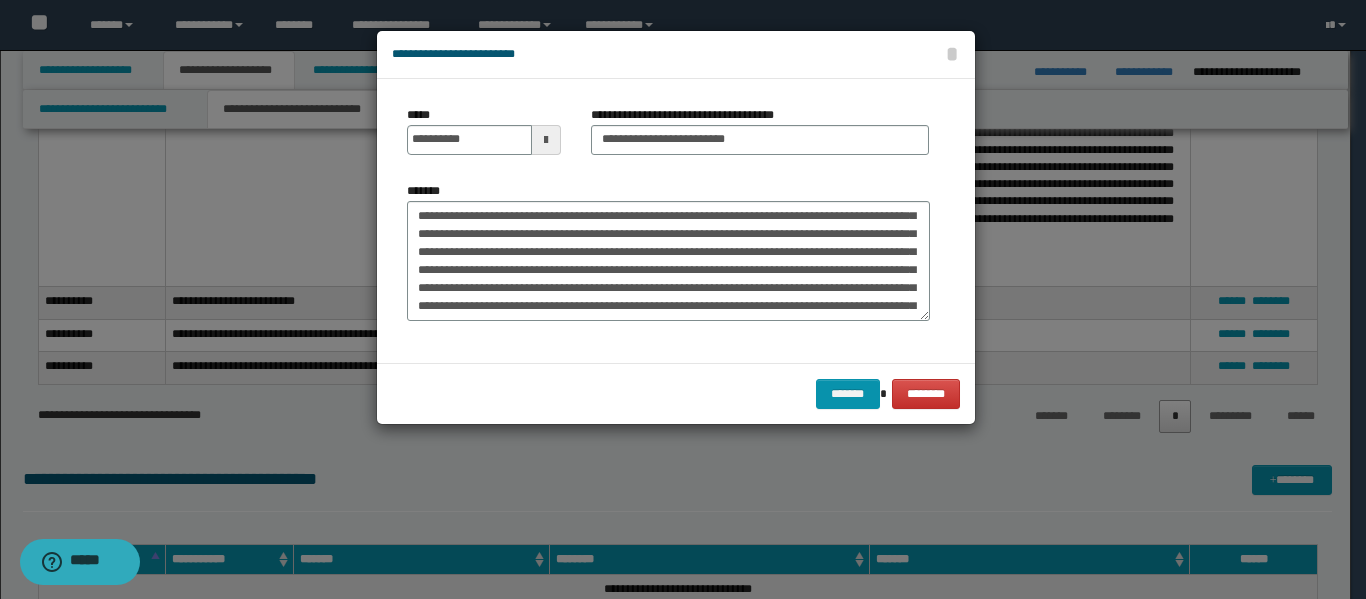 click on "*******" at bounding box center [668, 261] 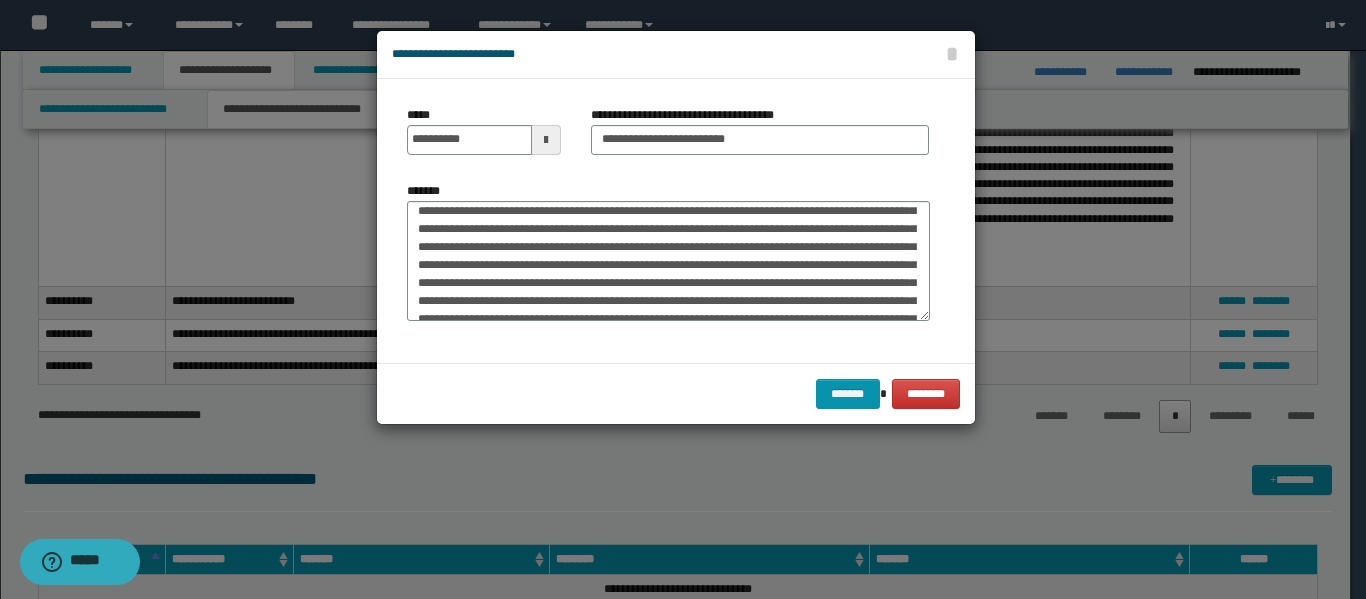 scroll, scrollTop: 0, scrollLeft: 0, axis: both 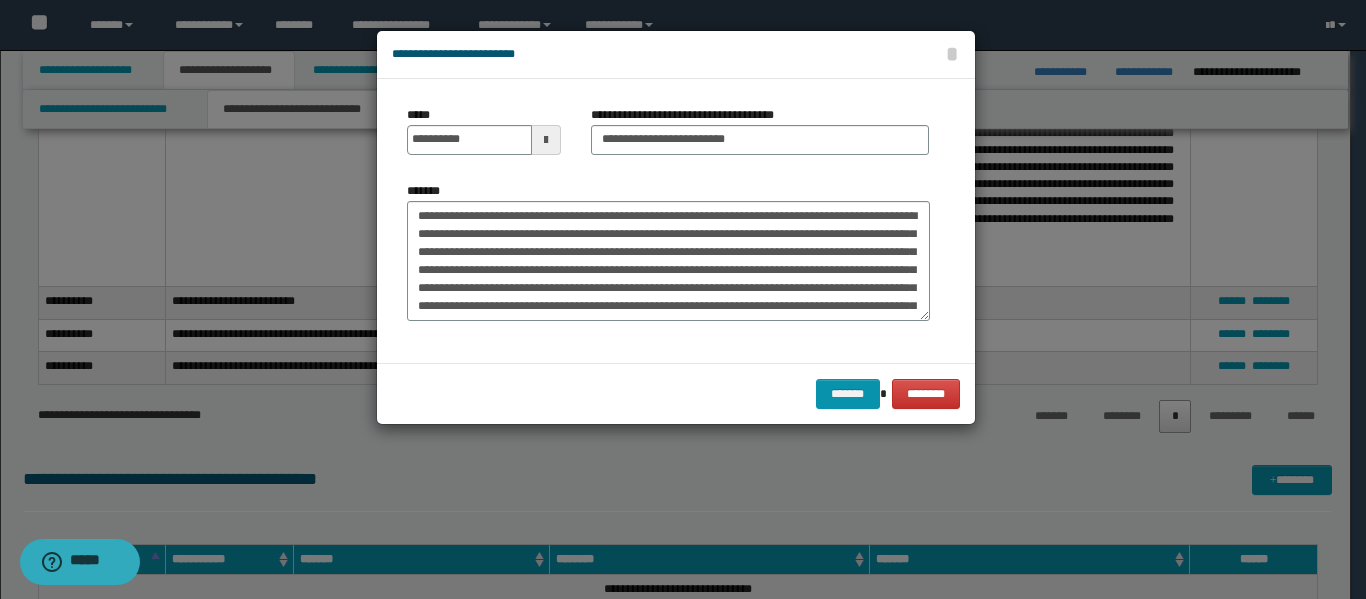 click on "*******" at bounding box center [668, 261] 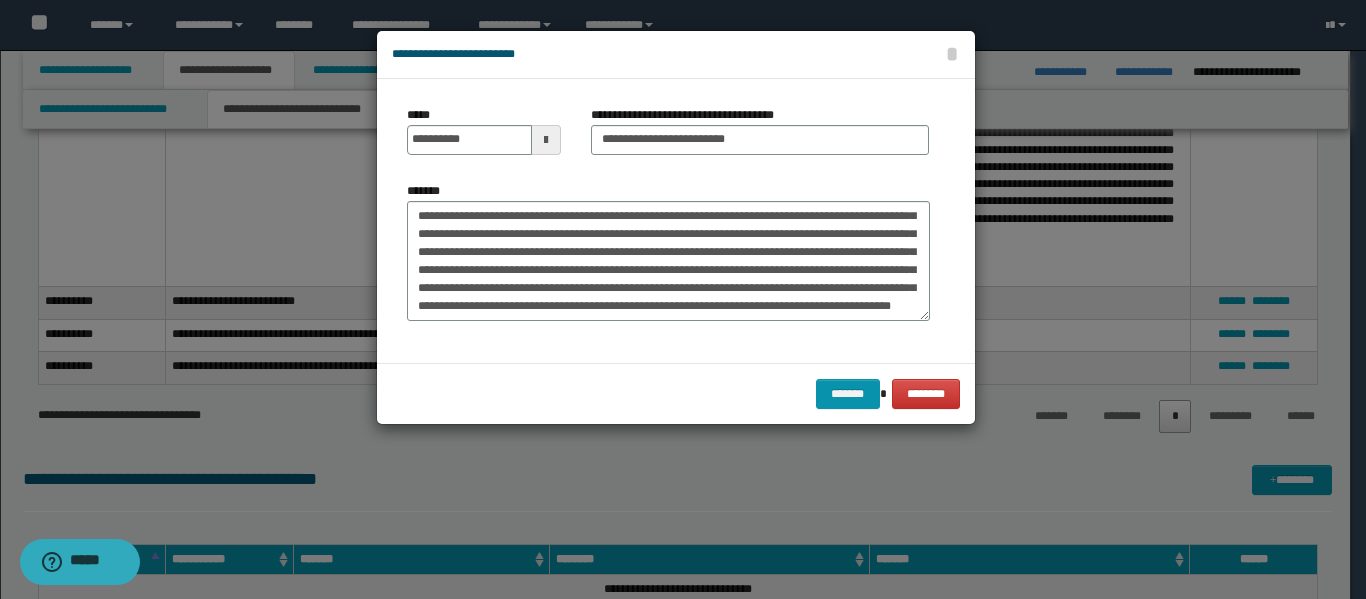 scroll, scrollTop: 300, scrollLeft: 0, axis: vertical 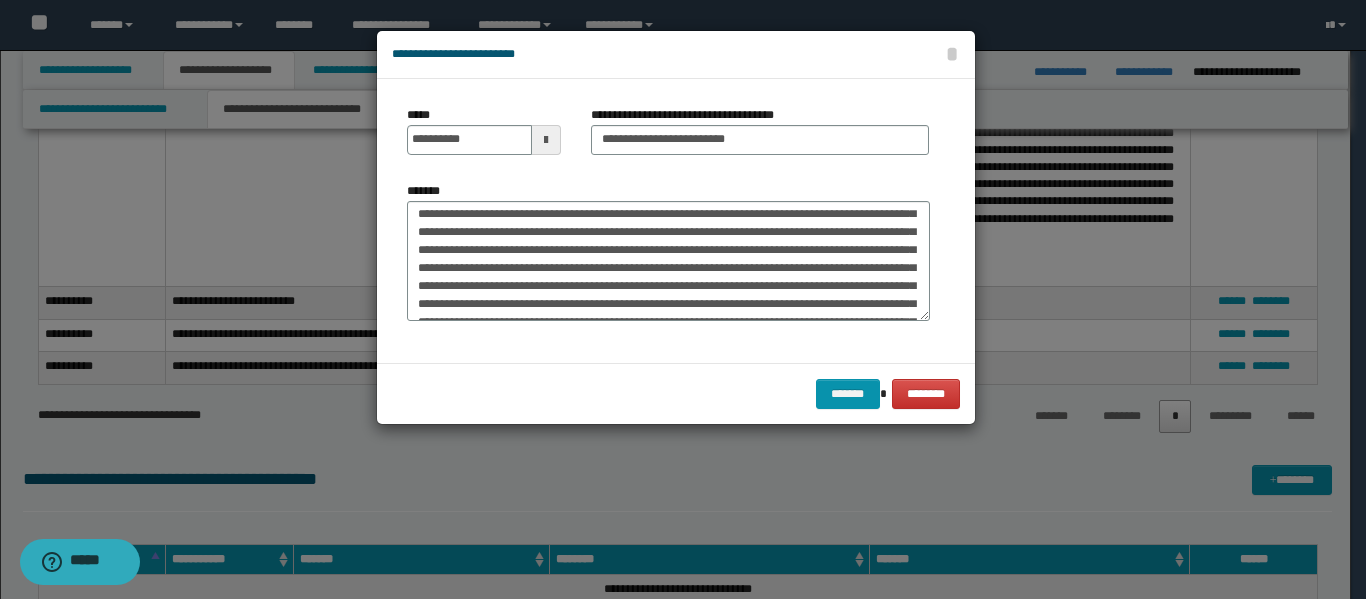 click on "*******" at bounding box center [668, 261] 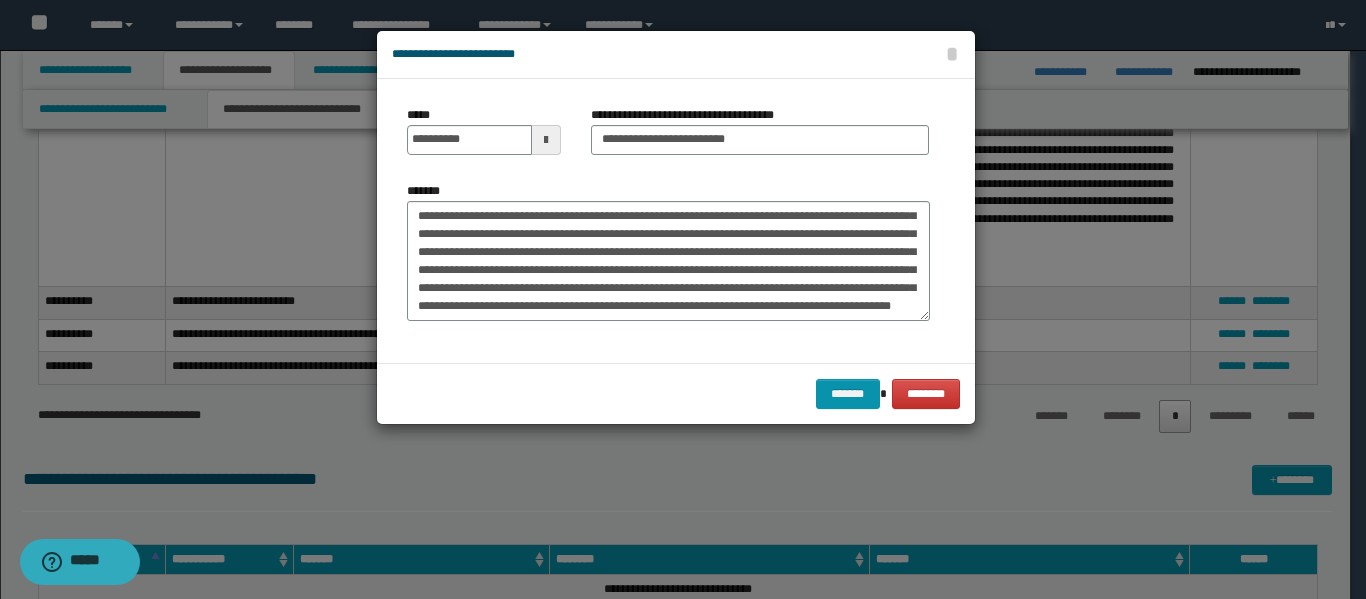 scroll, scrollTop: 342, scrollLeft: 0, axis: vertical 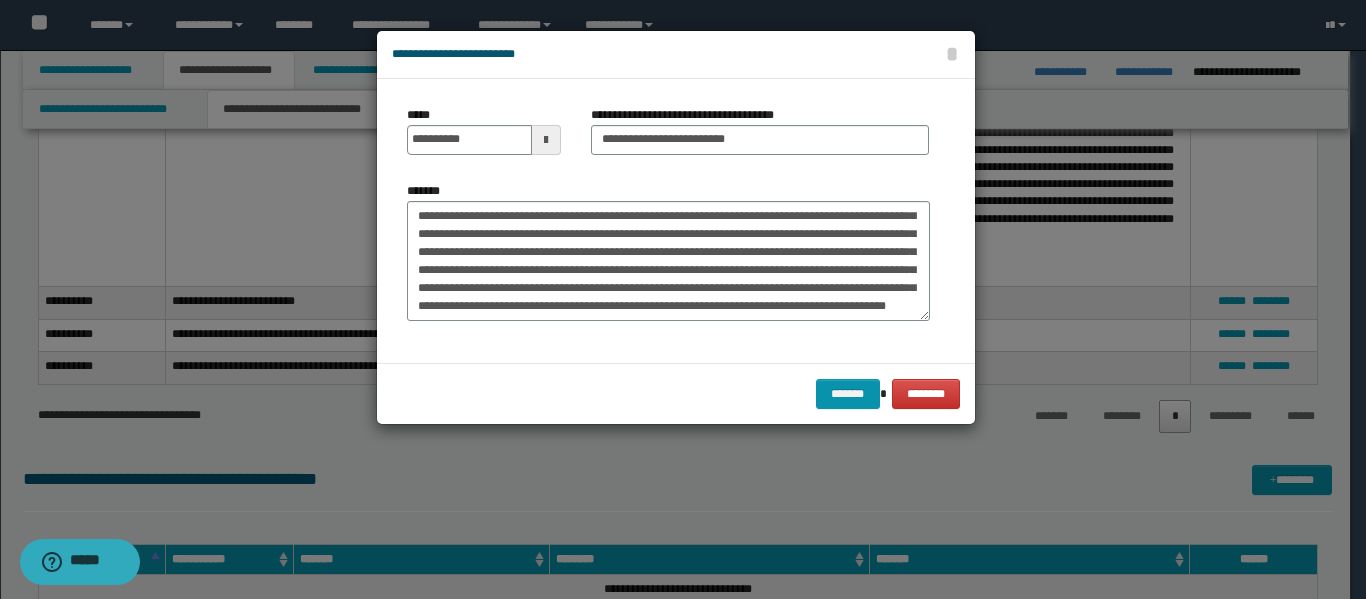 click on "*******" at bounding box center [668, 261] 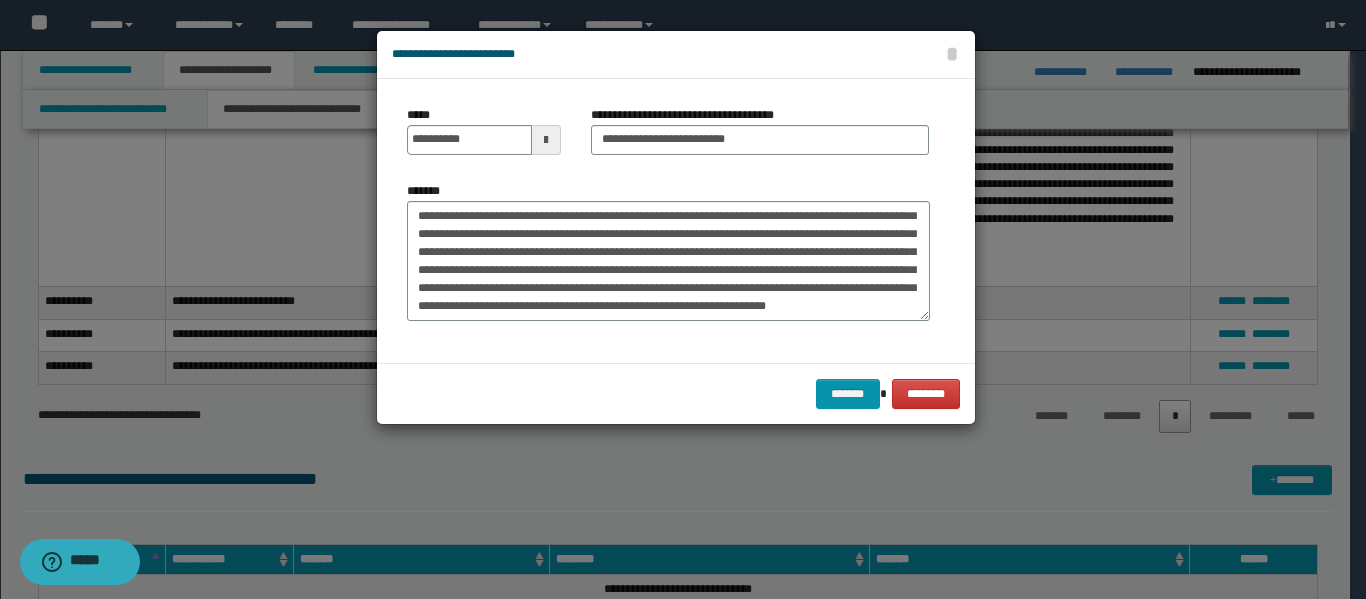 scroll, scrollTop: 408, scrollLeft: 0, axis: vertical 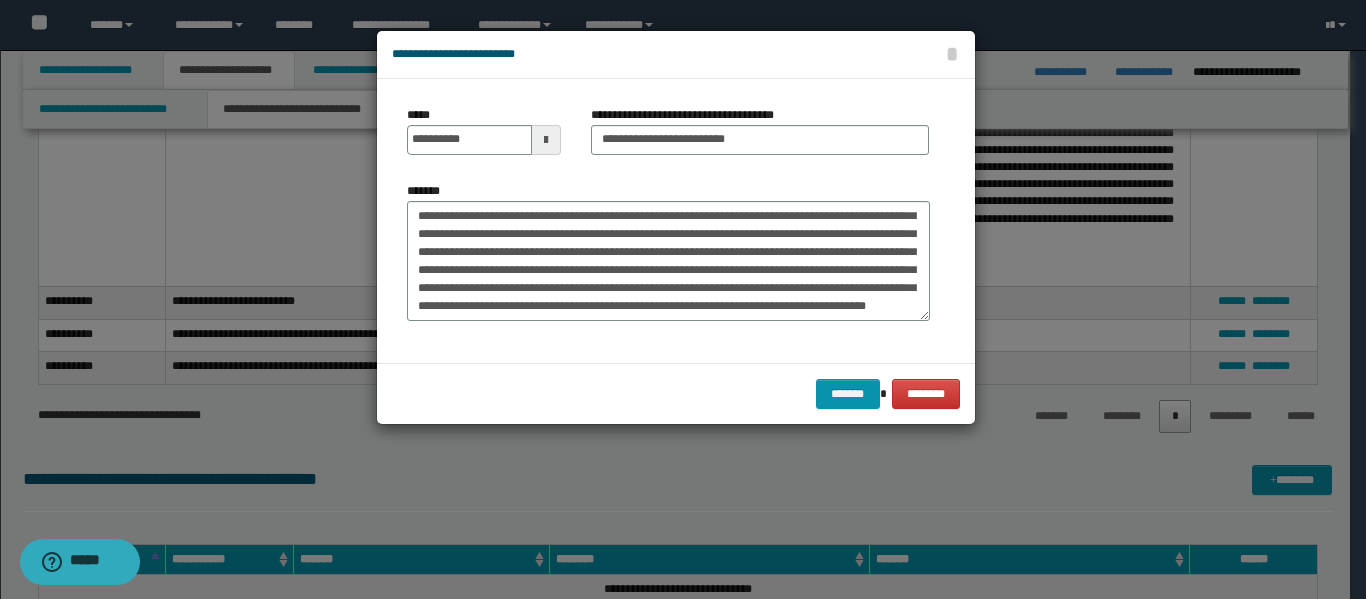 click on "*******" at bounding box center (668, 261) 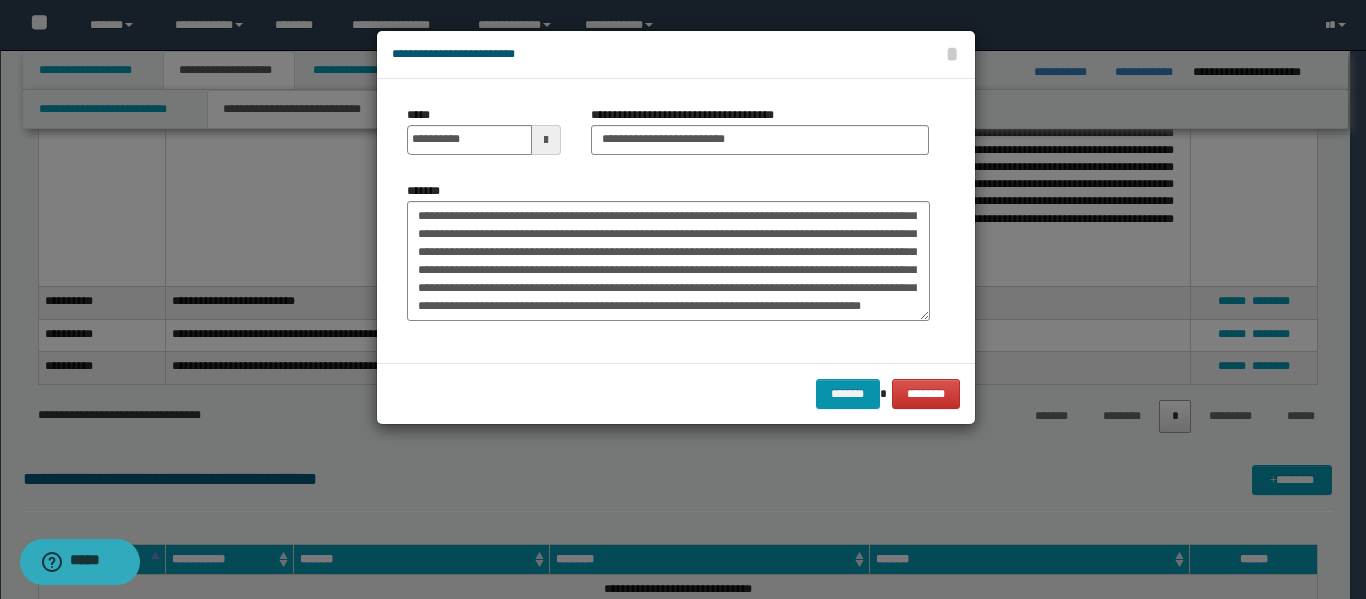 click on "*******" at bounding box center [668, 261] 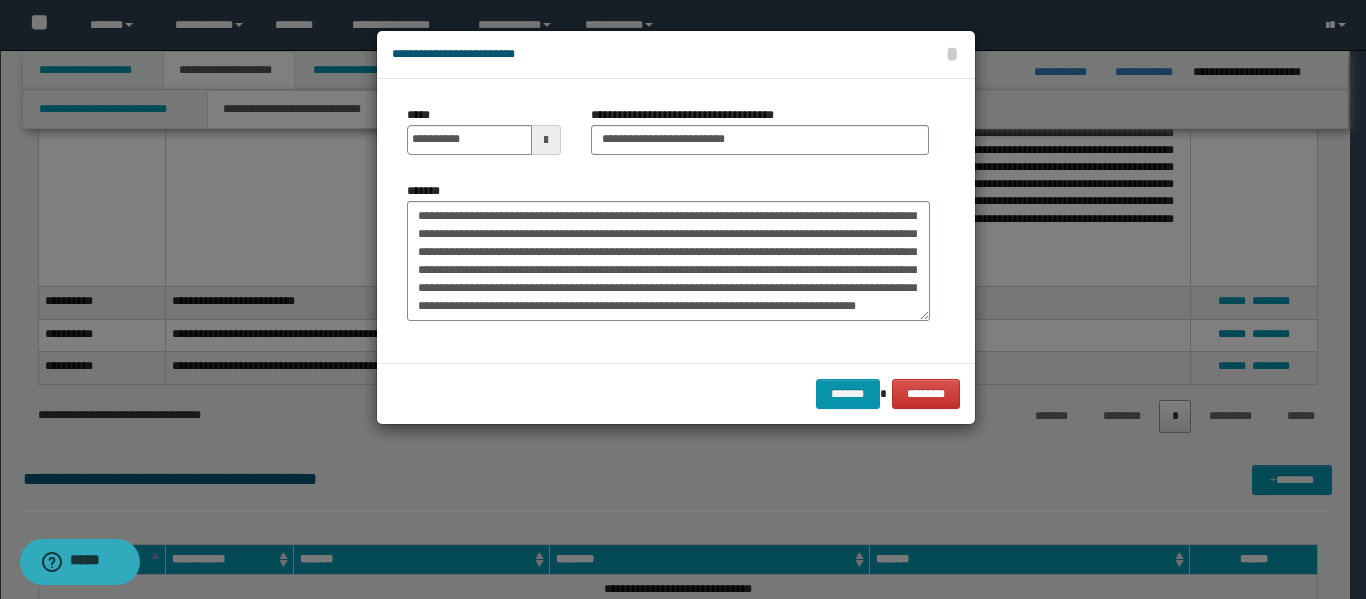 click on "*******" at bounding box center (668, 261) 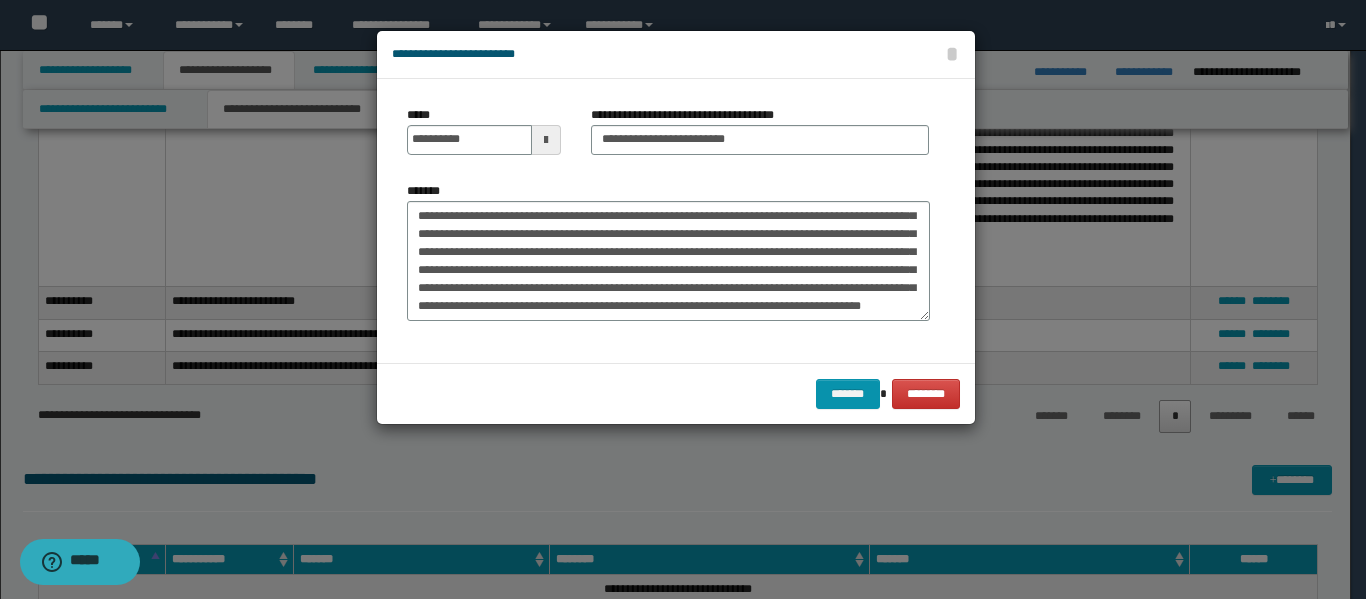 scroll, scrollTop: 414, scrollLeft: 0, axis: vertical 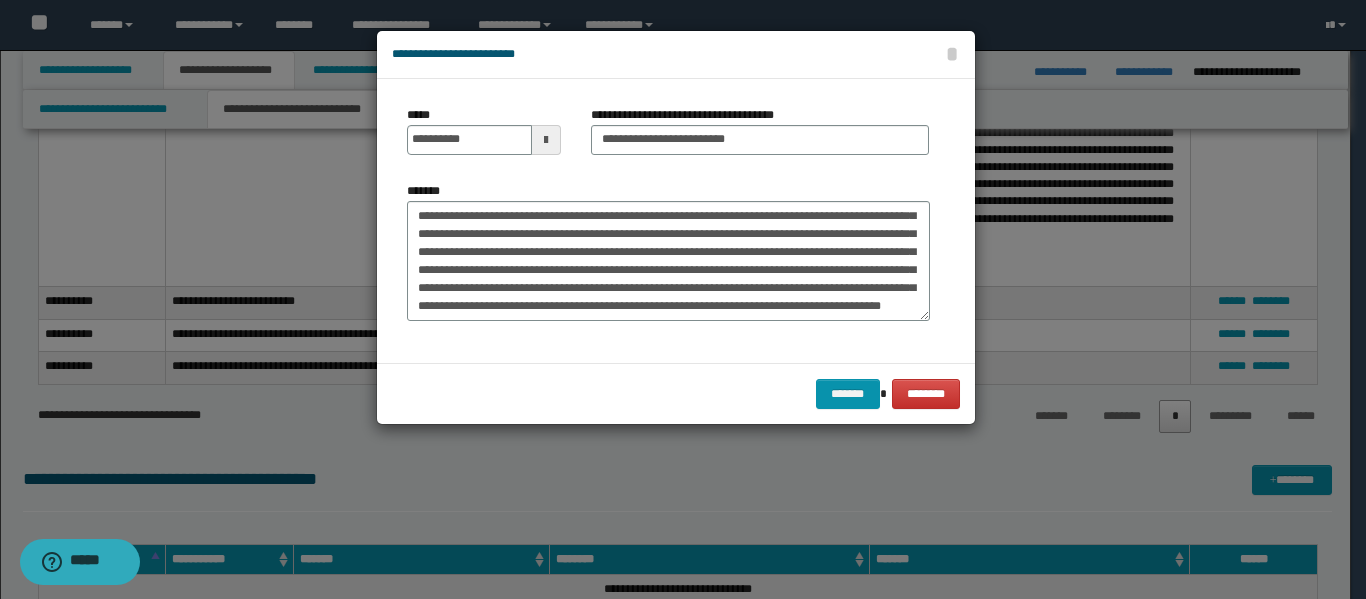 click on "*******" at bounding box center [668, 261] 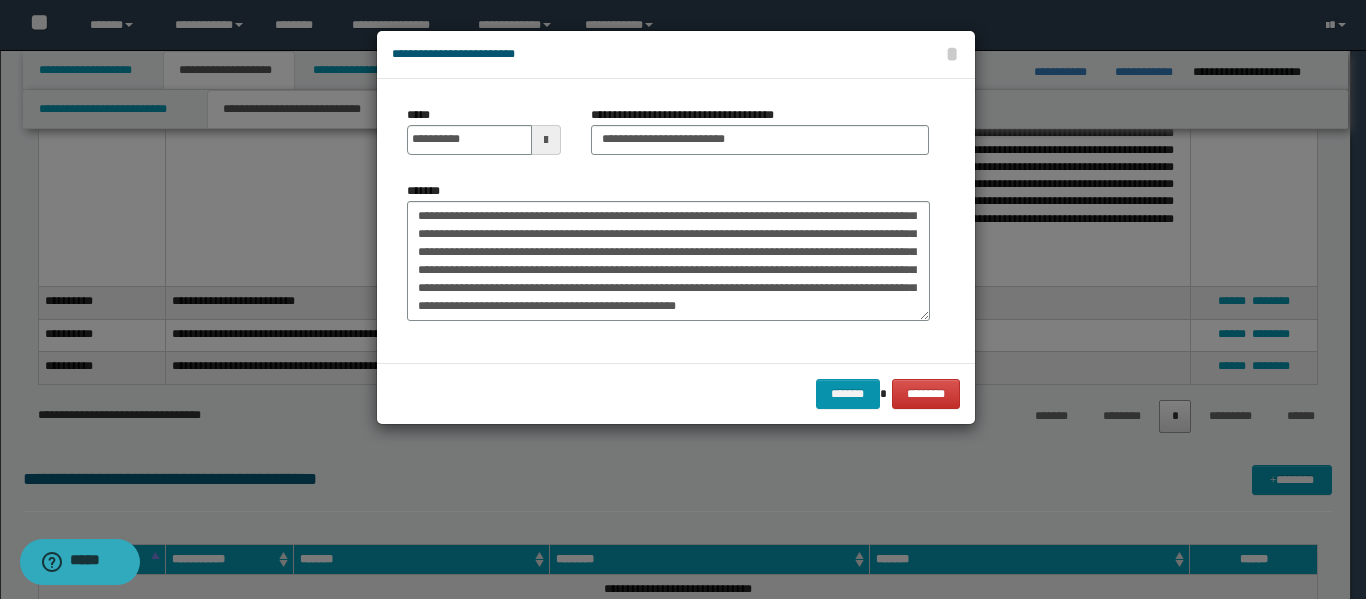 scroll, scrollTop: 444, scrollLeft: 0, axis: vertical 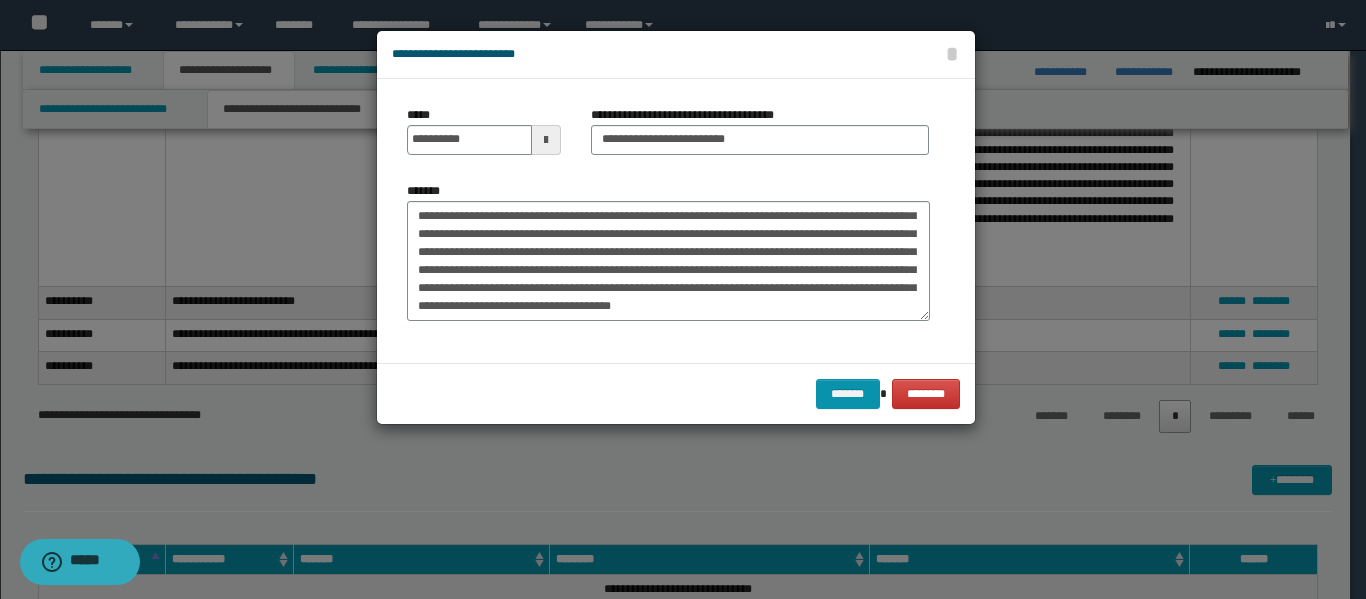 click on "*******" at bounding box center (668, 261) 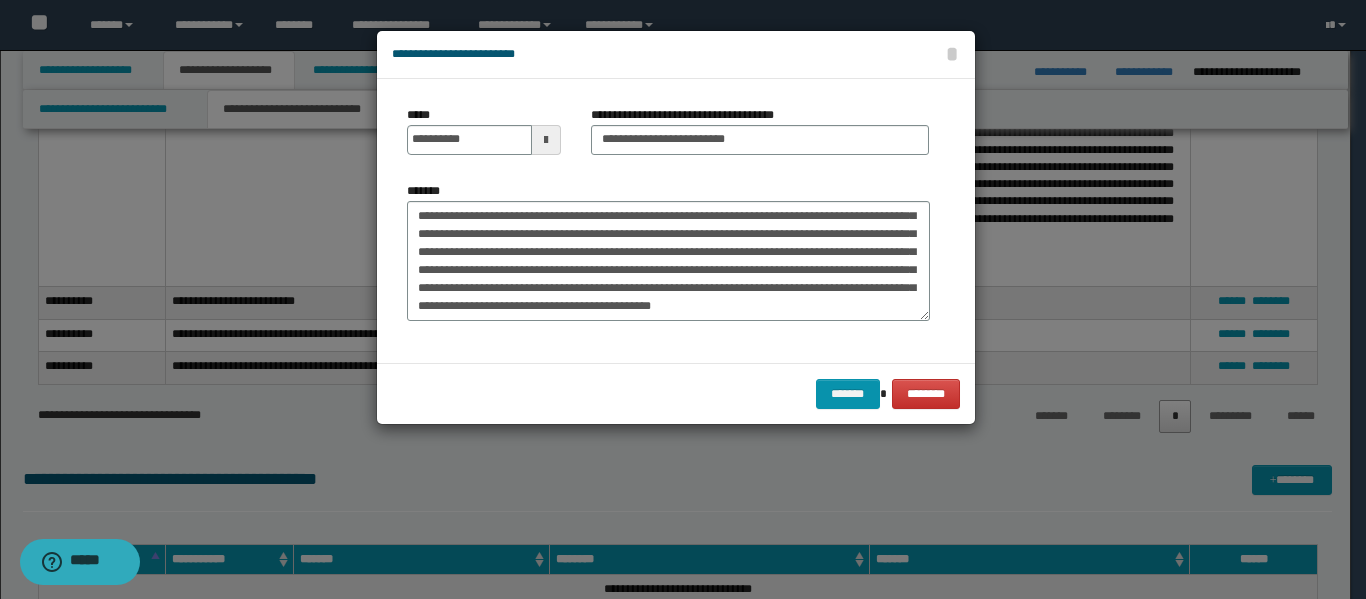click on "*******" at bounding box center (668, 261) 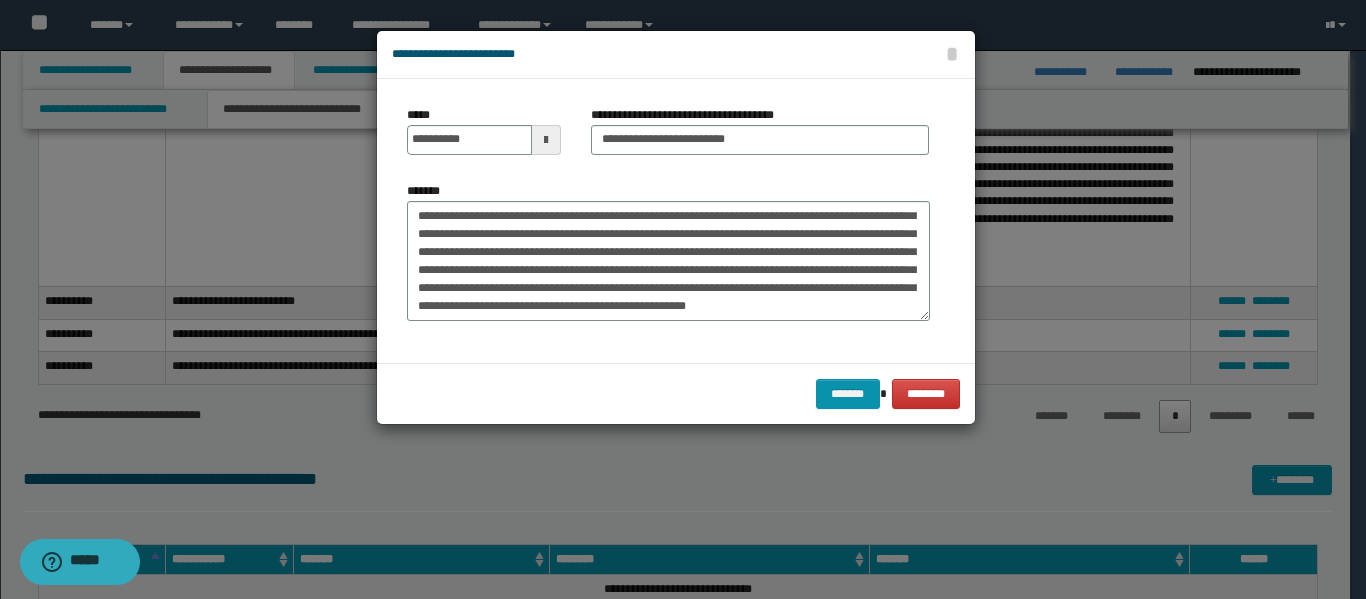 click on "*******" at bounding box center [668, 261] 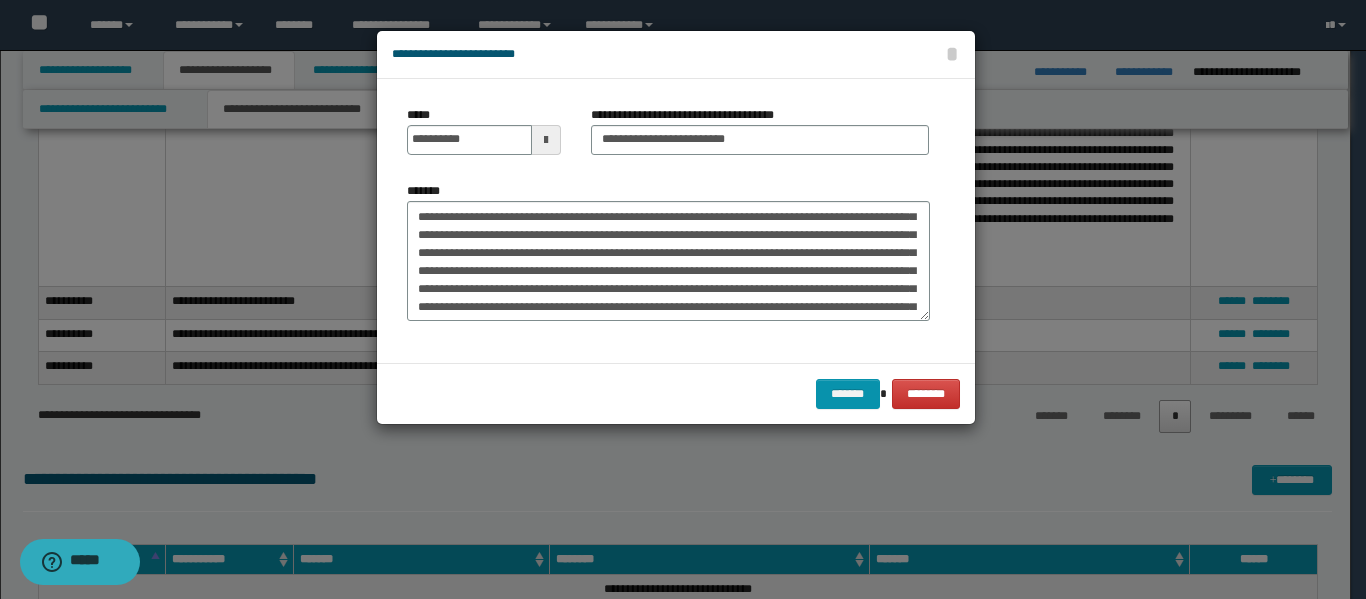 scroll, scrollTop: 468, scrollLeft: 0, axis: vertical 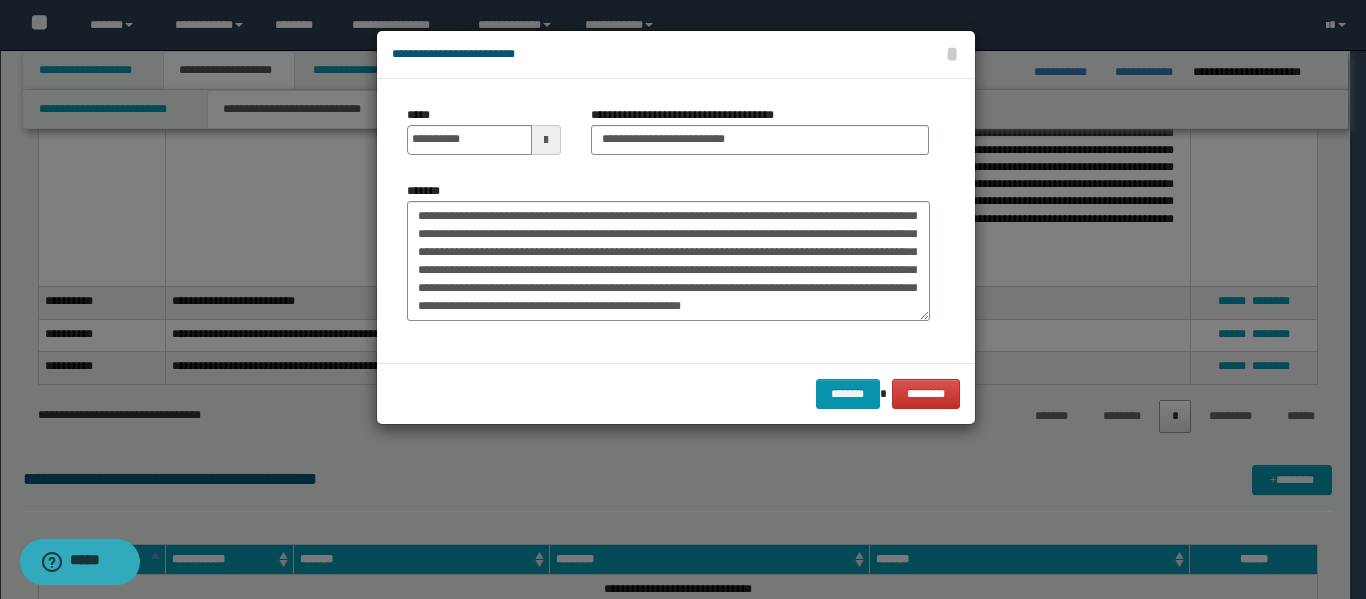 click on "*******" at bounding box center [668, 261] 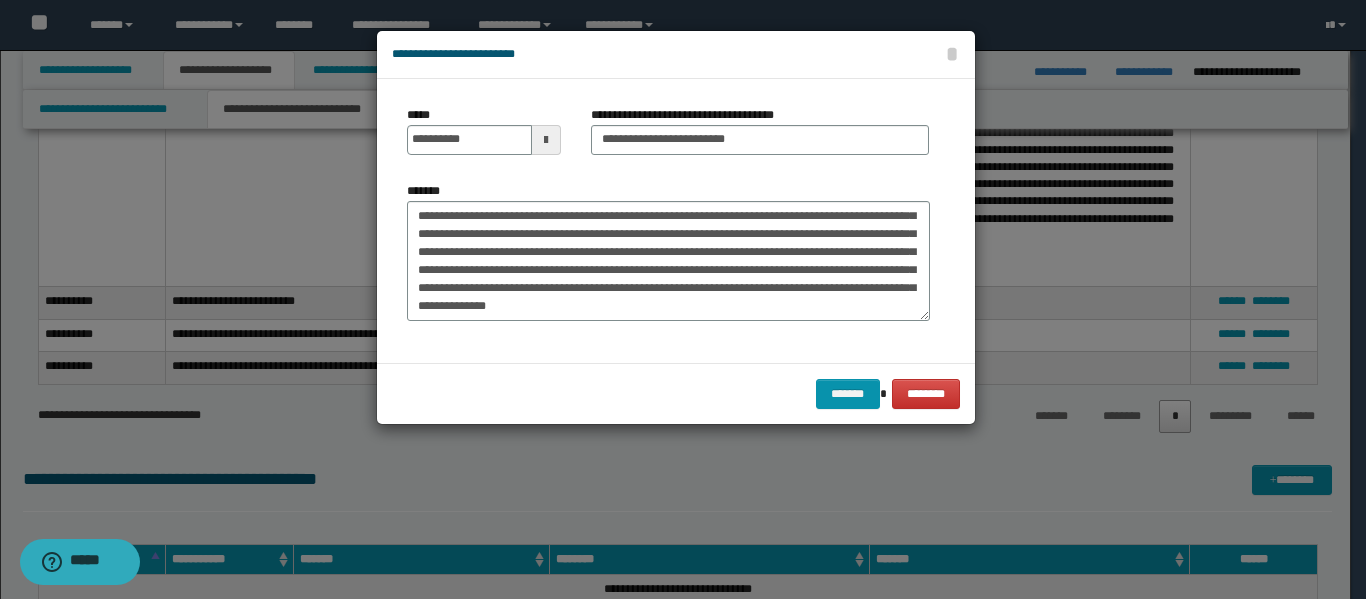 scroll, scrollTop: 498, scrollLeft: 0, axis: vertical 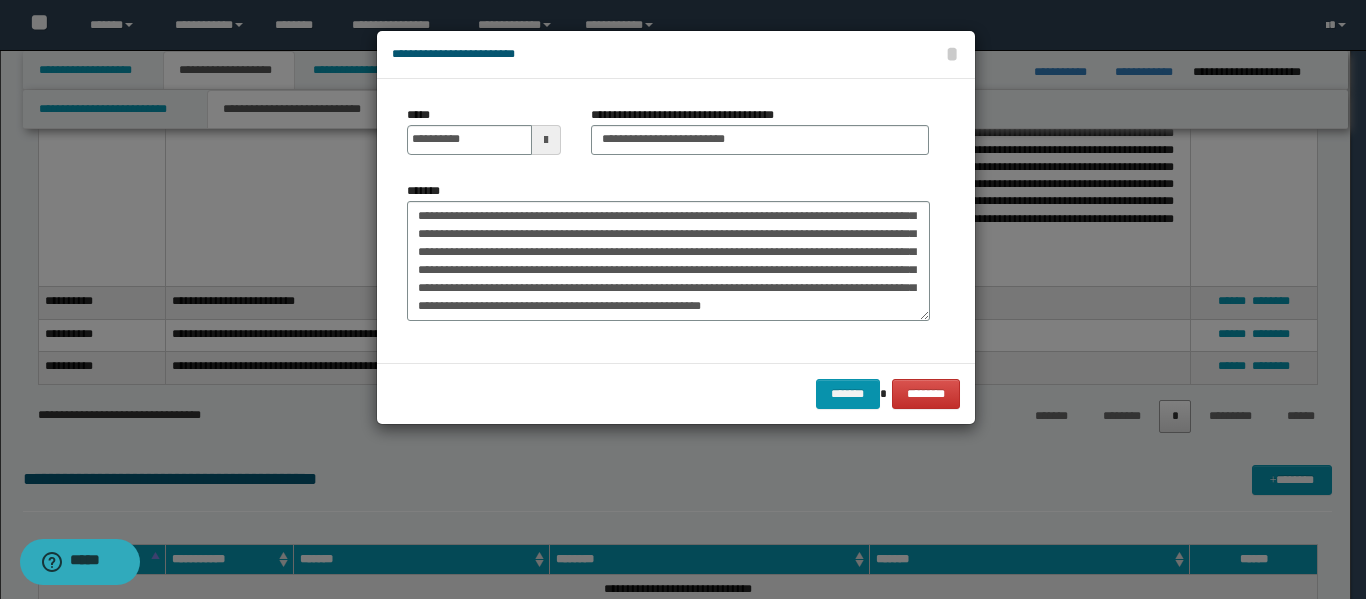 click on "*******" at bounding box center [668, 261] 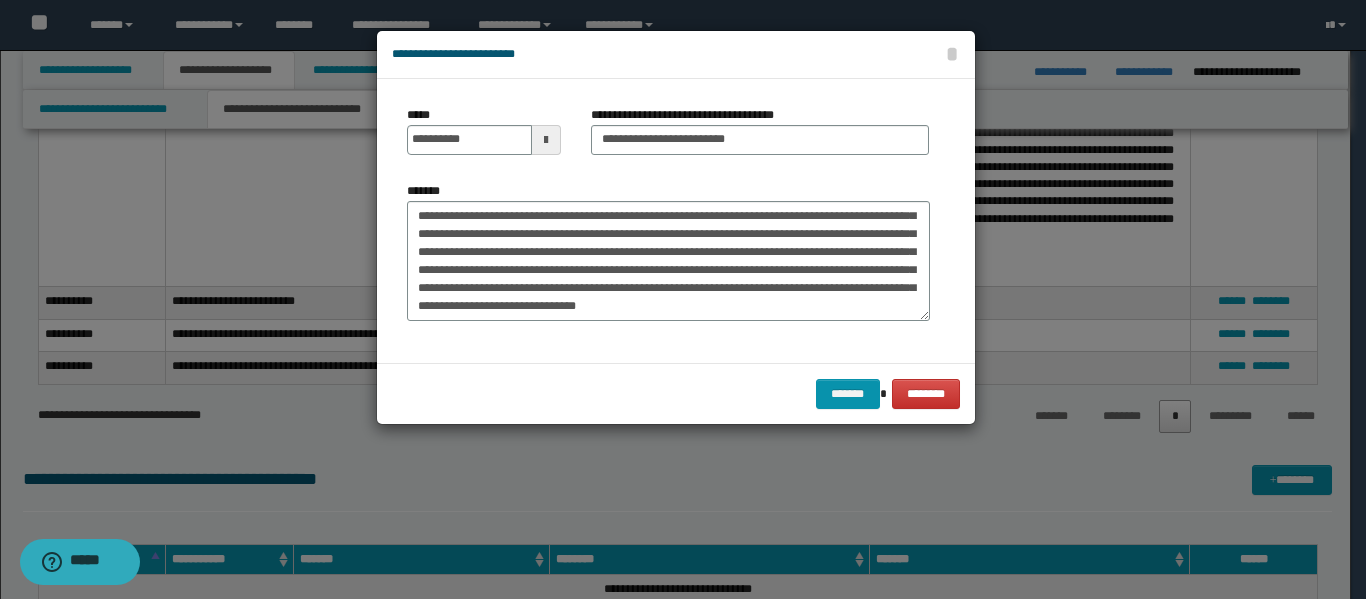 scroll, scrollTop: 606, scrollLeft: 0, axis: vertical 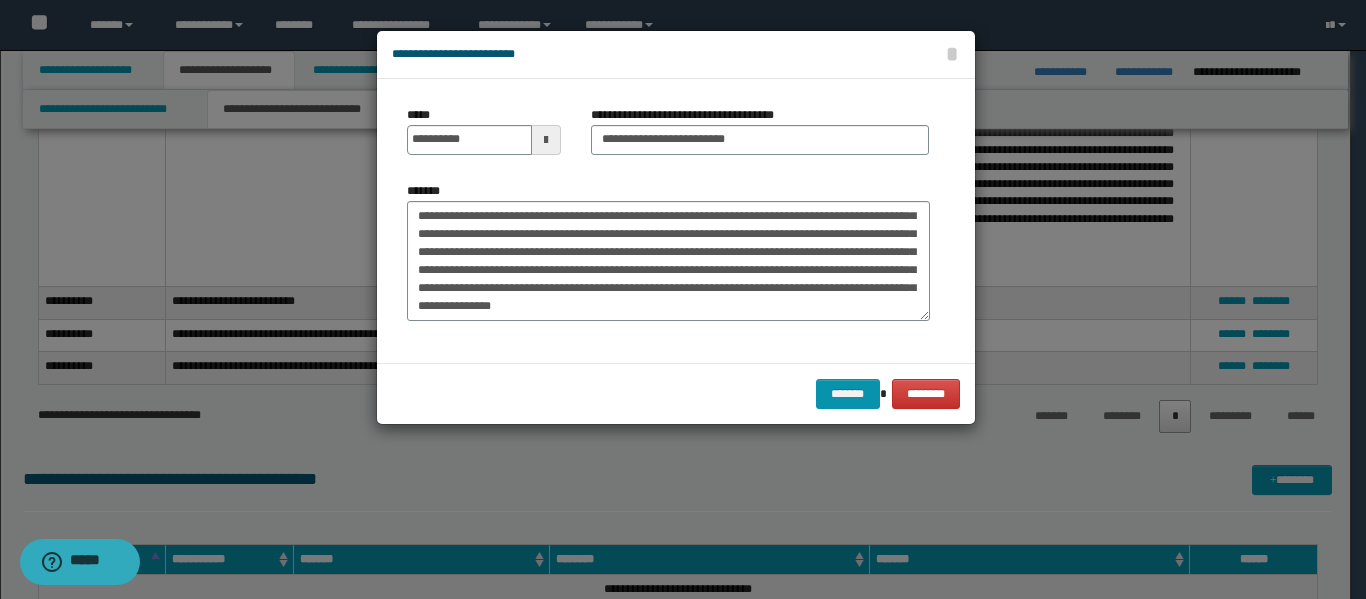 type on "**********" 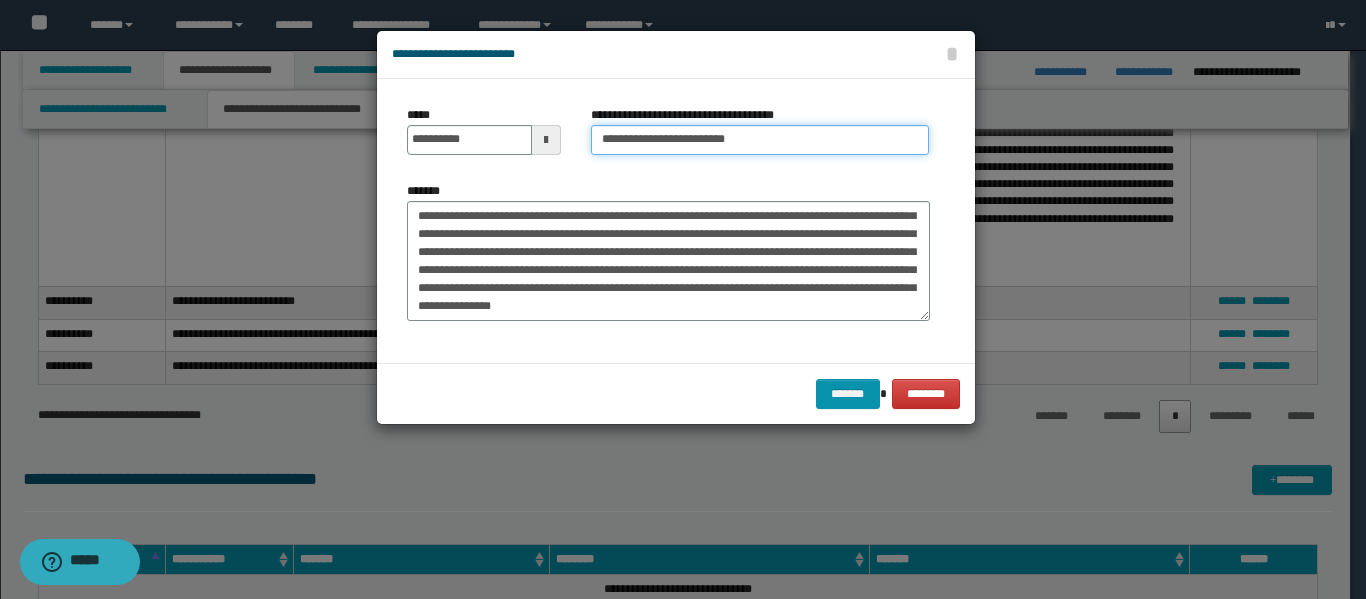 click on "**********" at bounding box center (760, 140) 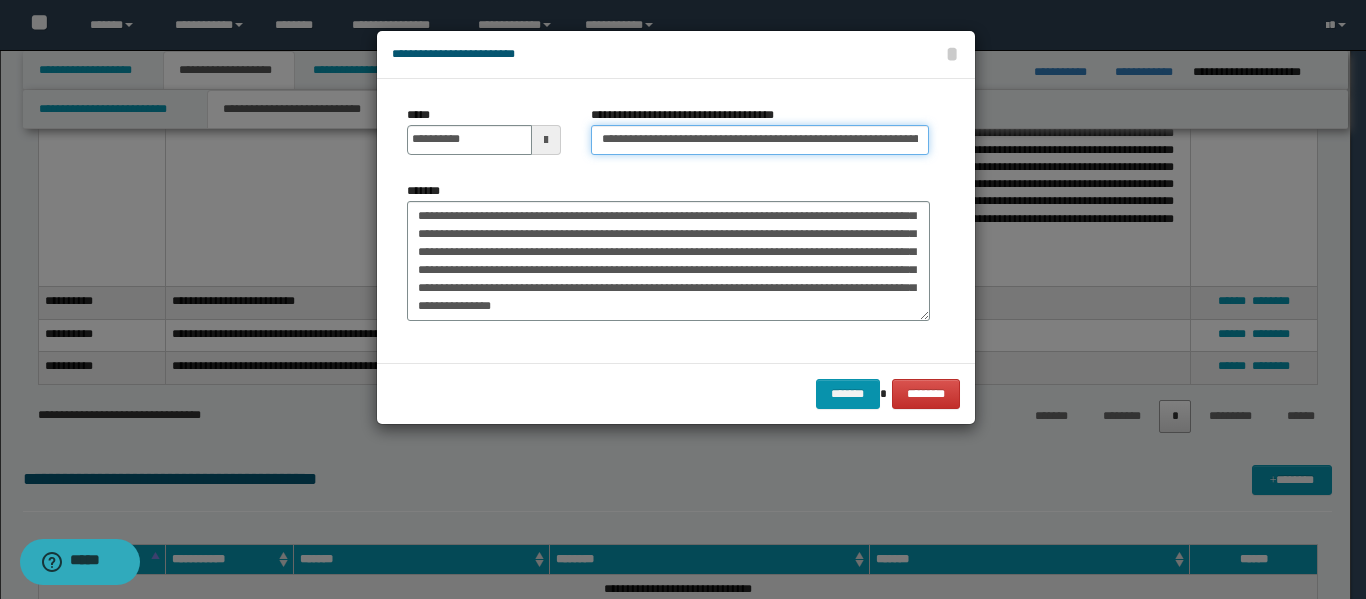 type on "**********" 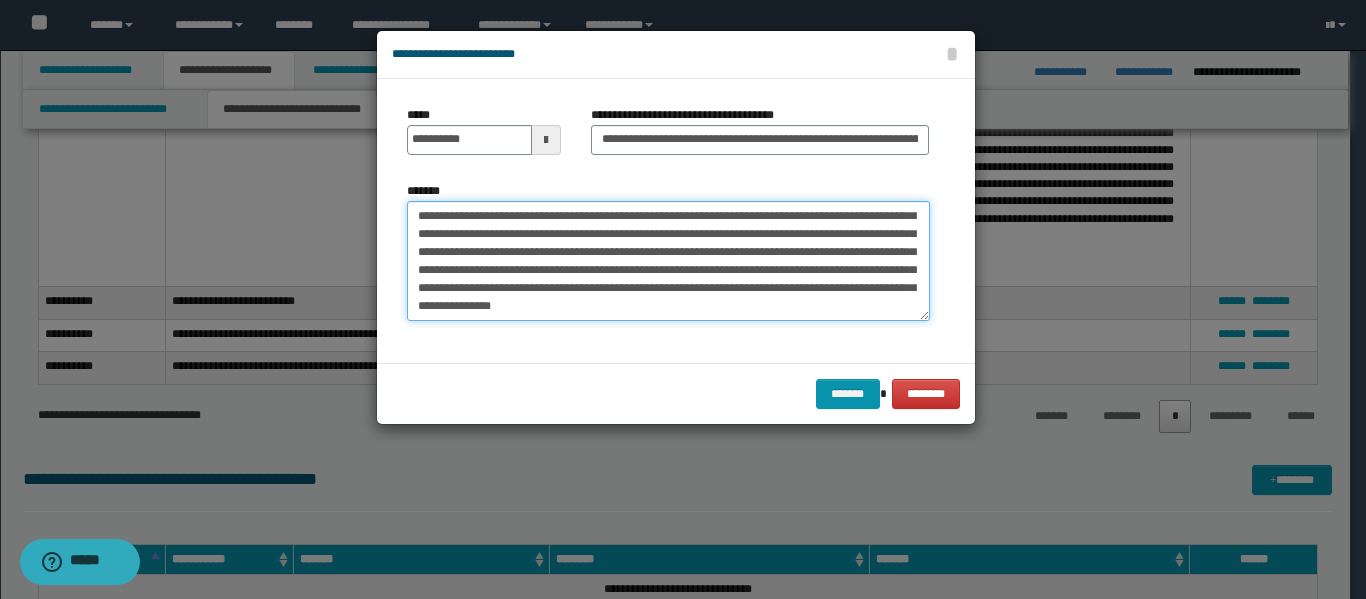 click on "*******" at bounding box center (668, 261) 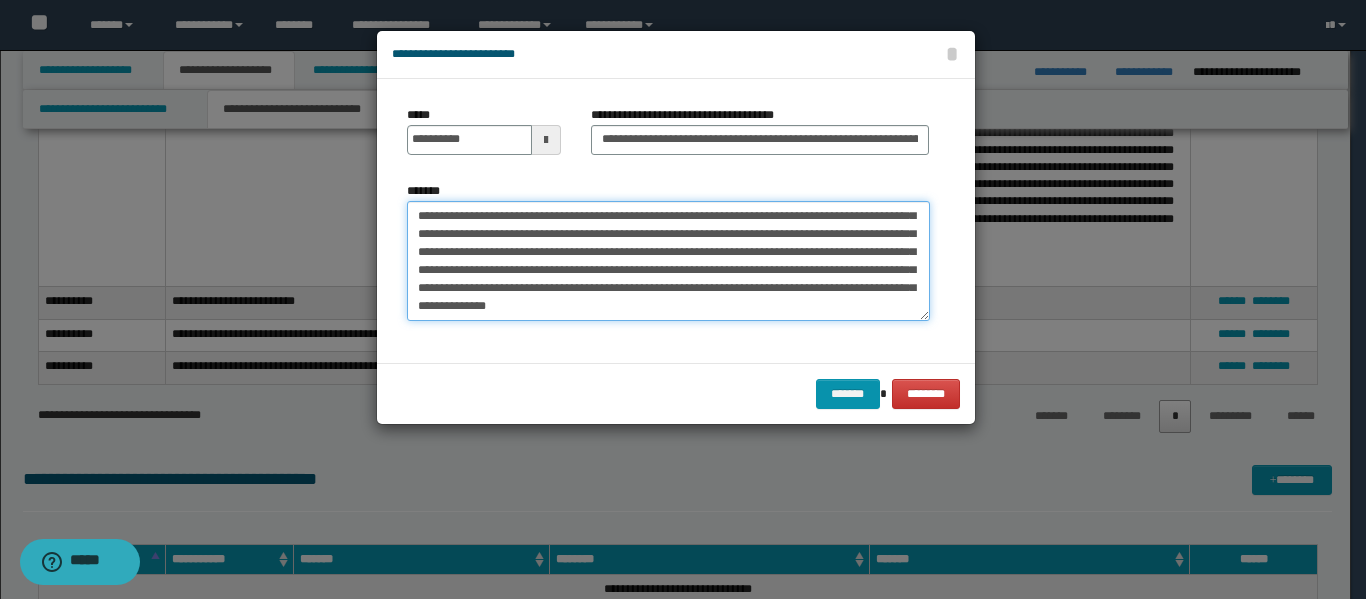 click on "*******" at bounding box center [668, 261] 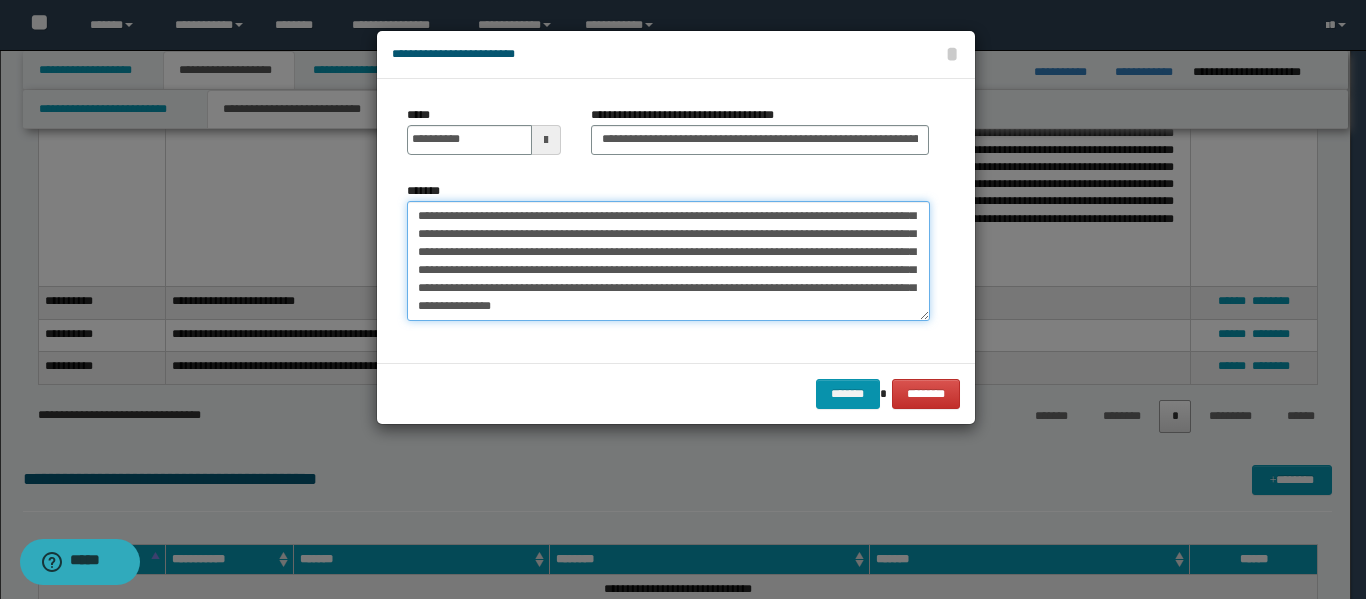 click on "*******" at bounding box center [668, 261] 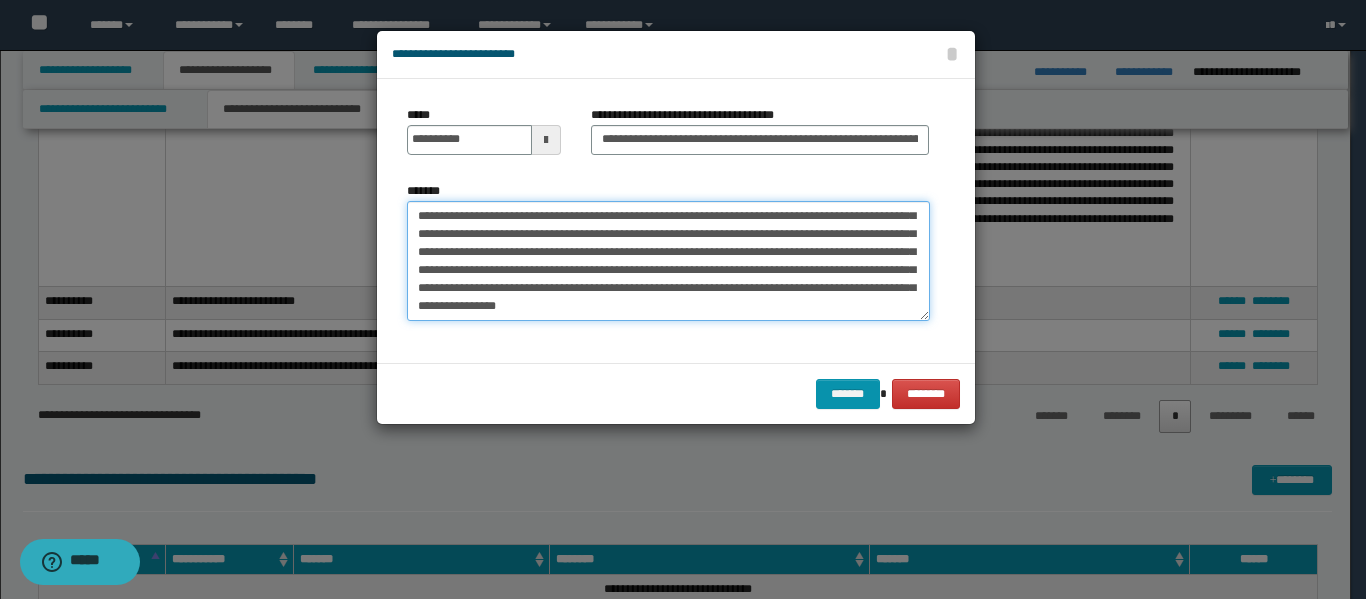 click on "*******" at bounding box center (668, 261) 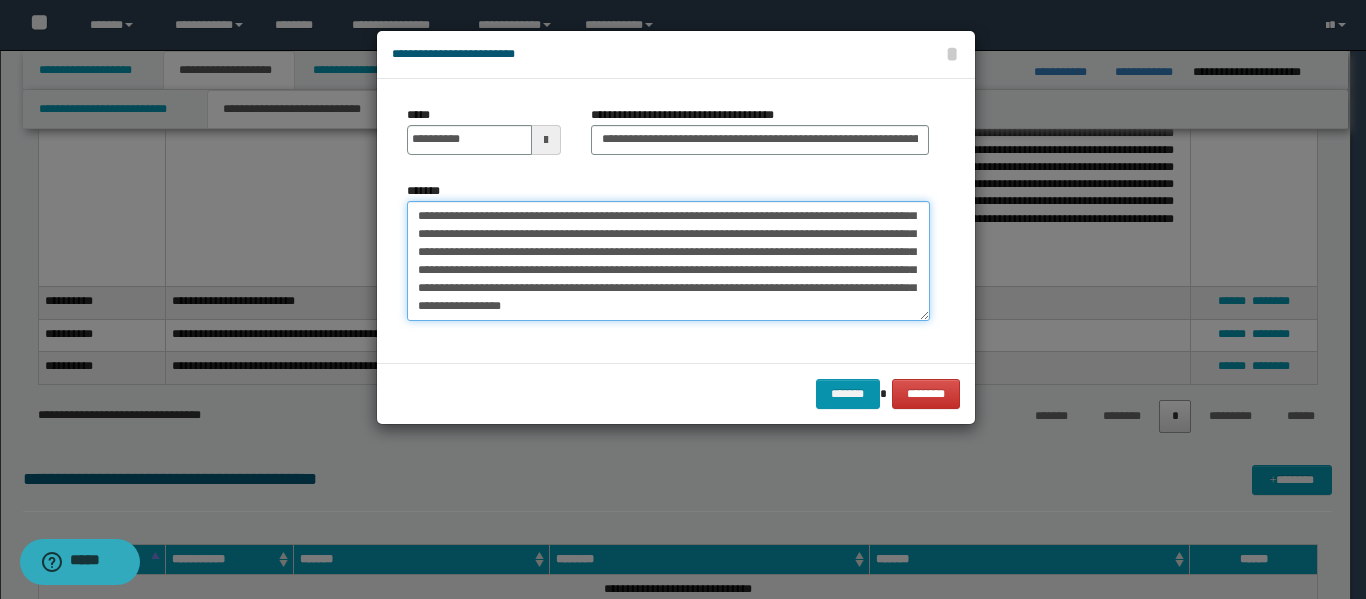 click on "*******" at bounding box center [668, 261] 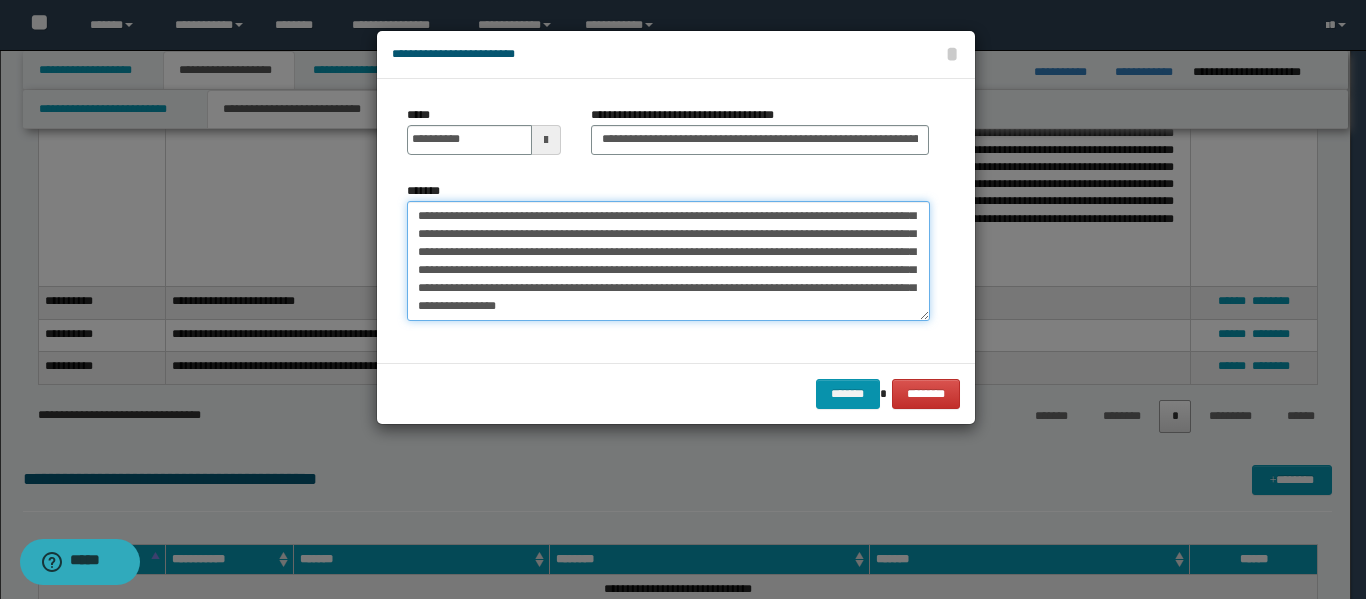 scroll, scrollTop: 630, scrollLeft: 0, axis: vertical 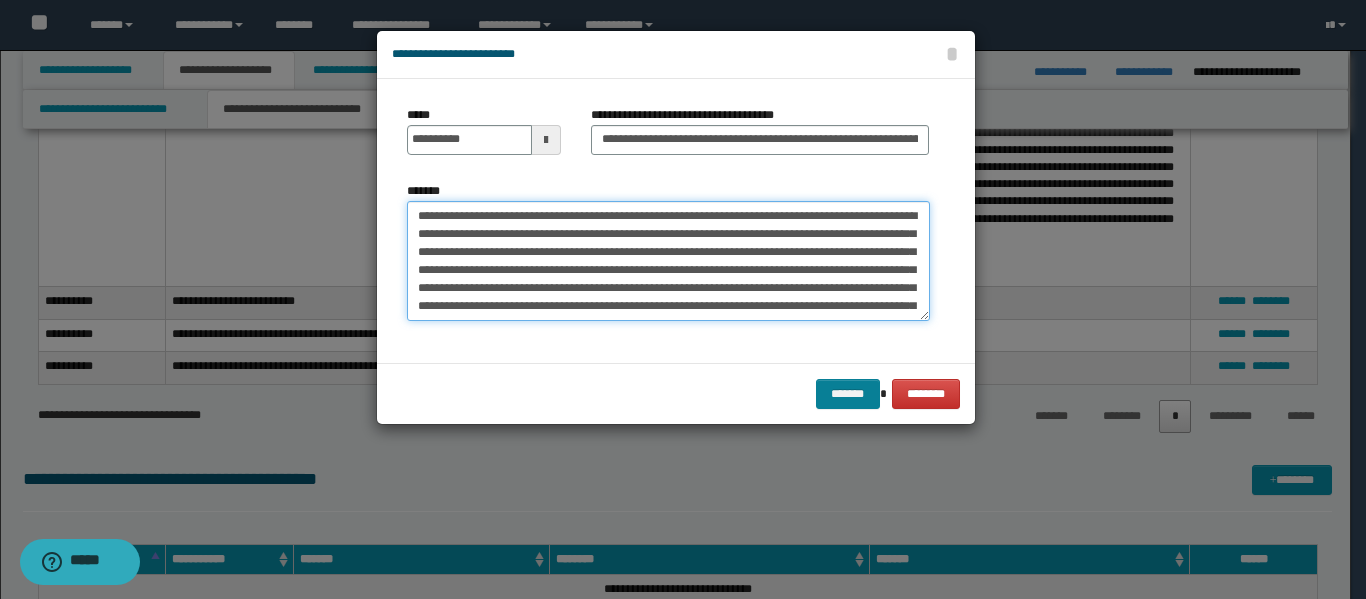 type on "**********" 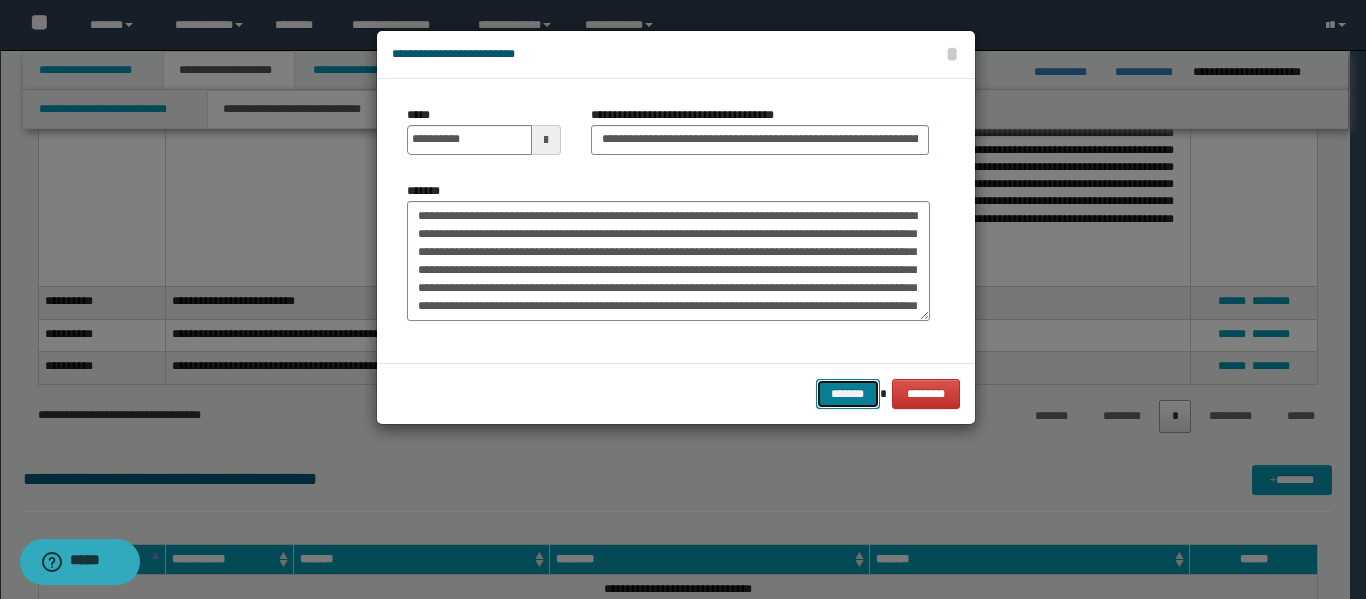 click on "*******" at bounding box center (848, 394) 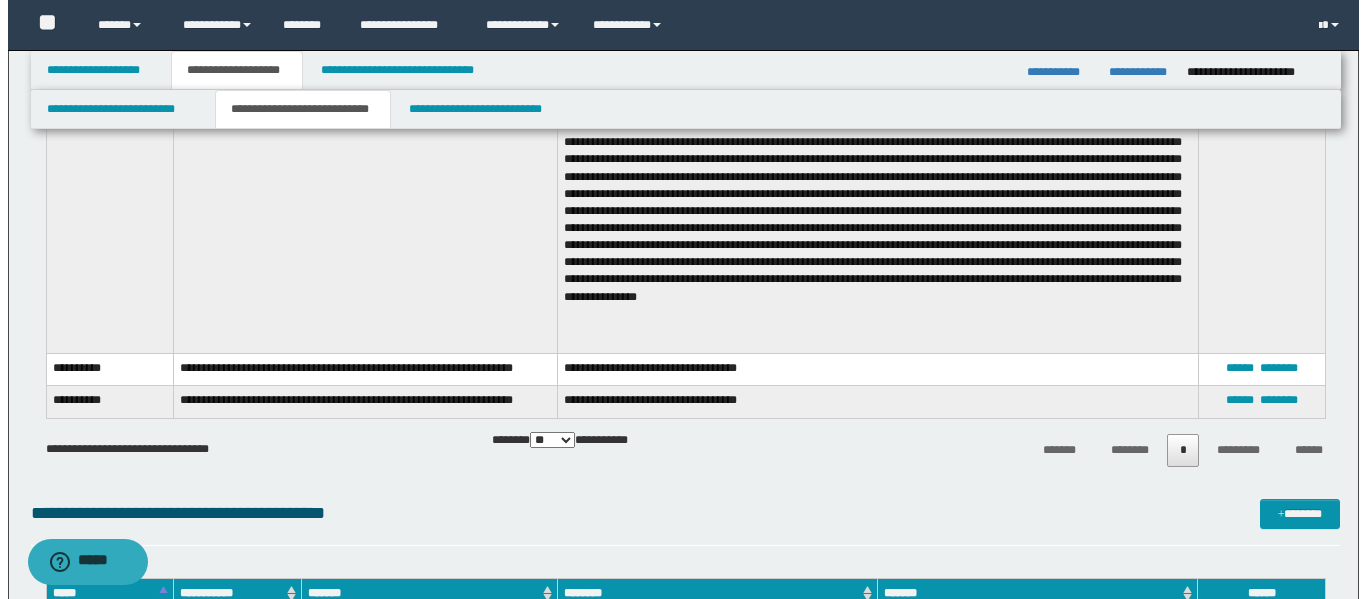 scroll, scrollTop: 4300, scrollLeft: 0, axis: vertical 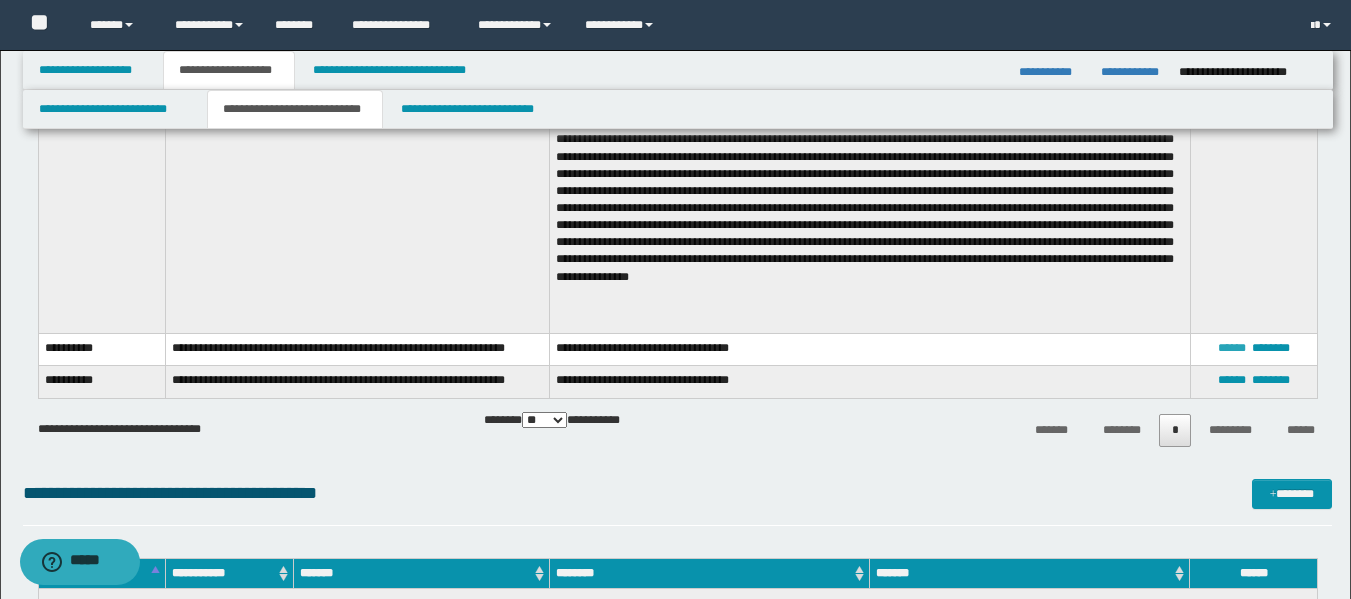 click on "******" at bounding box center (1232, 348) 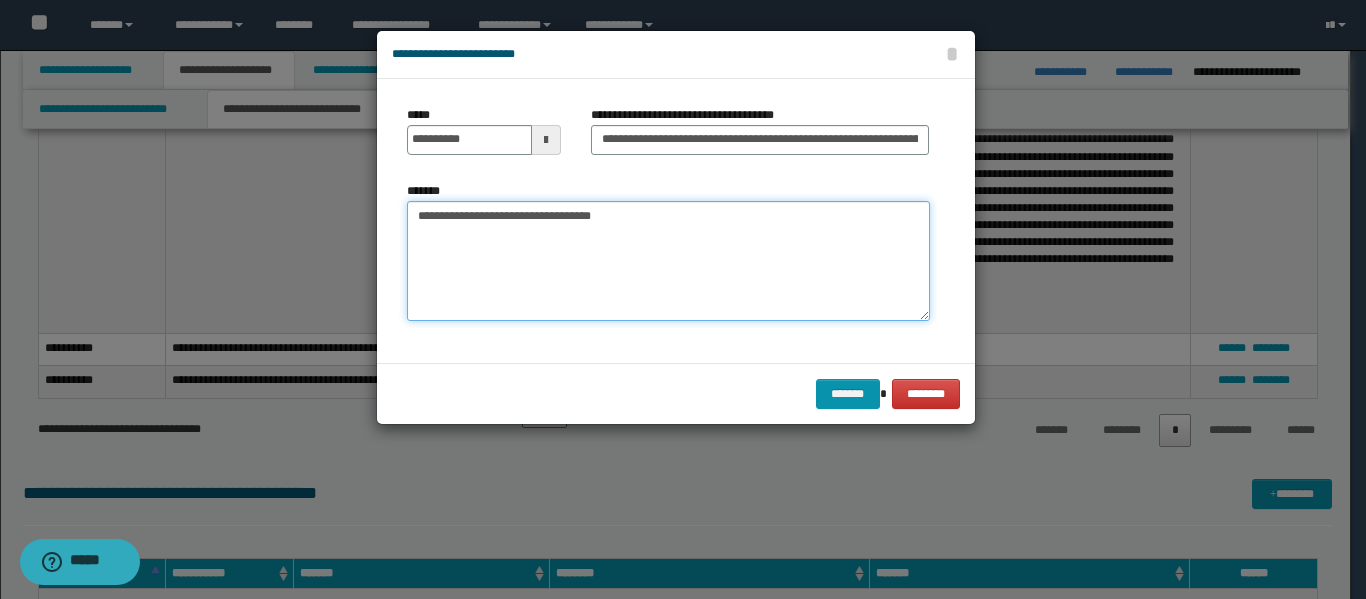 drag, startPoint x: 417, startPoint y: 213, endPoint x: 740, endPoint y: 218, distance: 323.0387 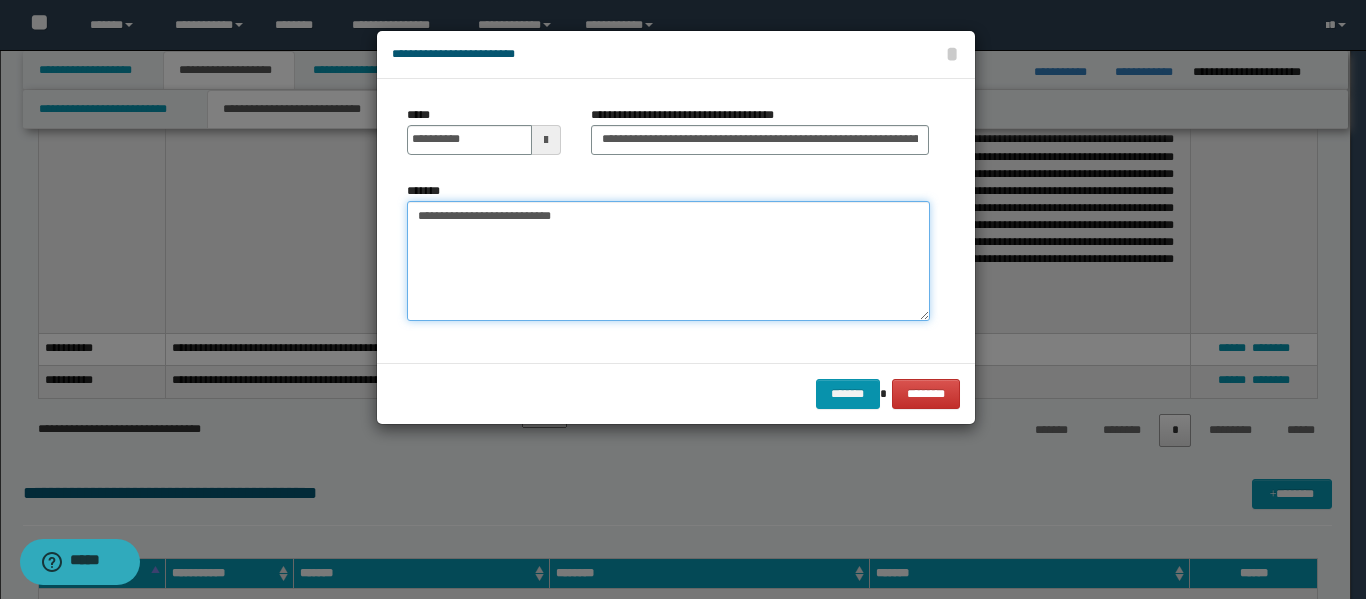 click on "**********" at bounding box center [668, 261] 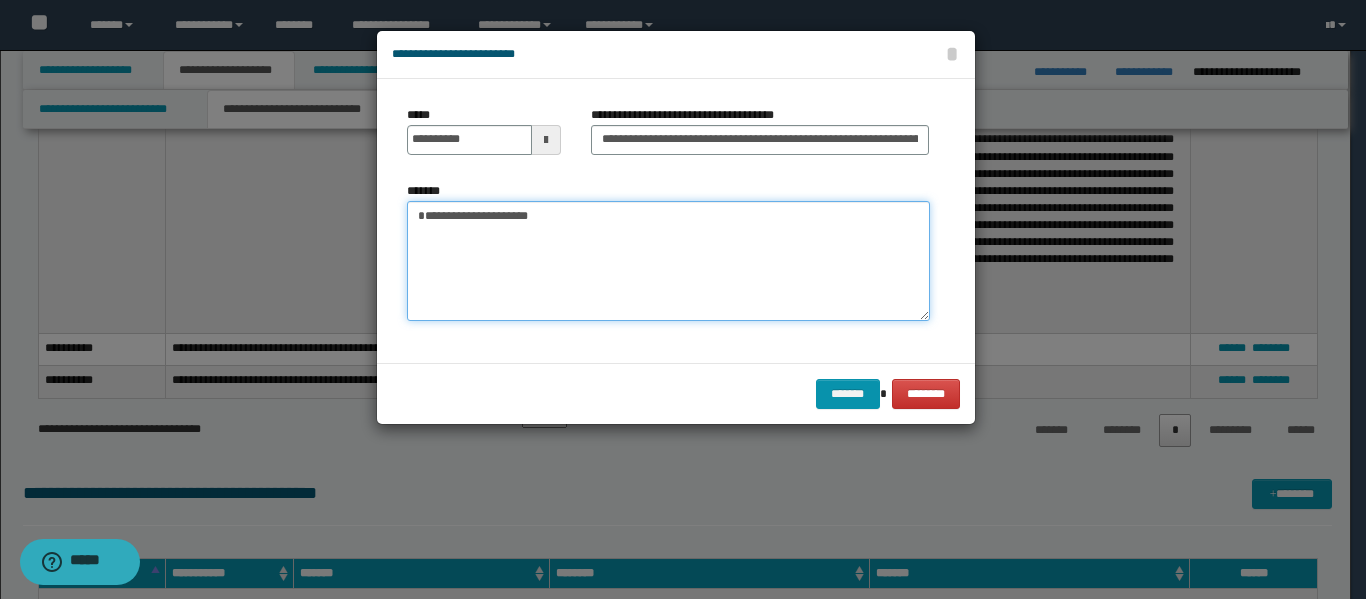 click on "**********" at bounding box center [668, 261] 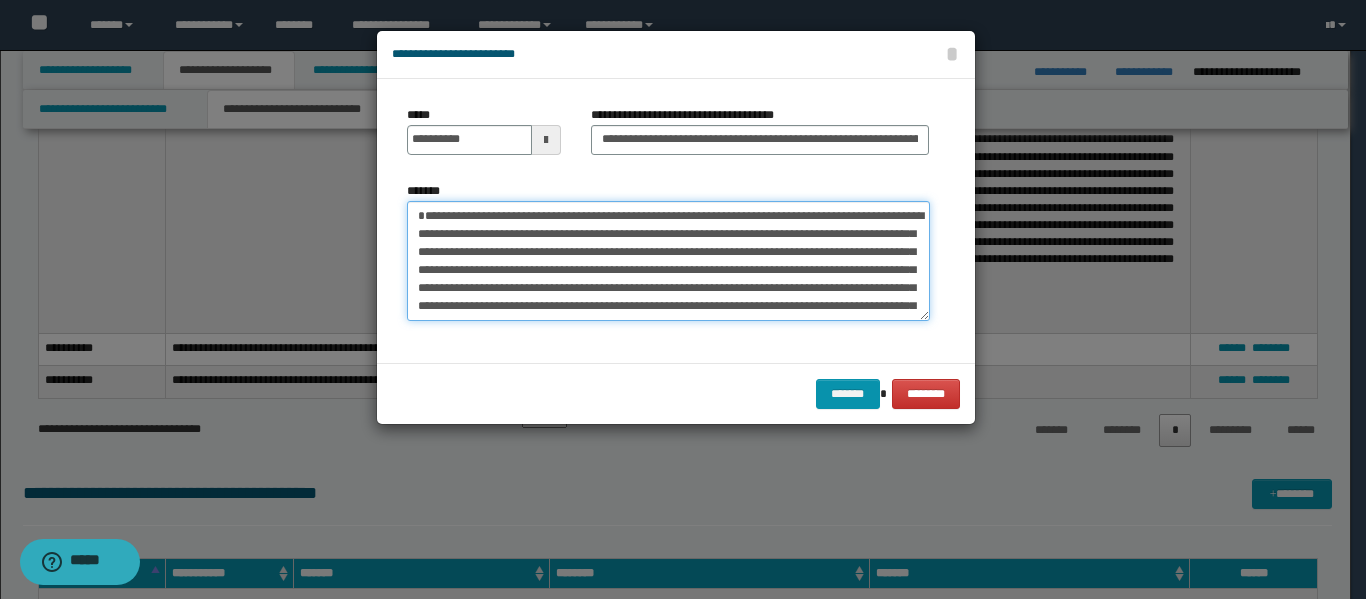 scroll, scrollTop: 462, scrollLeft: 0, axis: vertical 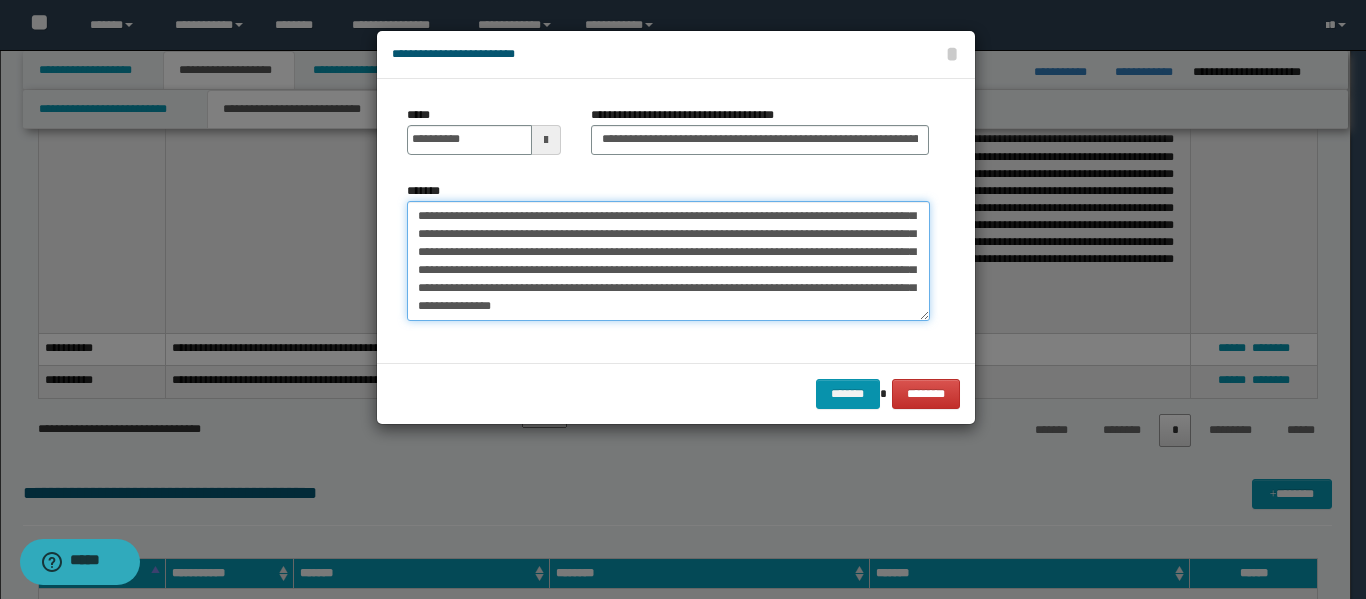 click on "*******" at bounding box center (668, 261) 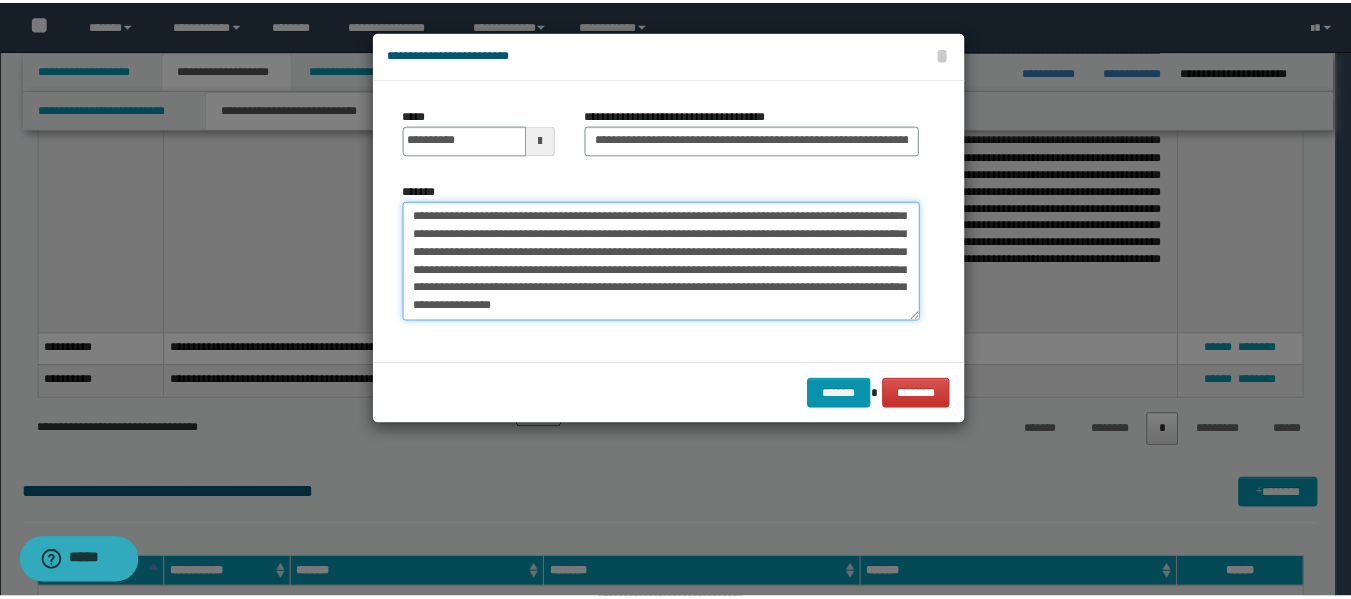 scroll, scrollTop: 468, scrollLeft: 0, axis: vertical 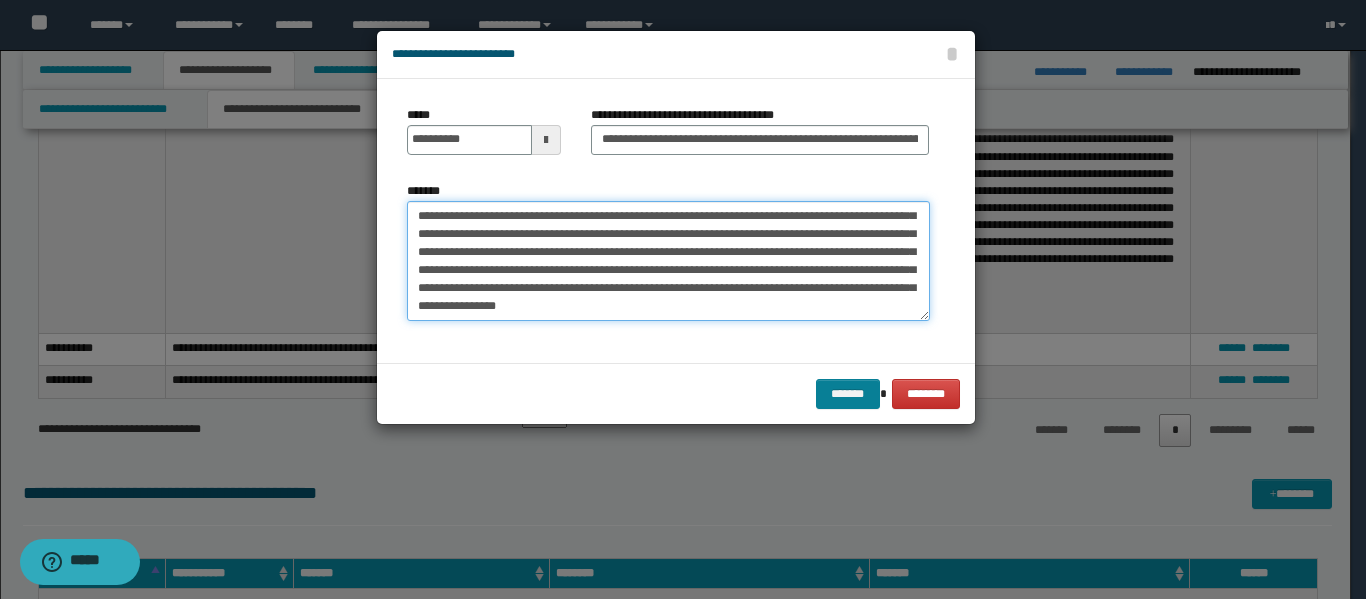 type on "**********" 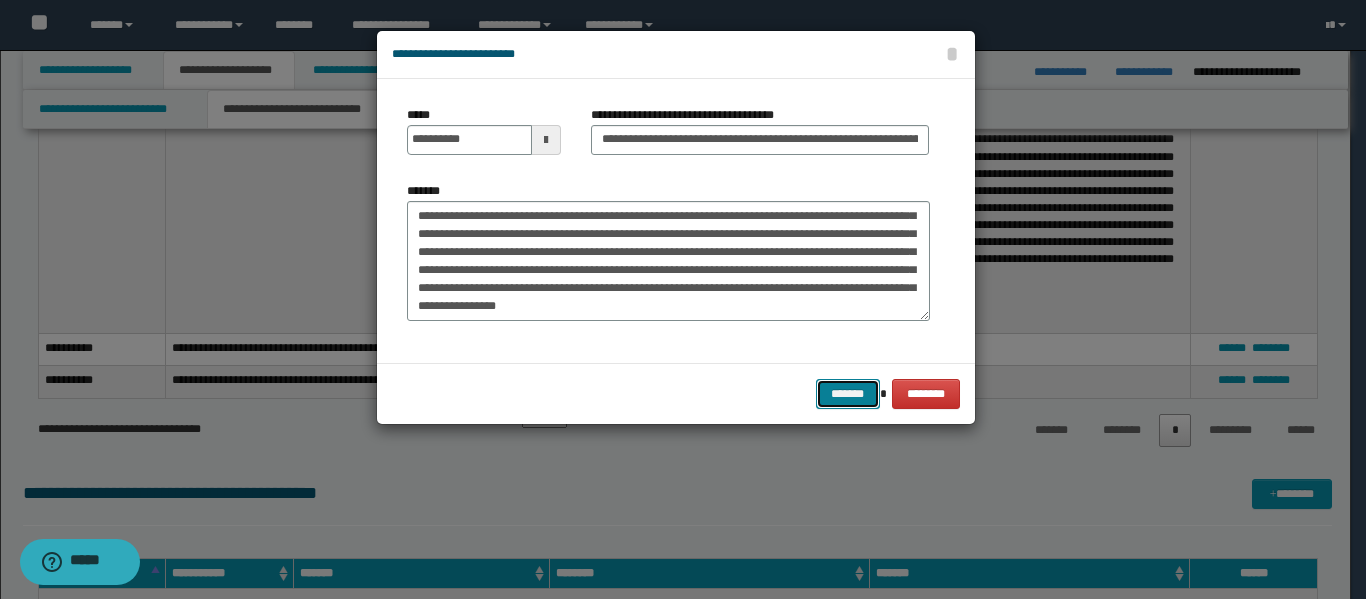 click on "*******" at bounding box center [848, 394] 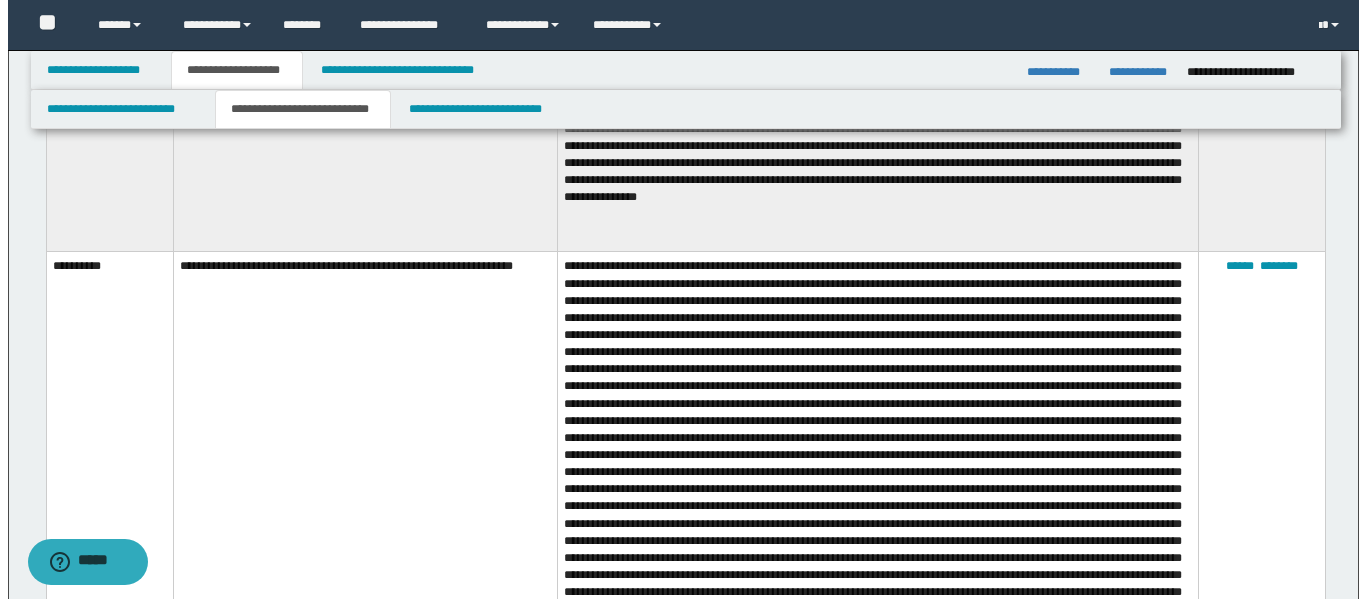 scroll, scrollTop: 4600, scrollLeft: 0, axis: vertical 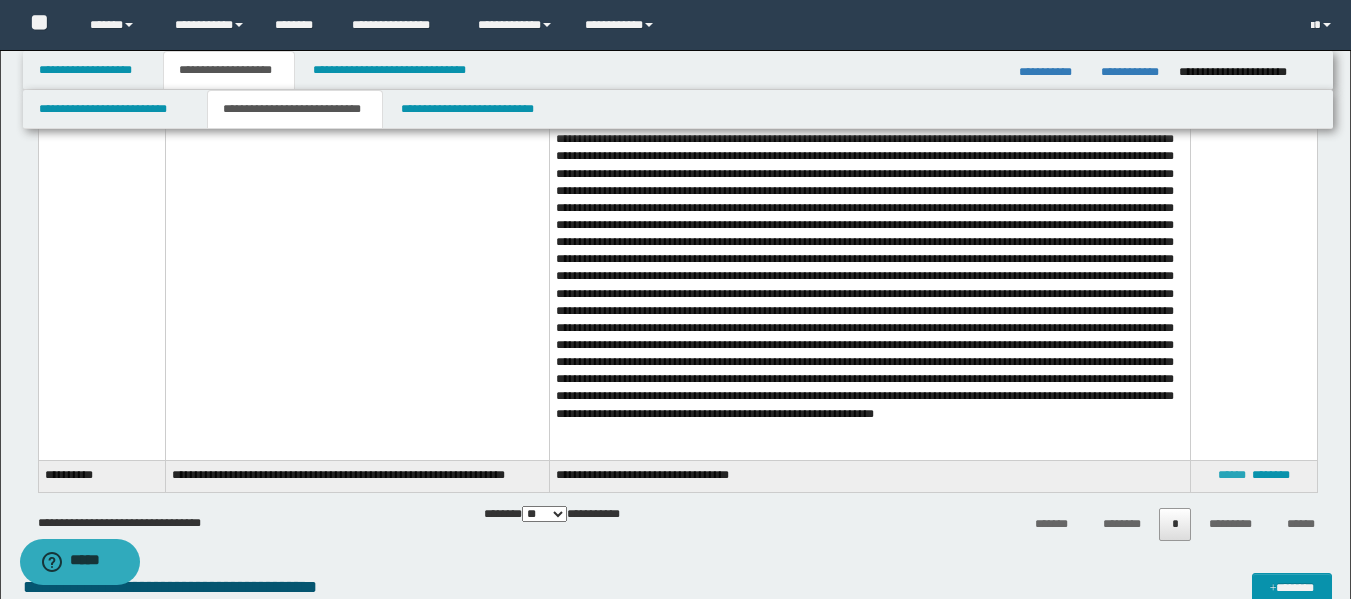 click on "******" at bounding box center (1232, 475) 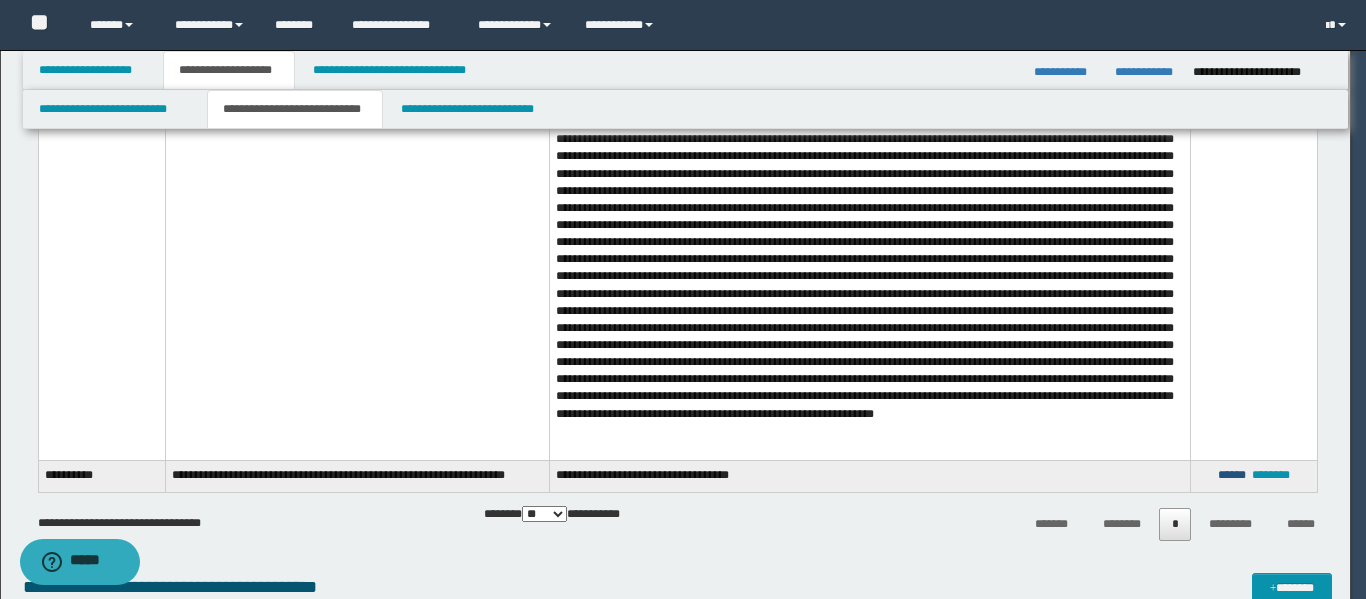 scroll, scrollTop: 0, scrollLeft: 0, axis: both 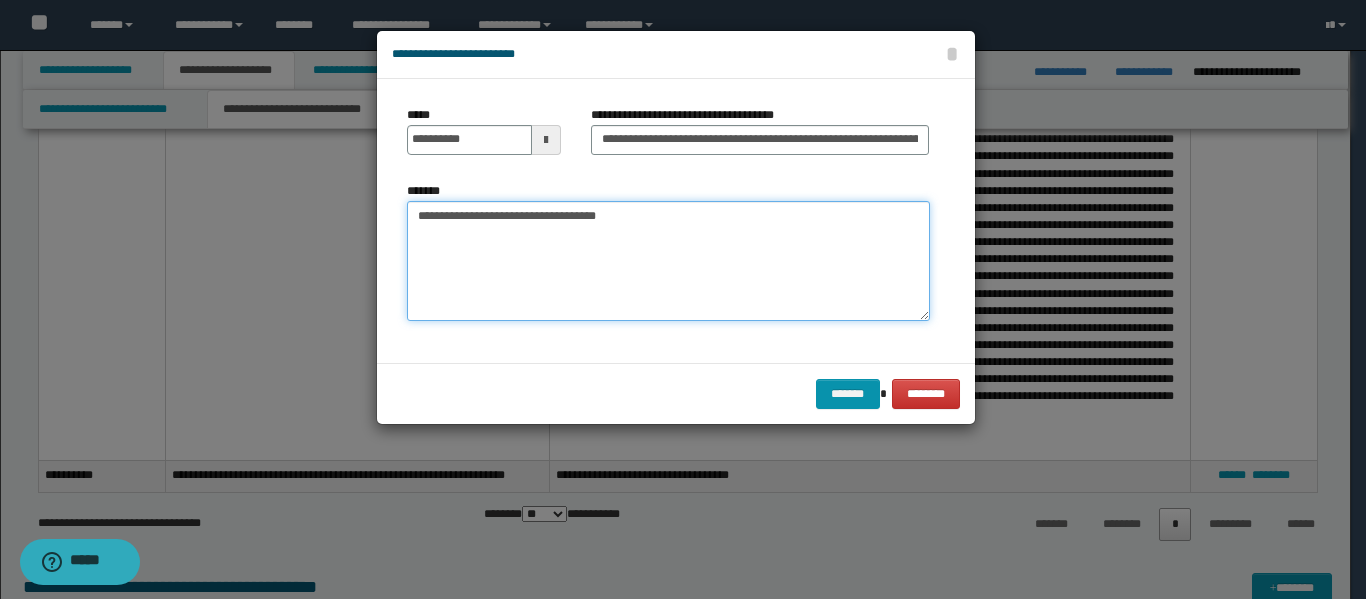click on "**********" at bounding box center (668, 261) 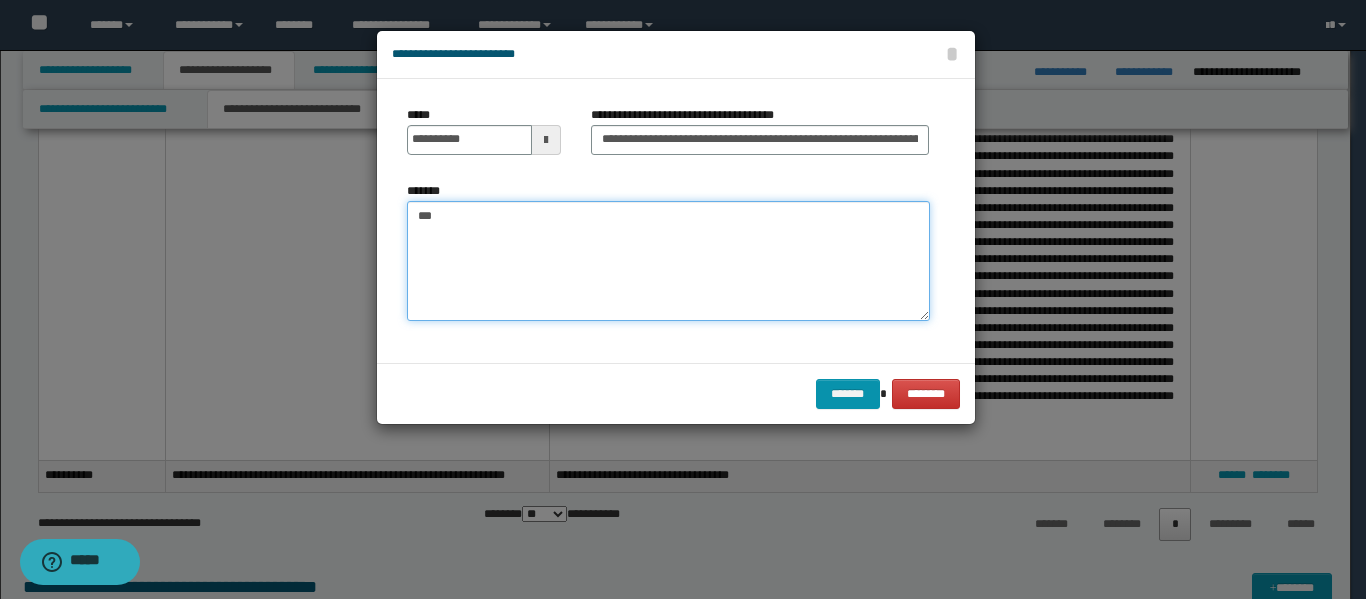type on "*" 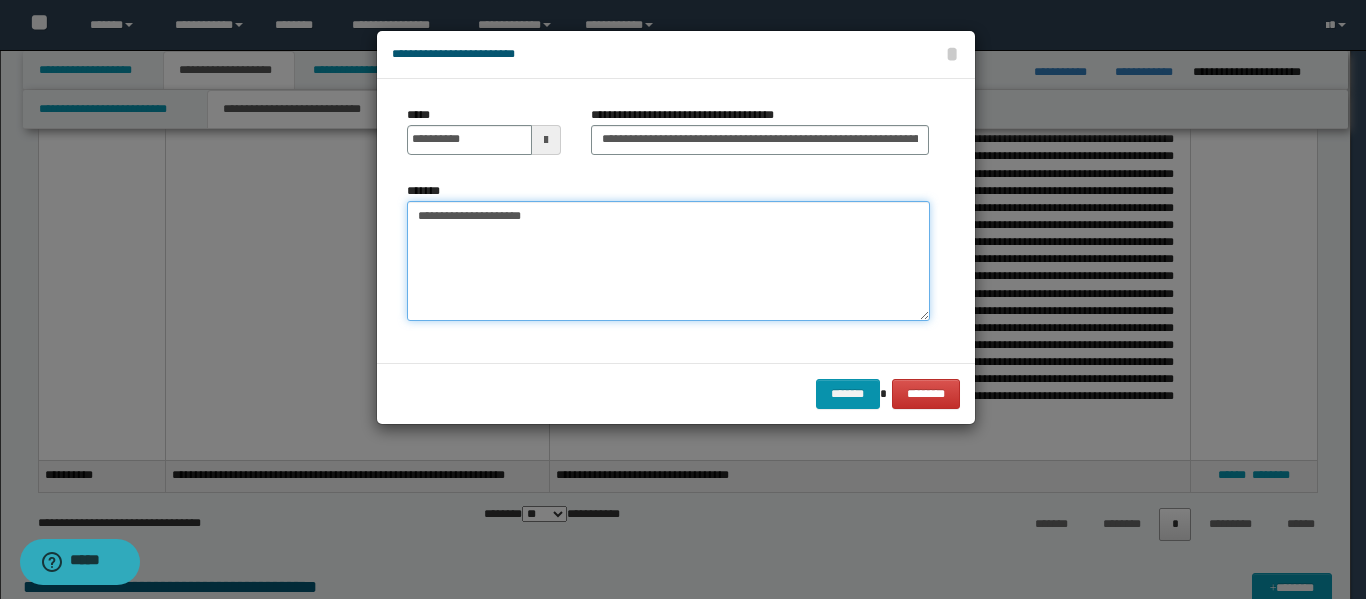 drag, startPoint x: 435, startPoint y: 217, endPoint x: 558, endPoint y: 226, distance: 123.32883 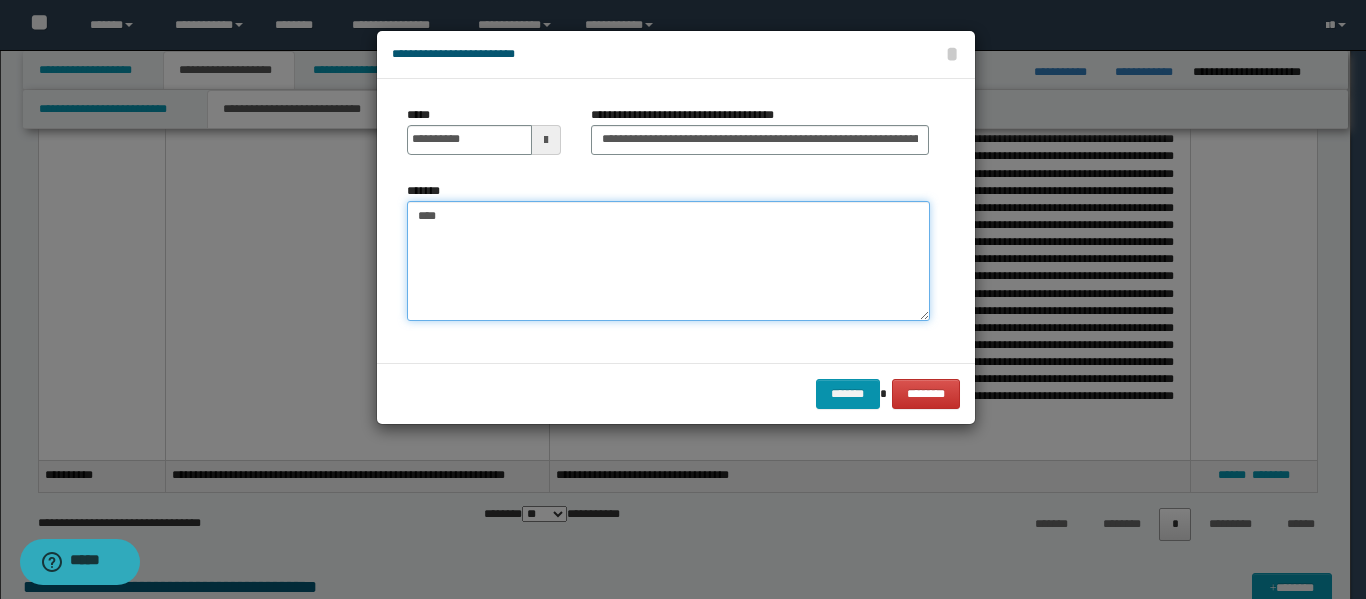 paste on "**********" 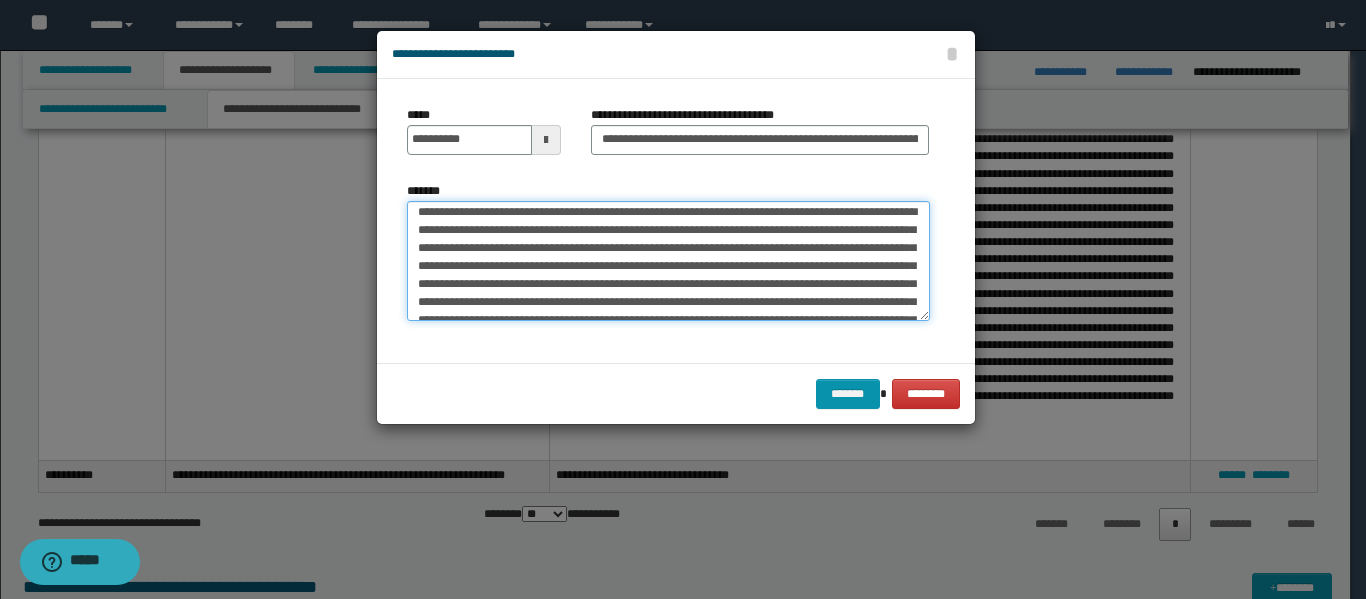 scroll, scrollTop: 0, scrollLeft: 0, axis: both 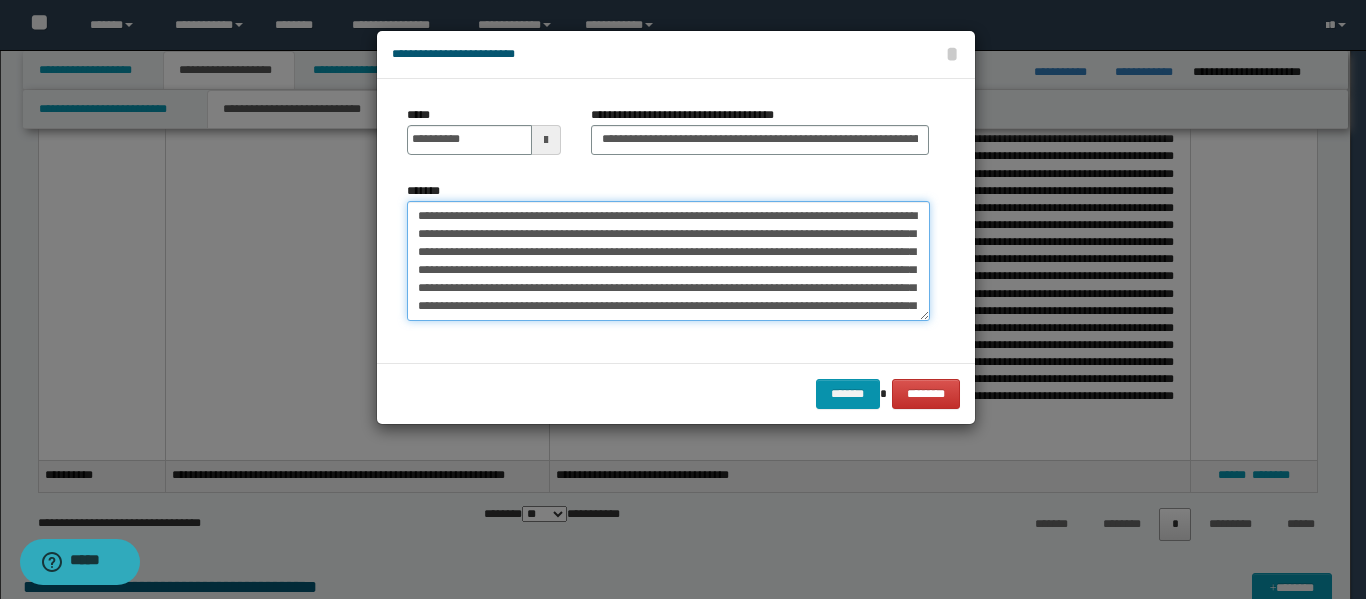 click on "*******" at bounding box center (668, 261) 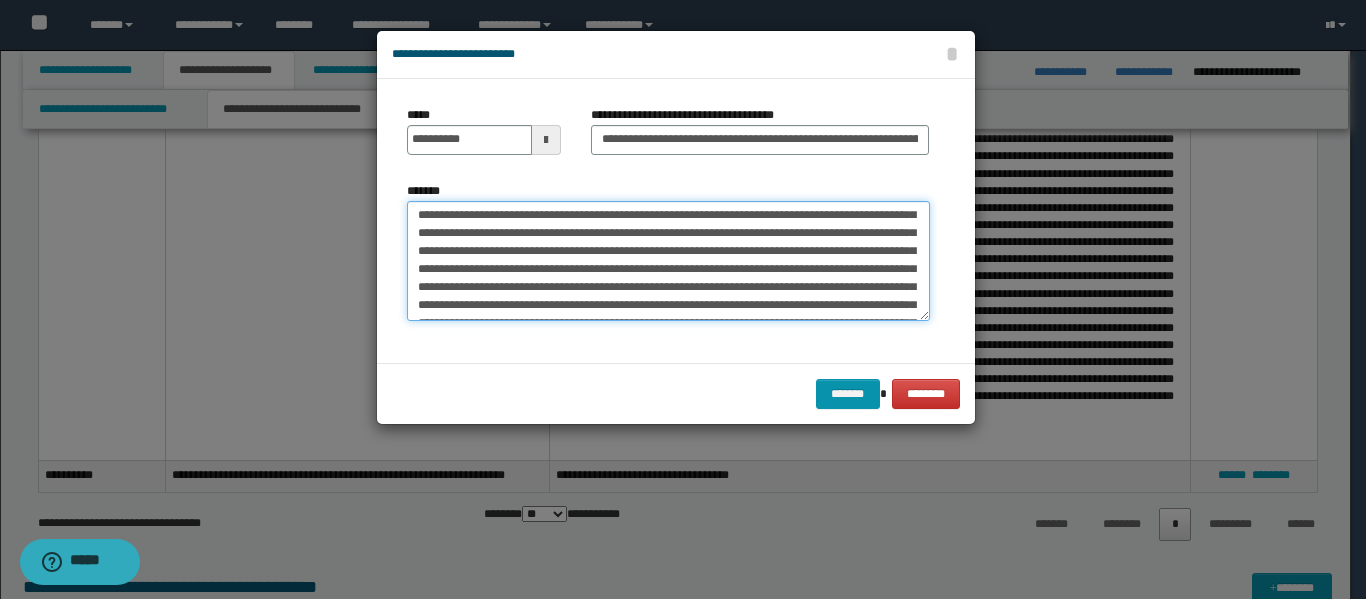scroll, scrollTop: 100, scrollLeft: 0, axis: vertical 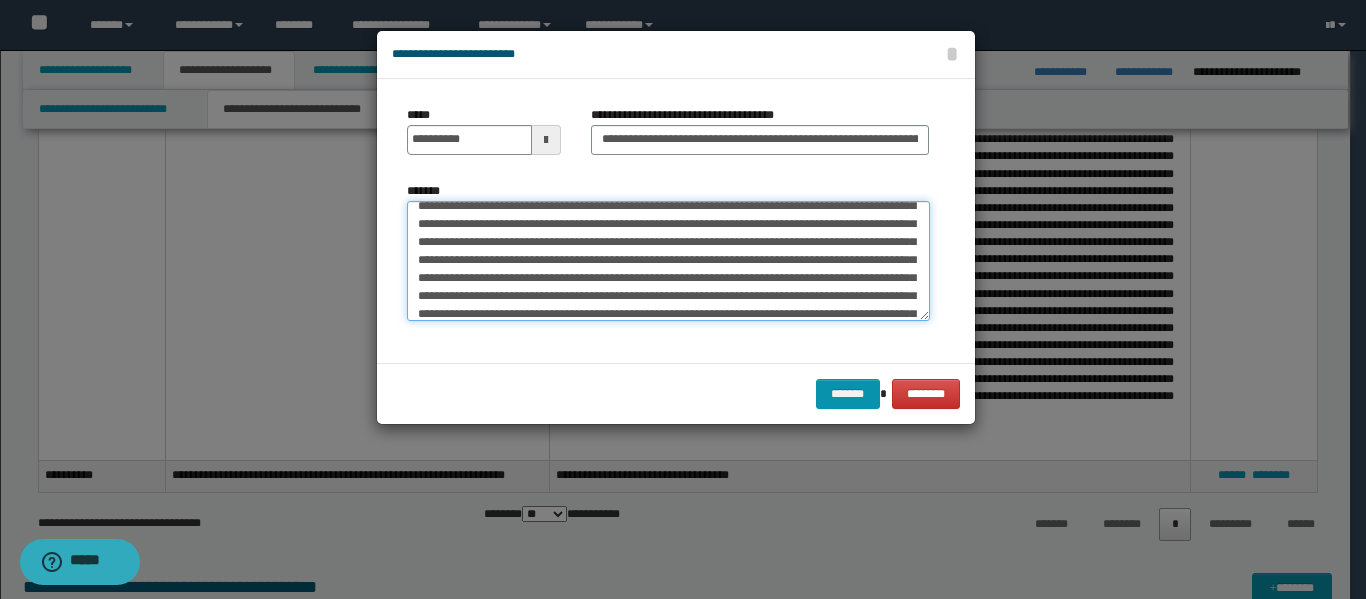 click on "*******" at bounding box center (668, 261) 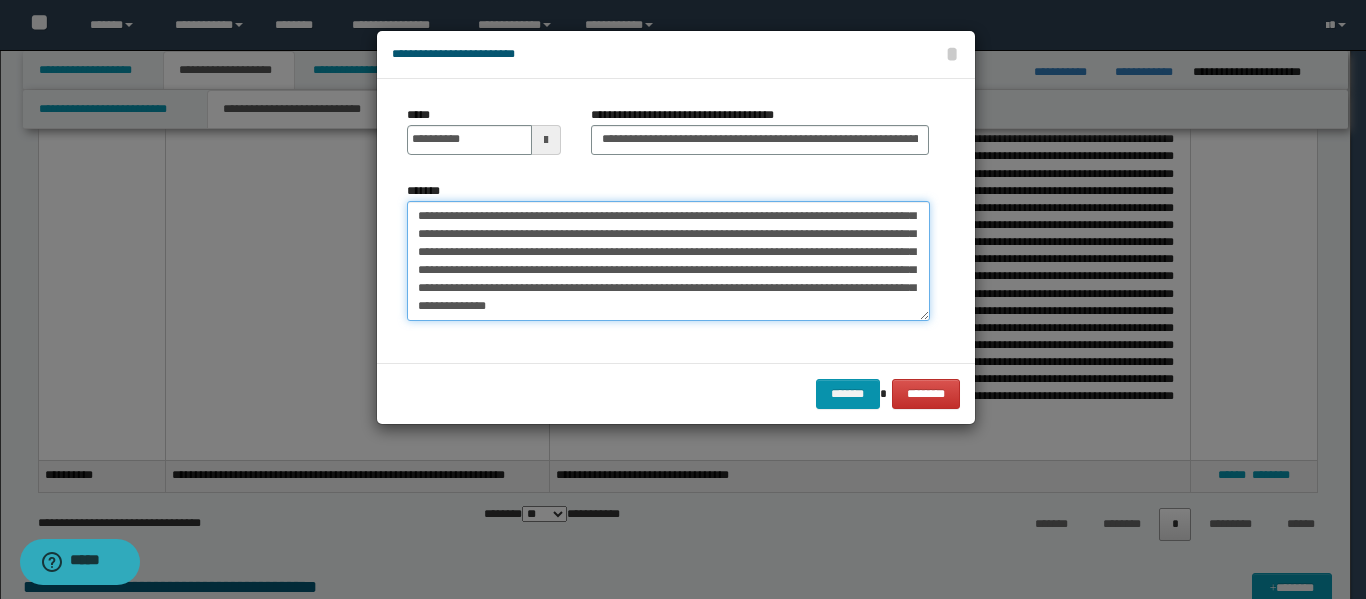 scroll, scrollTop: 144, scrollLeft: 0, axis: vertical 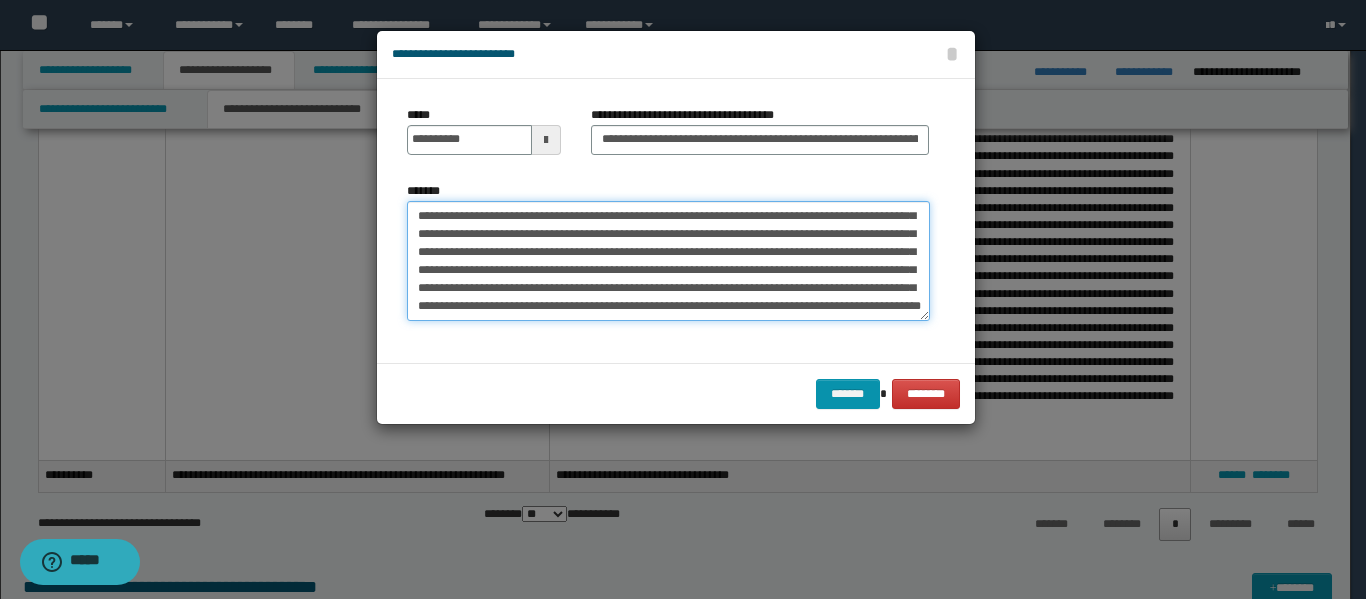 click on "*******" at bounding box center [668, 261] 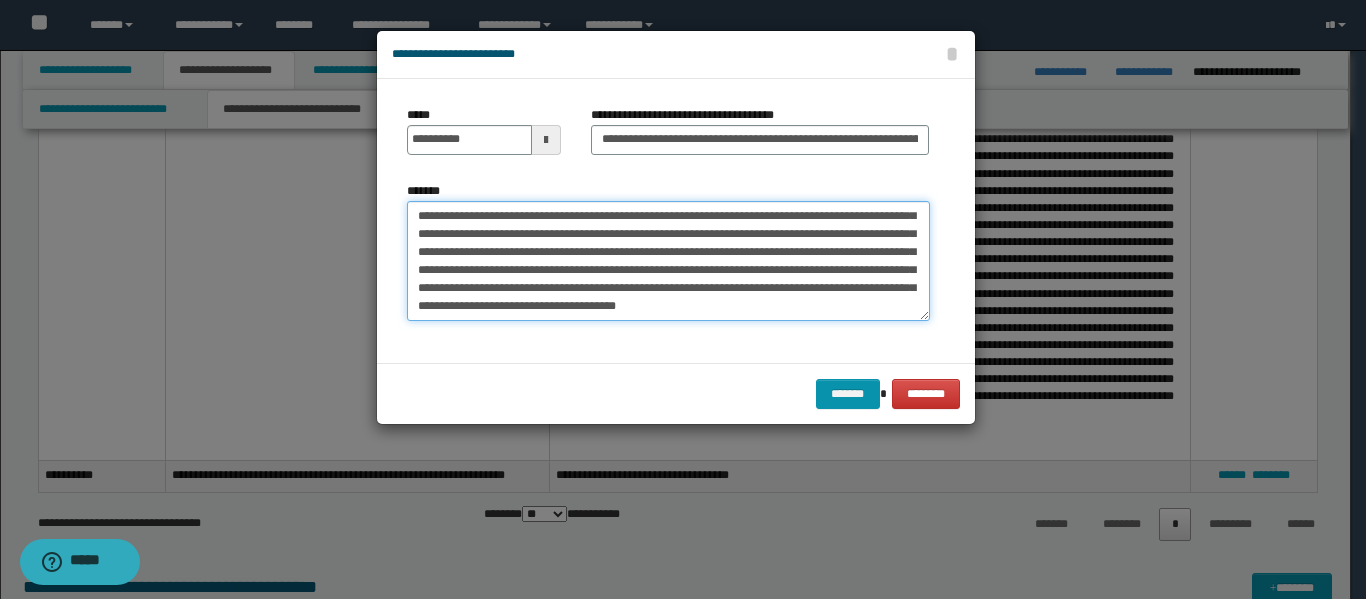 scroll, scrollTop: 354, scrollLeft: 0, axis: vertical 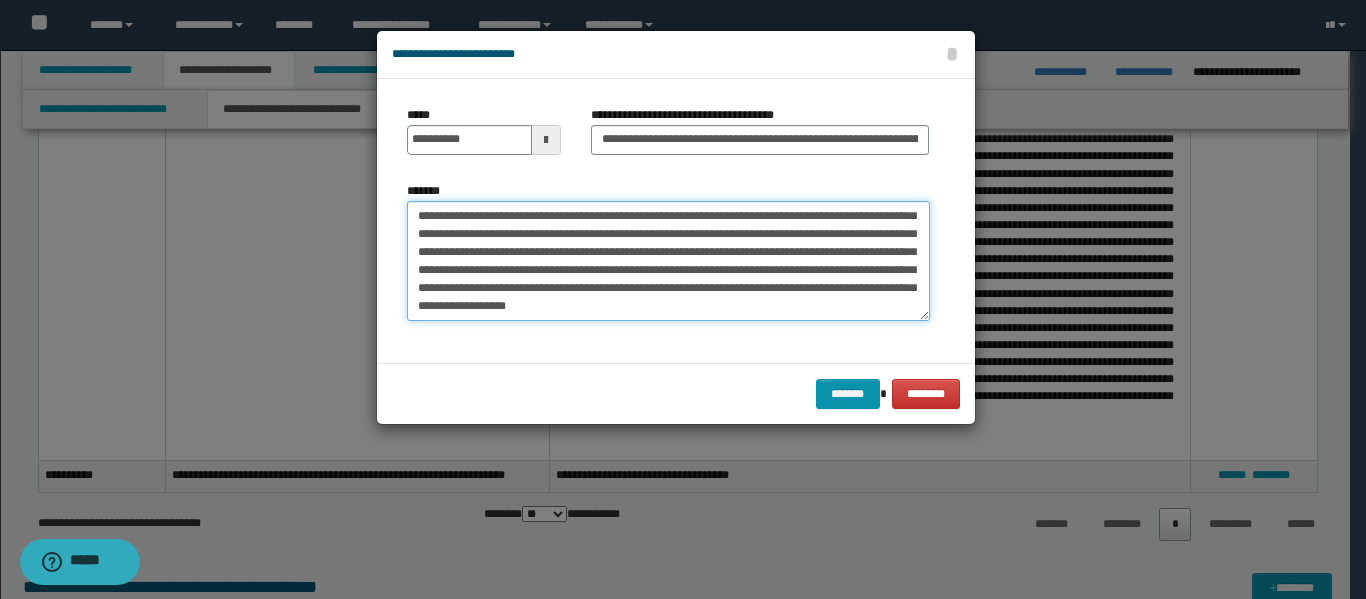 click on "*******" at bounding box center [668, 261] 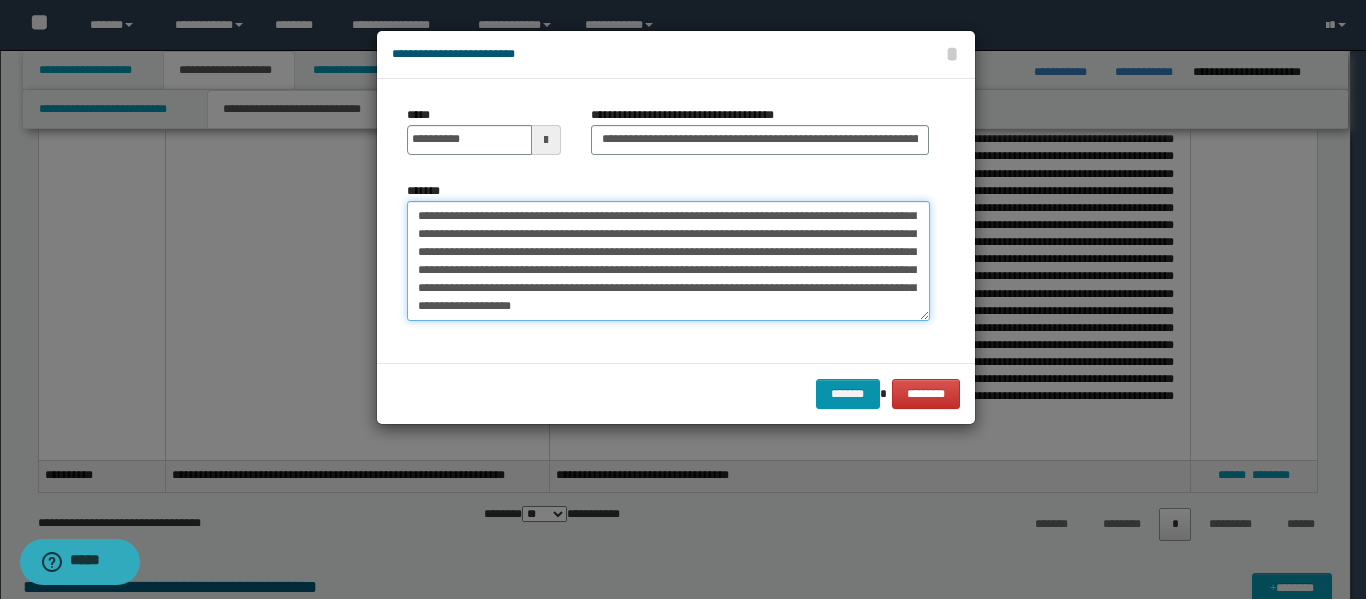 click on "*******" at bounding box center (668, 261) 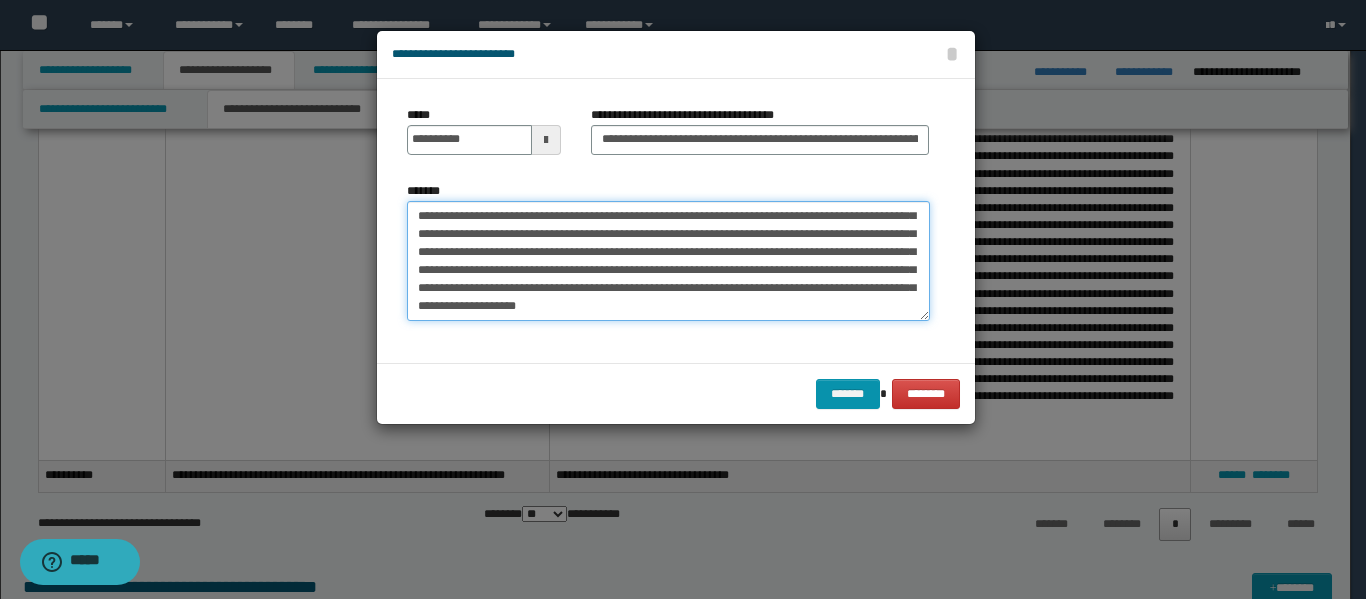 click on "*******" at bounding box center [668, 261] 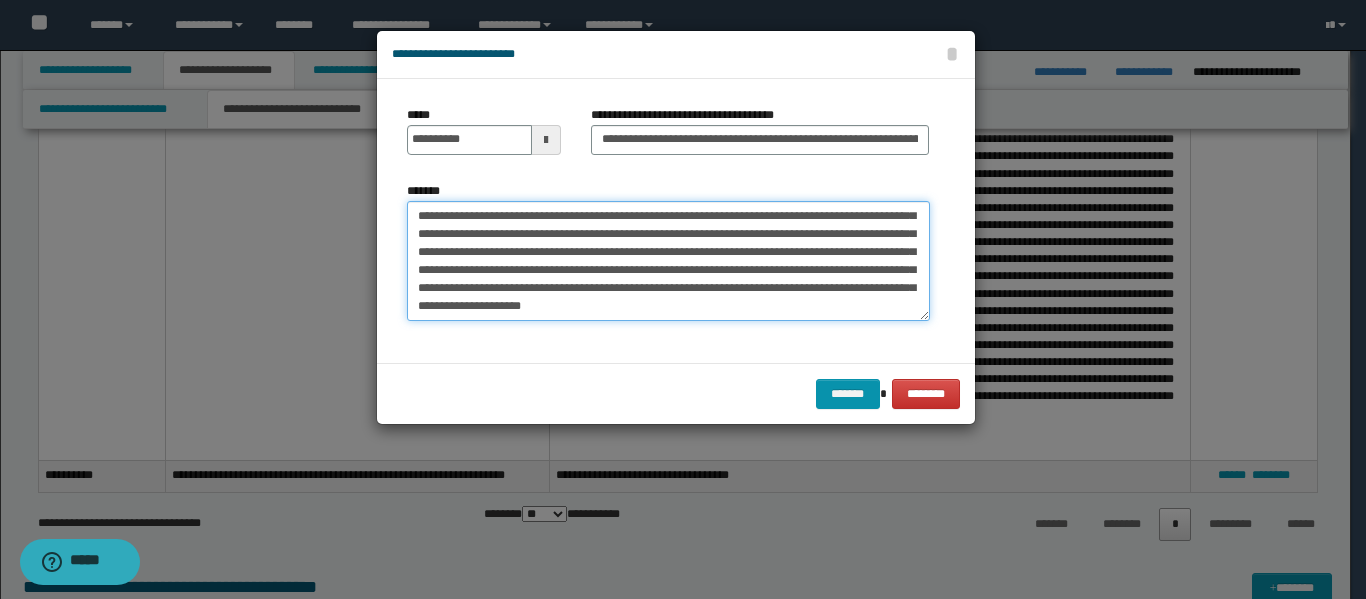click on "*******" at bounding box center (668, 261) 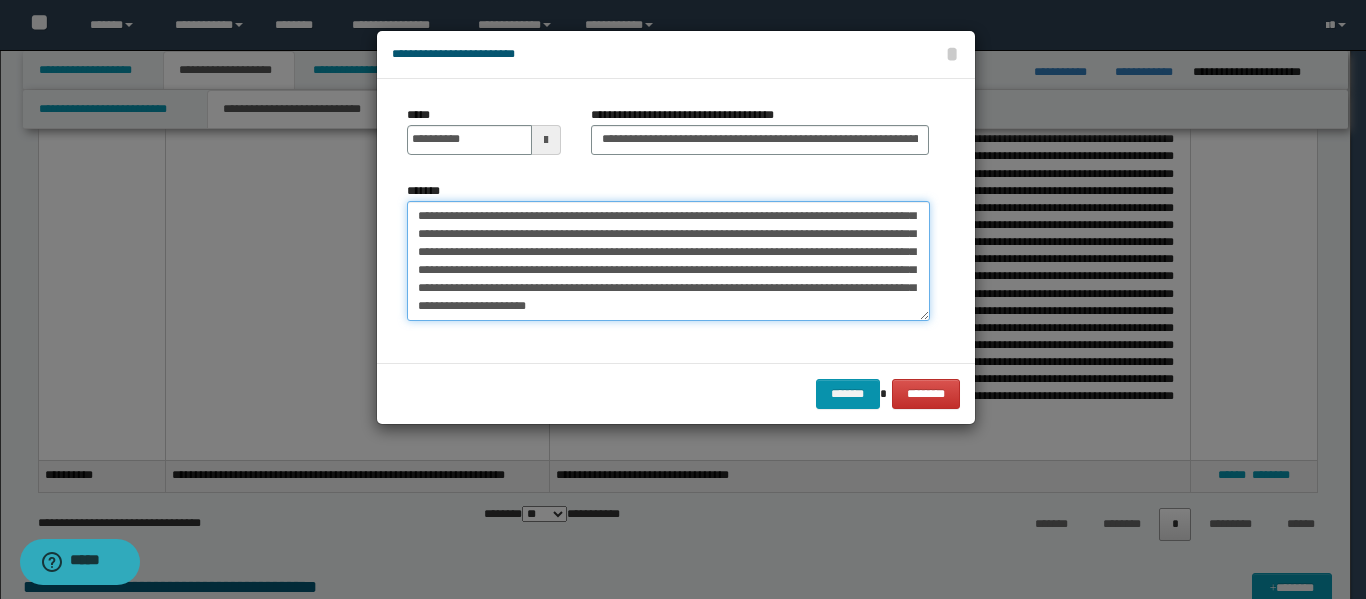 click on "*******" at bounding box center [668, 261] 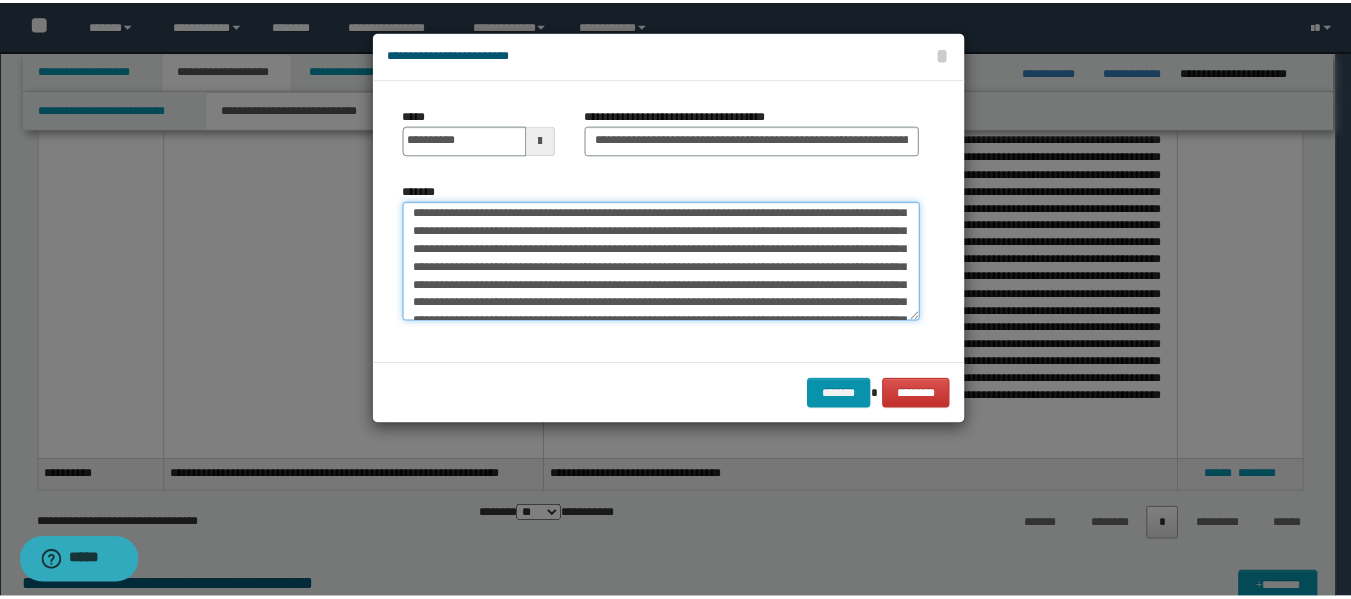 scroll, scrollTop: 360, scrollLeft: 0, axis: vertical 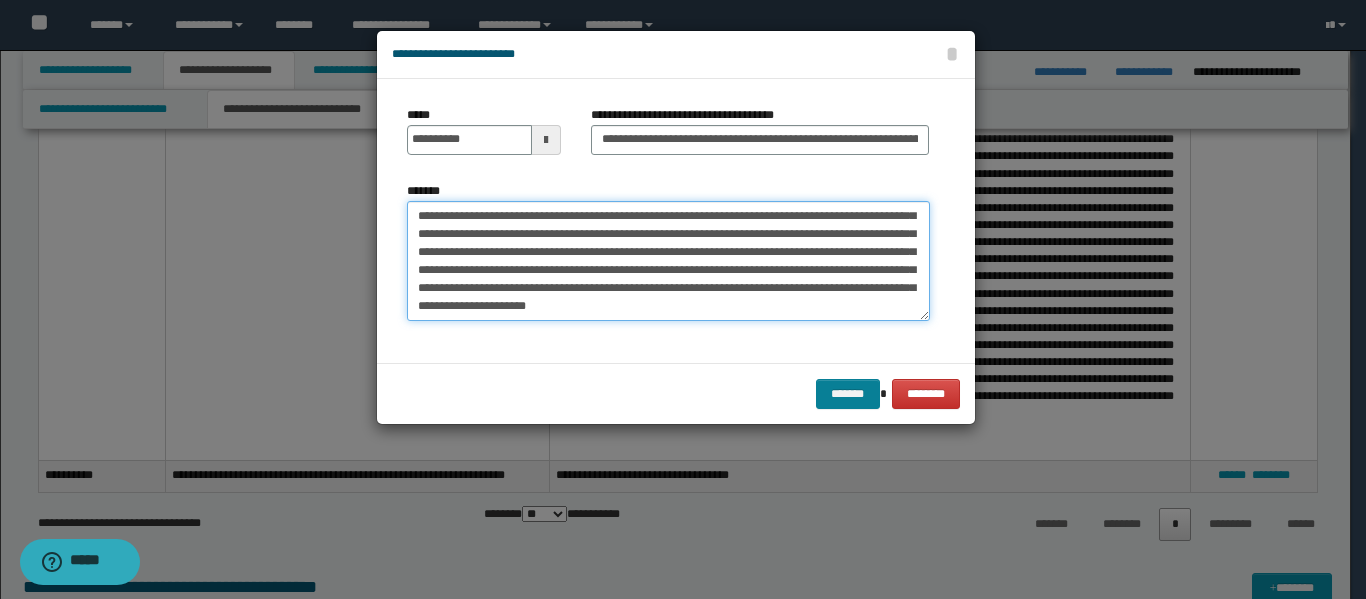 type on "**********" 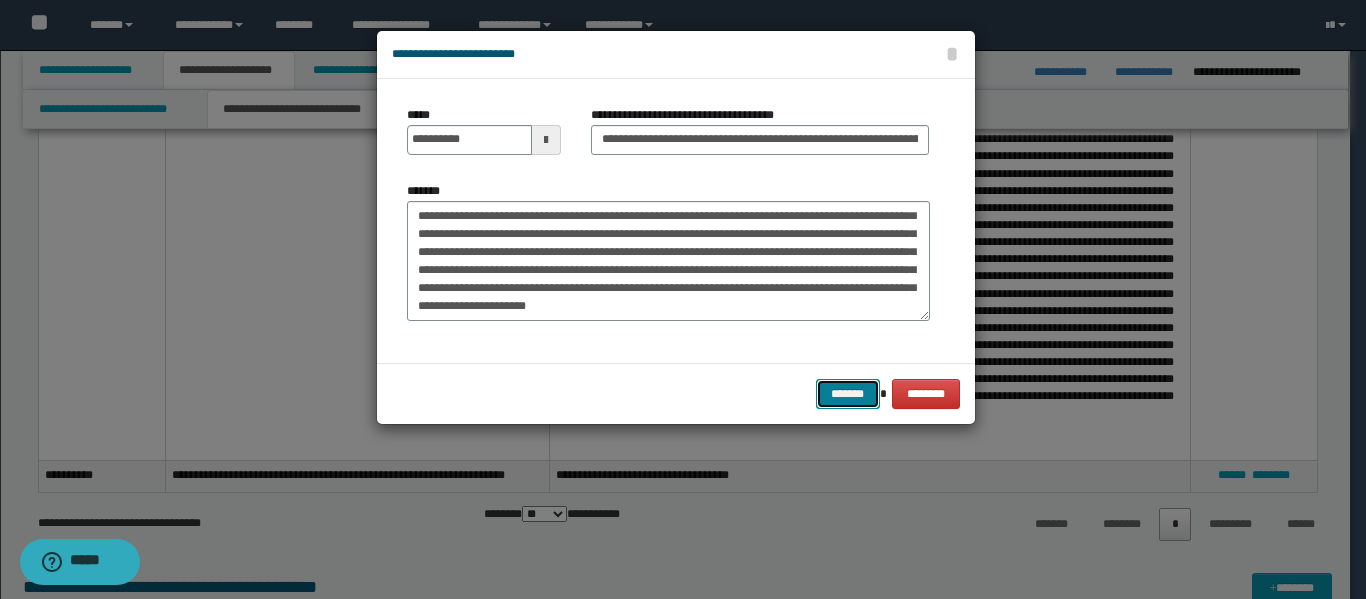 click on "*******" at bounding box center (848, 394) 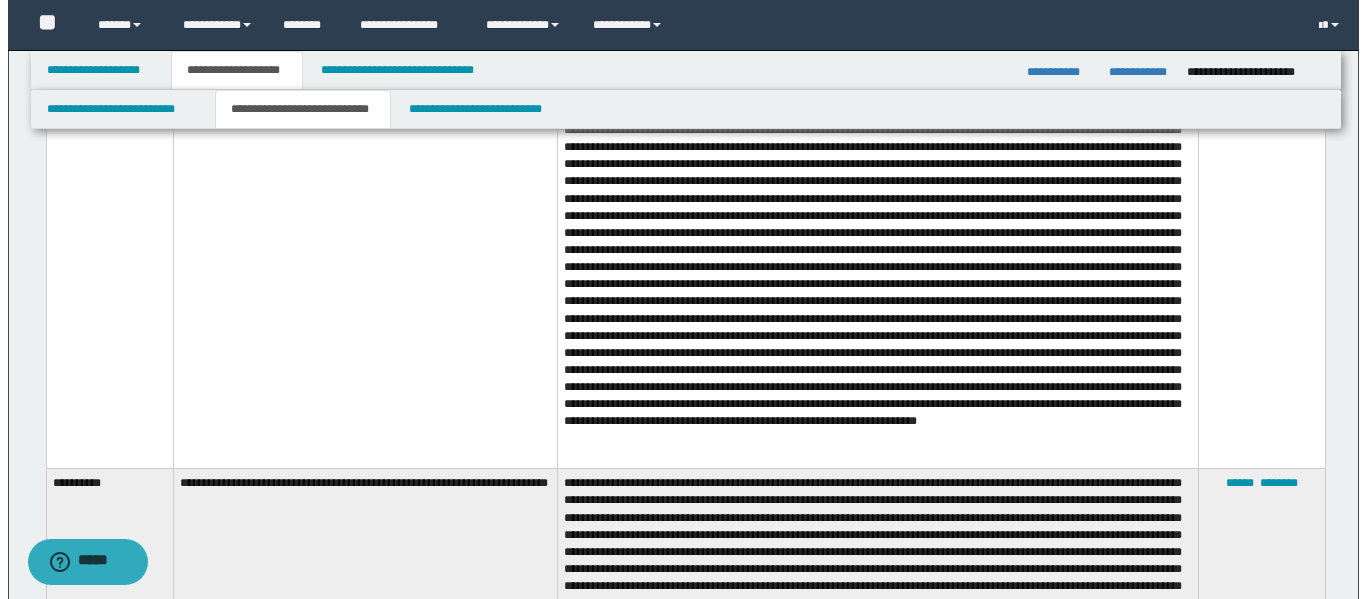 scroll, scrollTop: 3200, scrollLeft: 0, axis: vertical 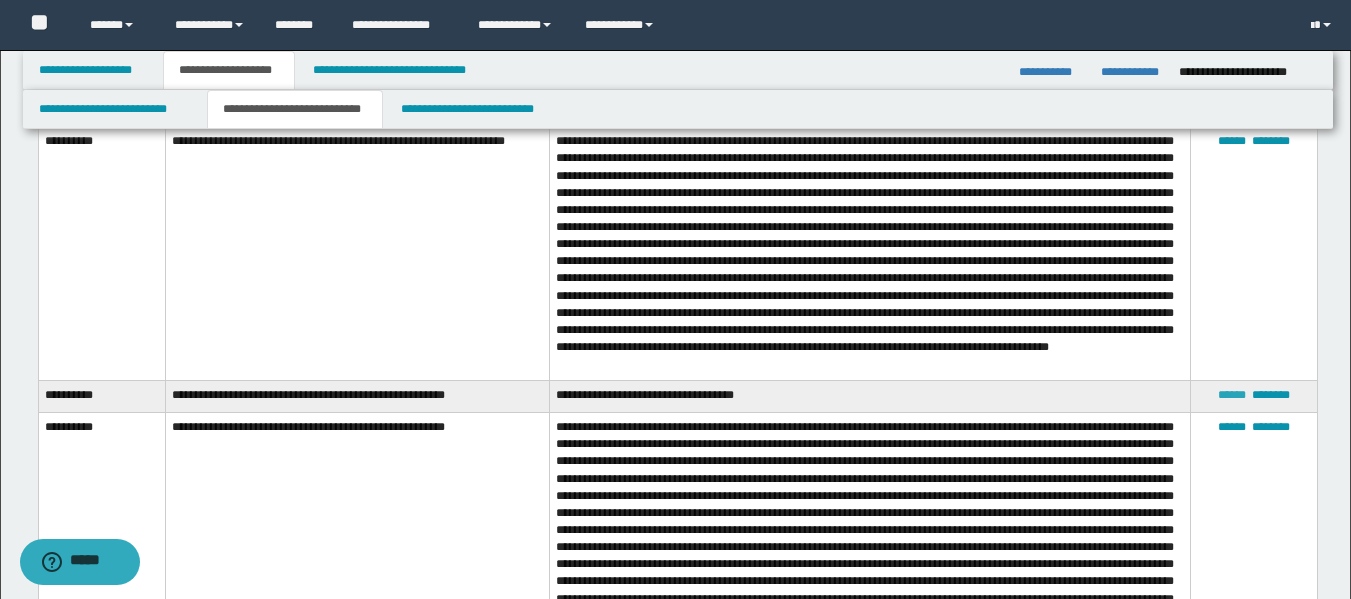 click on "******" at bounding box center (1232, 395) 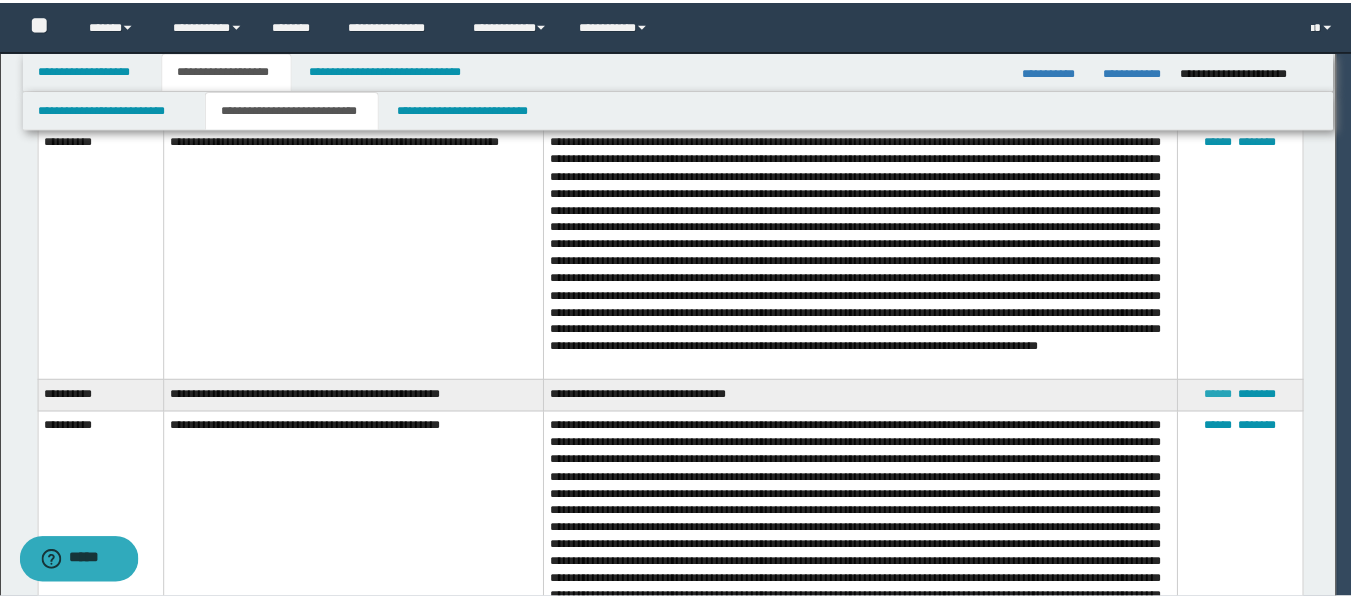 scroll, scrollTop: 0, scrollLeft: 0, axis: both 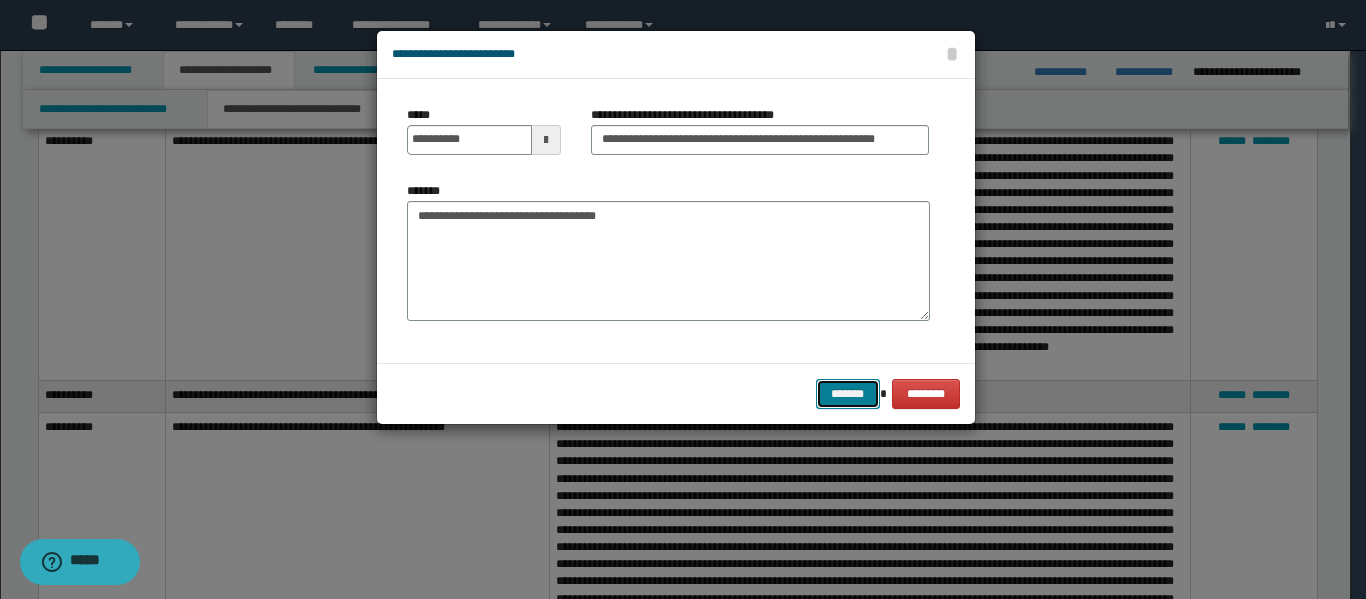 click on "*******" at bounding box center (848, 394) 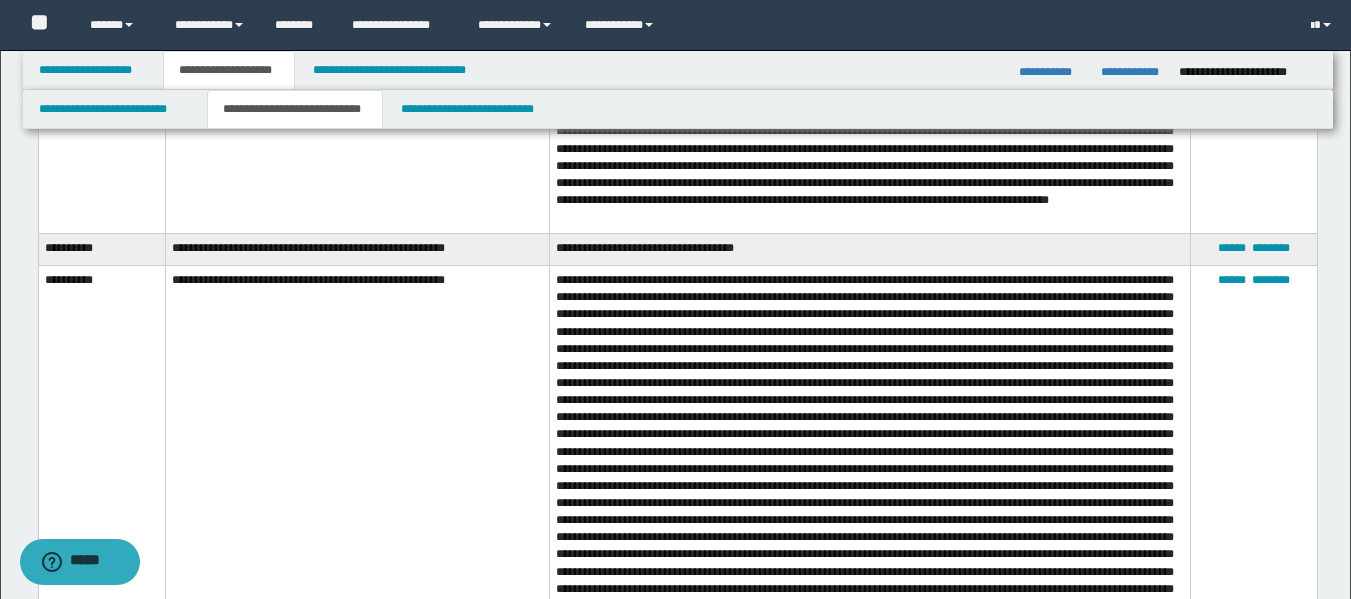 scroll, scrollTop: 3300, scrollLeft: 0, axis: vertical 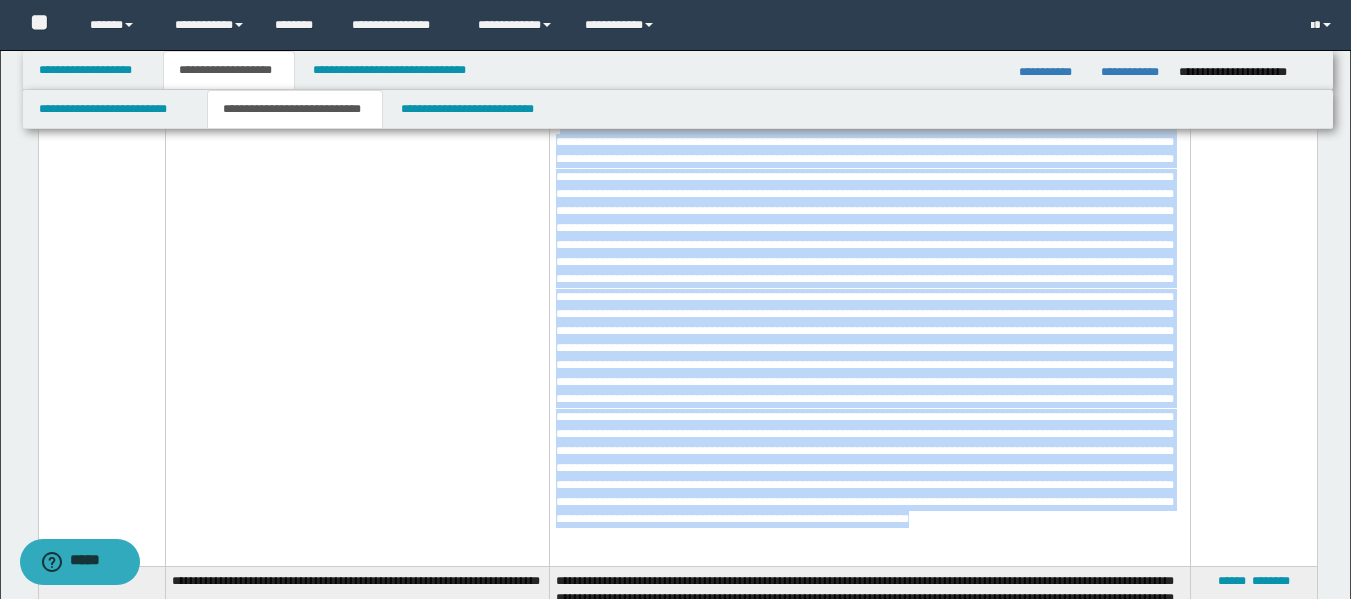 drag, startPoint x: 563, startPoint y: 317, endPoint x: 1202, endPoint y: 428, distance: 648.5692 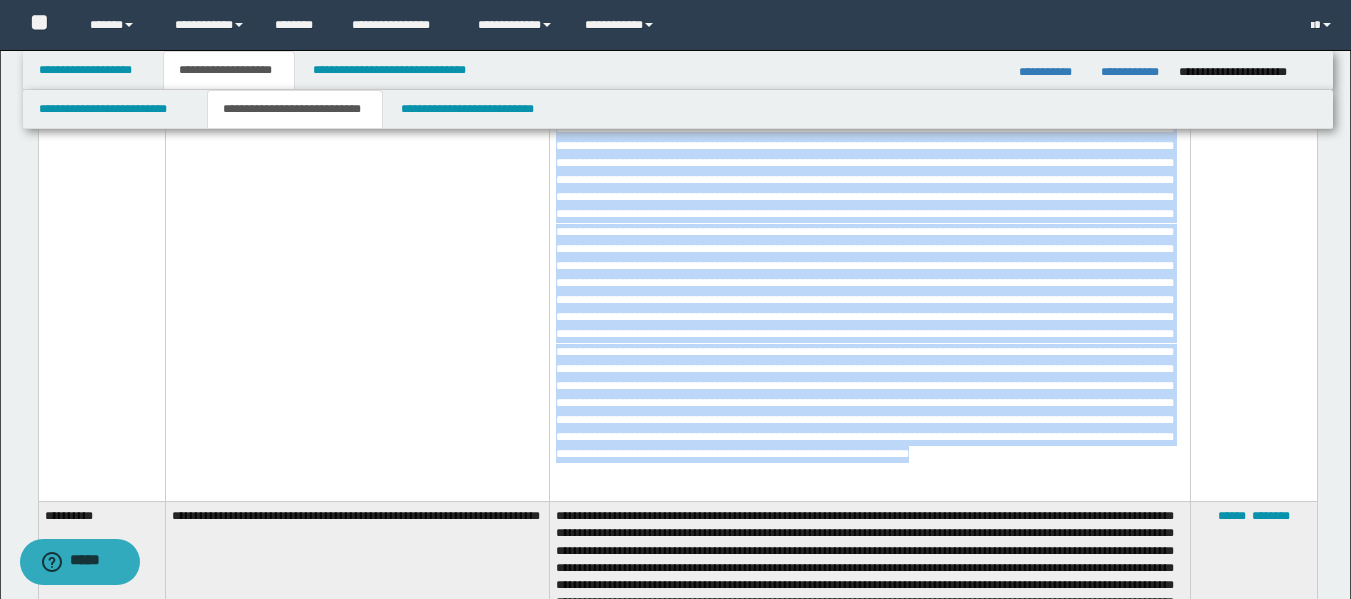 scroll, scrollTop: 3602, scrollLeft: 0, axis: vertical 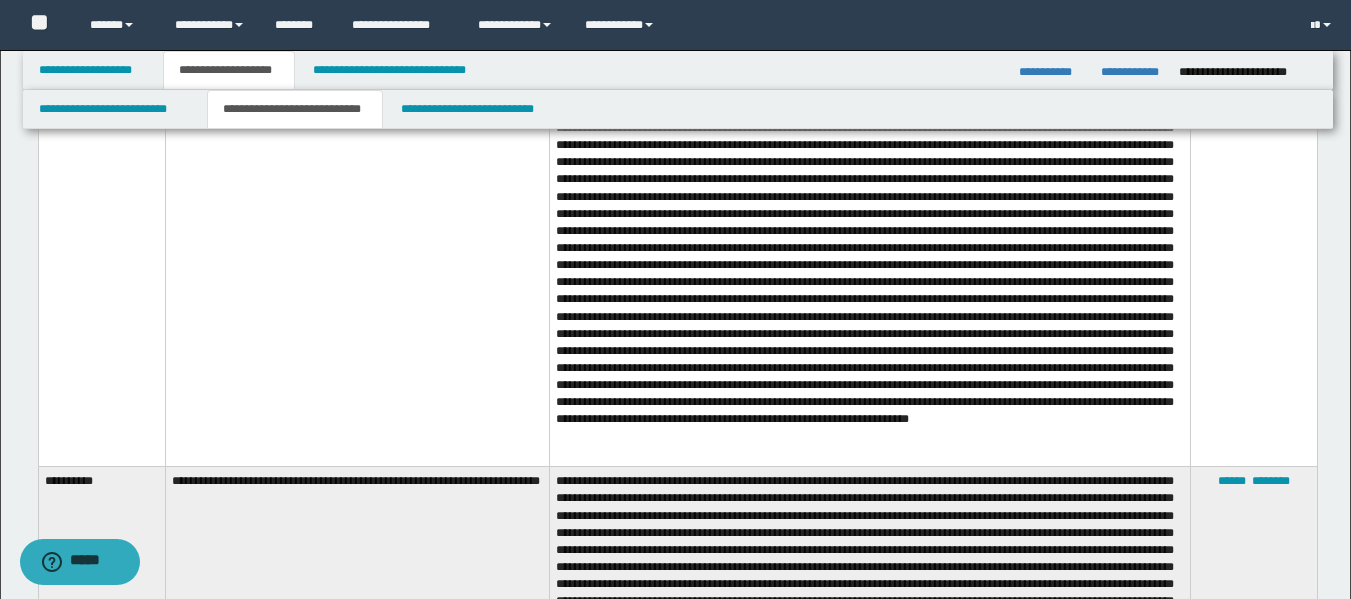 click on "******    ********" at bounding box center [1253, 239] 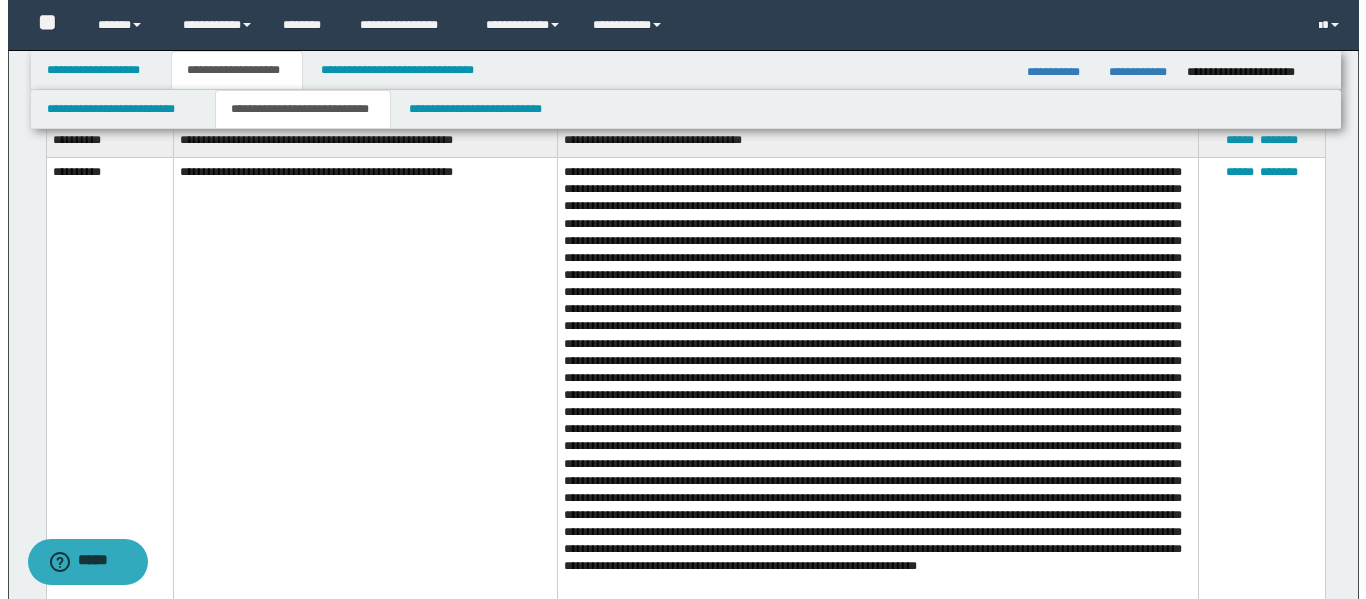 scroll, scrollTop: 3402, scrollLeft: 0, axis: vertical 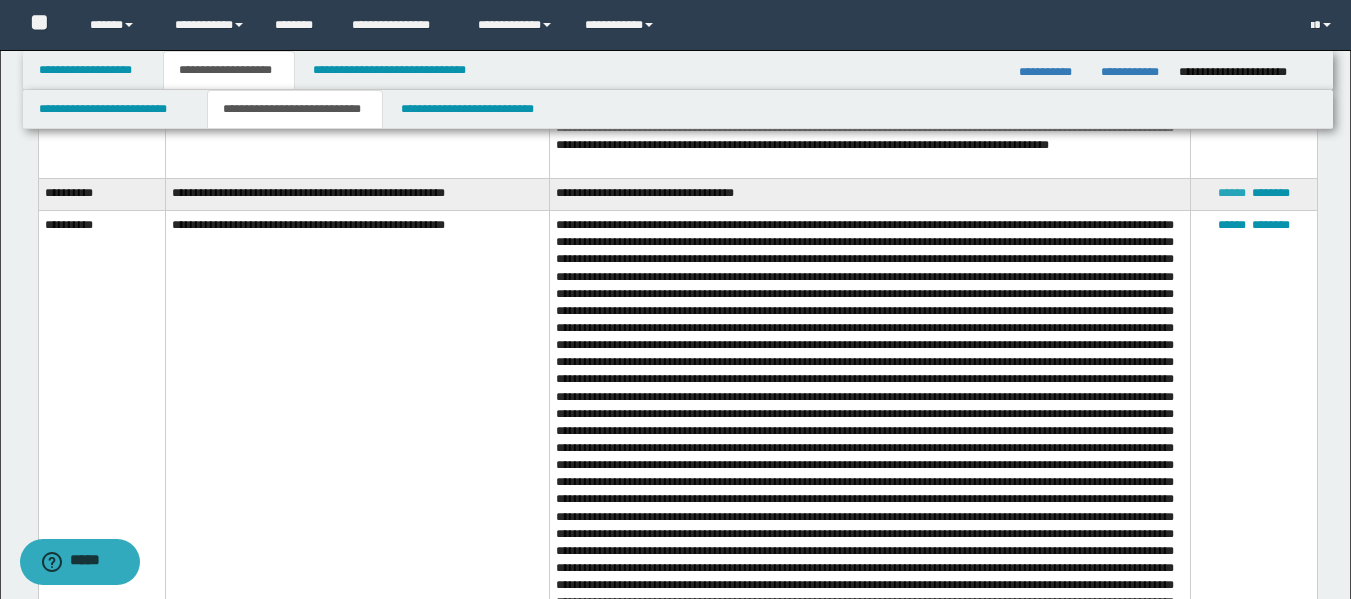 click on "******" at bounding box center [1232, 193] 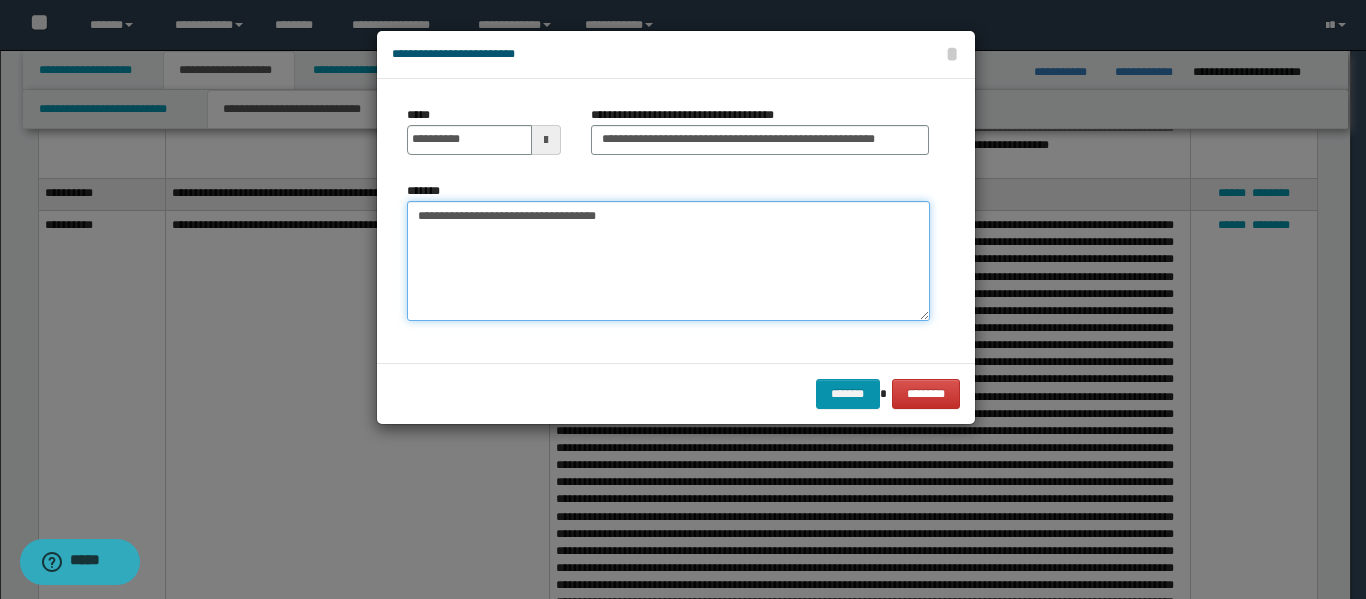 drag, startPoint x: 411, startPoint y: 218, endPoint x: 816, endPoint y: 227, distance: 405.09998 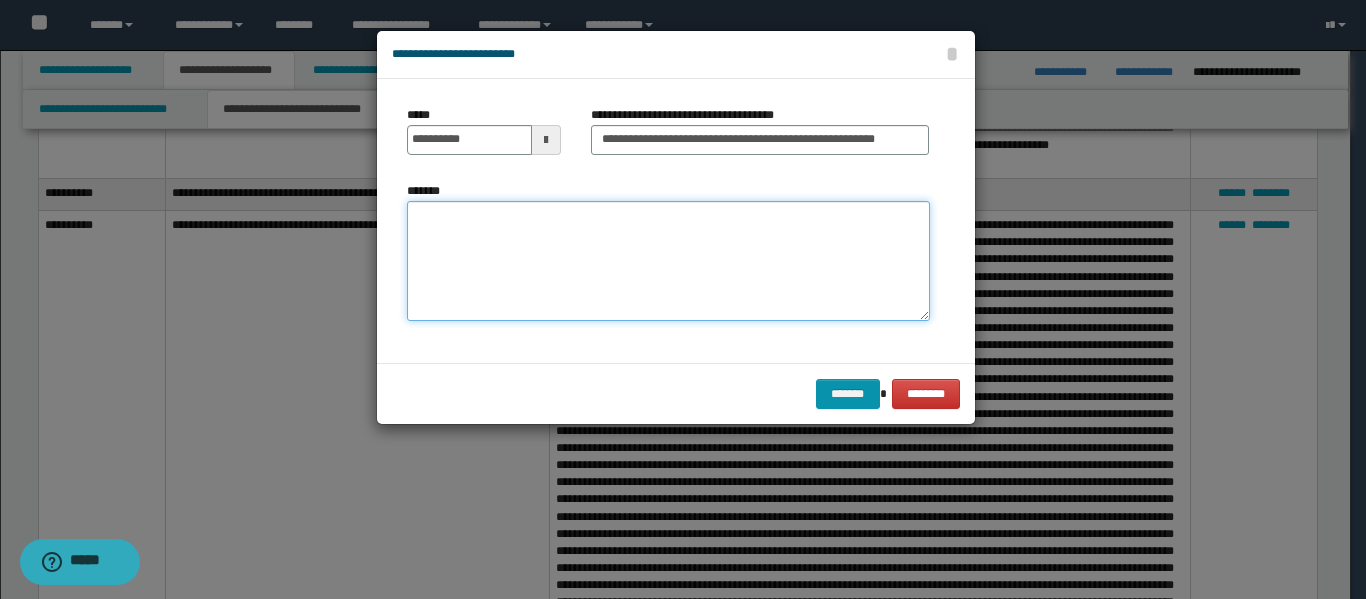 paste on "**********" 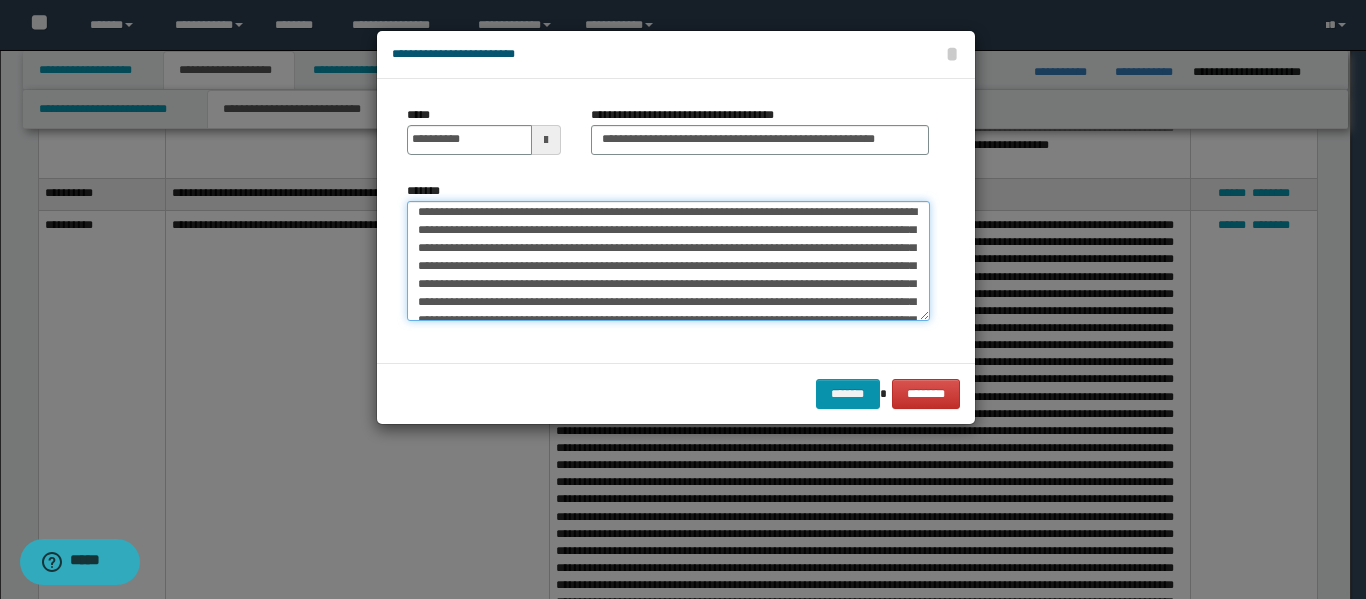 scroll, scrollTop: 0, scrollLeft: 0, axis: both 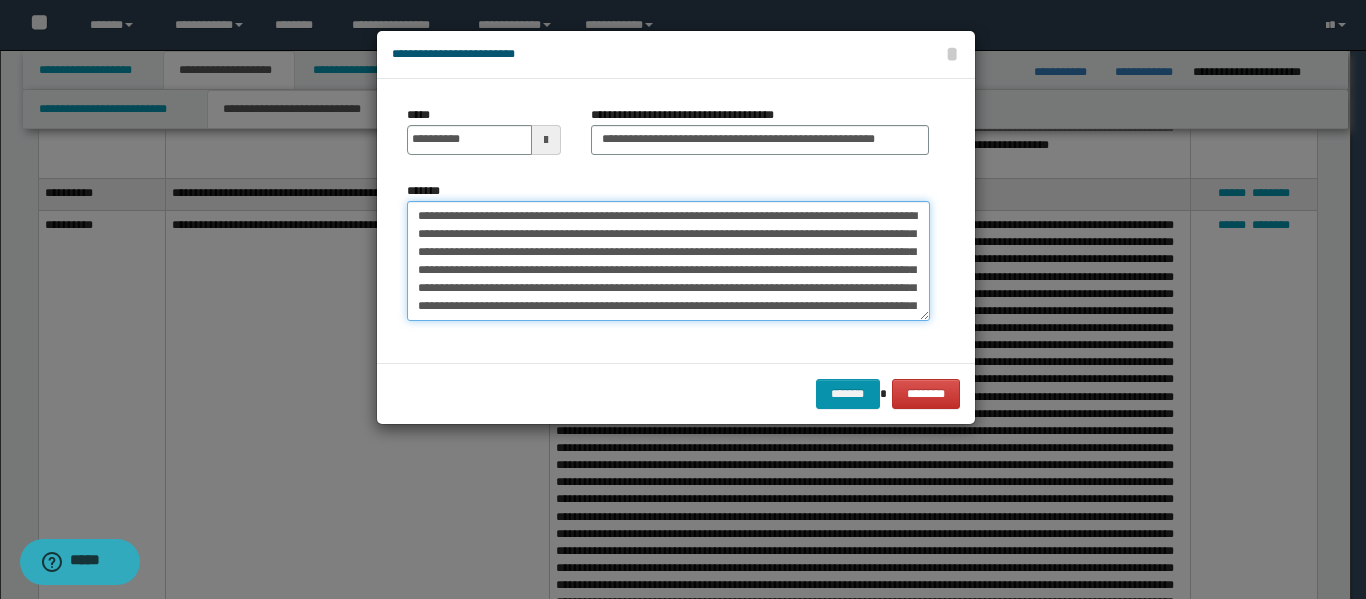 click on "*******" at bounding box center [668, 261] 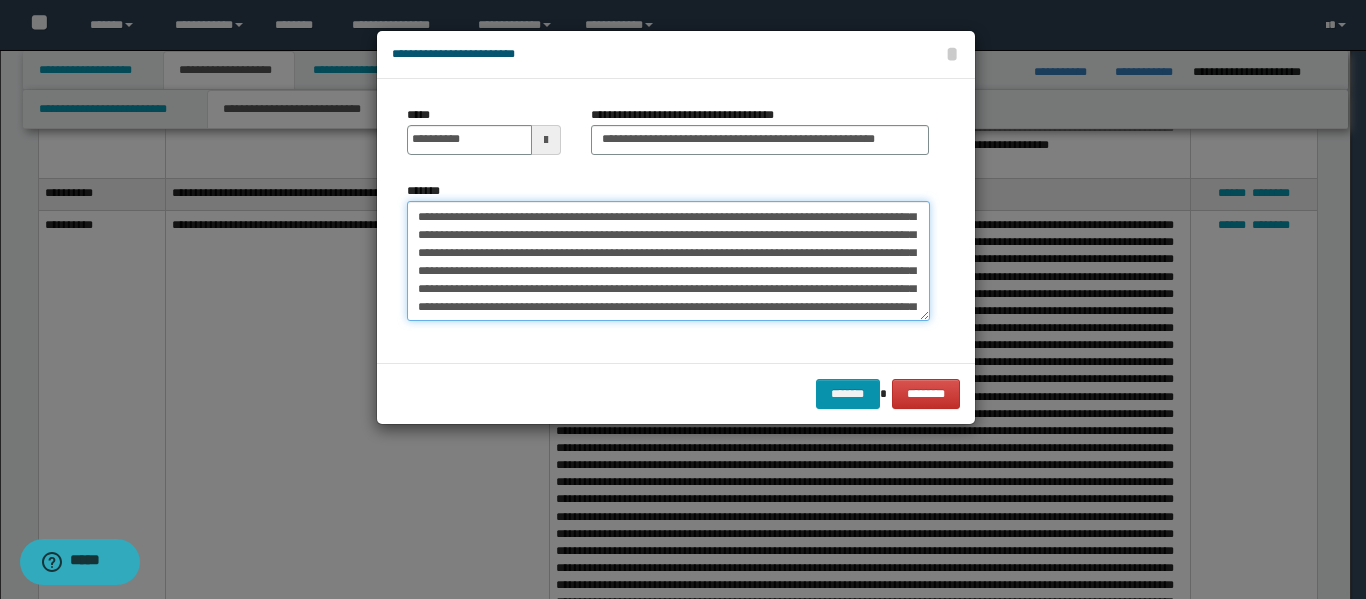 scroll, scrollTop: 0, scrollLeft: 0, axis: both 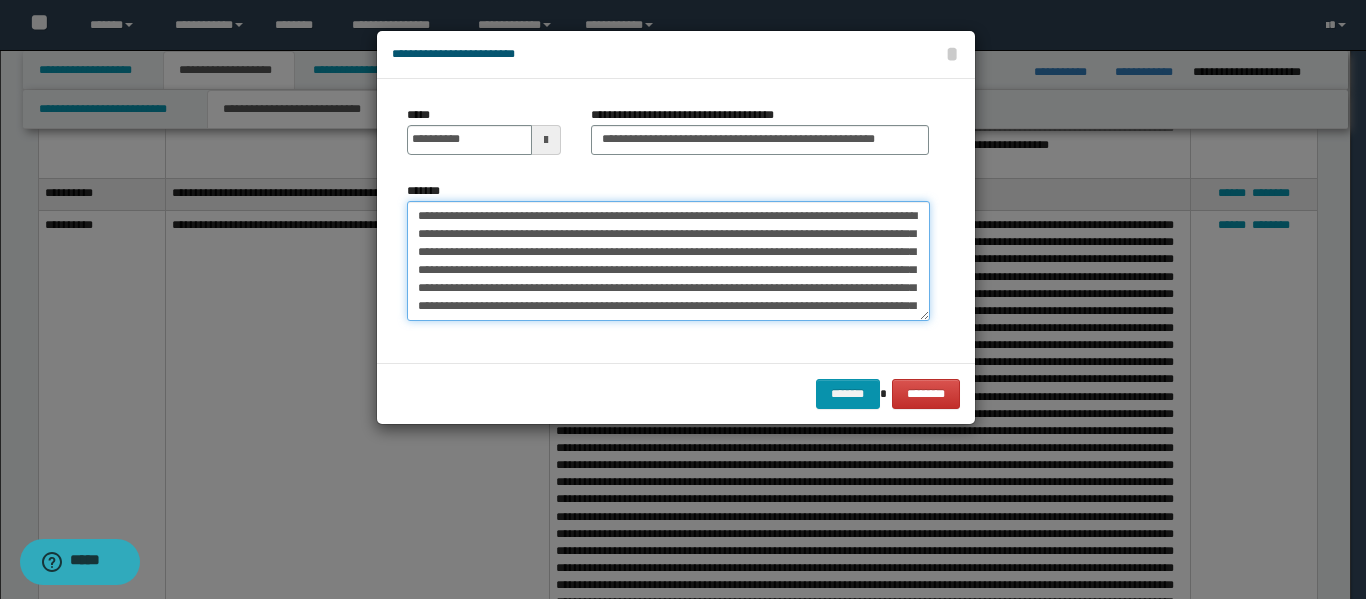 click on "*******" at bounding box center [668, 261] 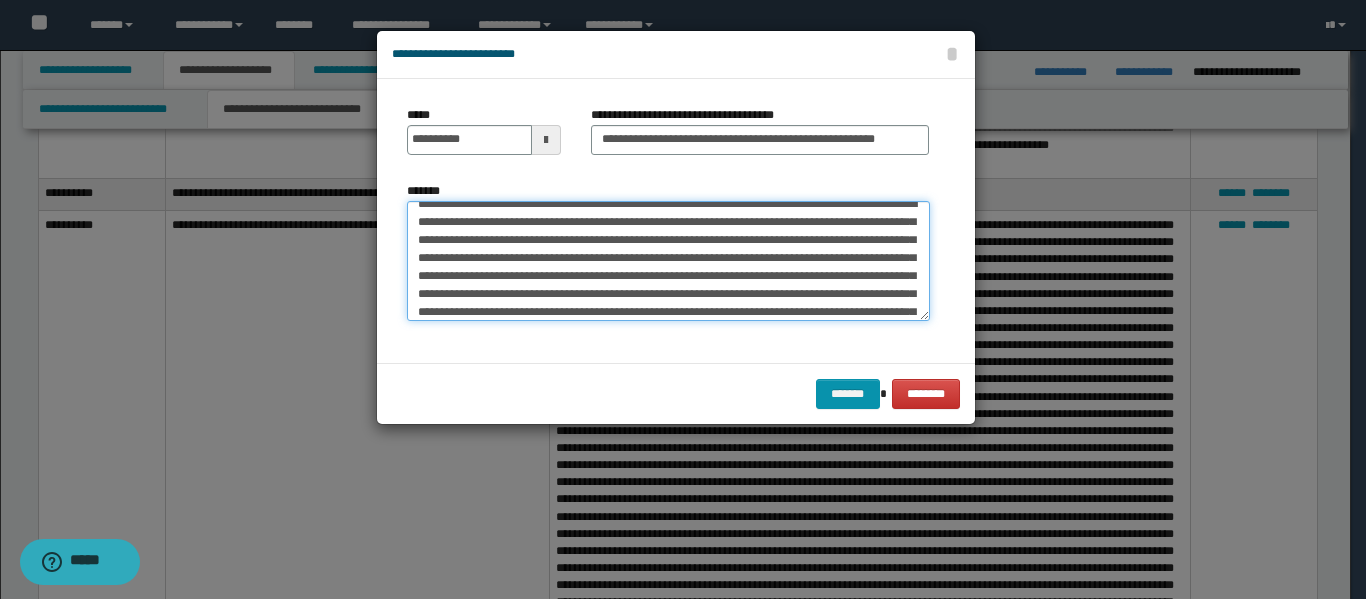 scroll, scrollTop: 30, scrollLeft: 0, axis: vertical 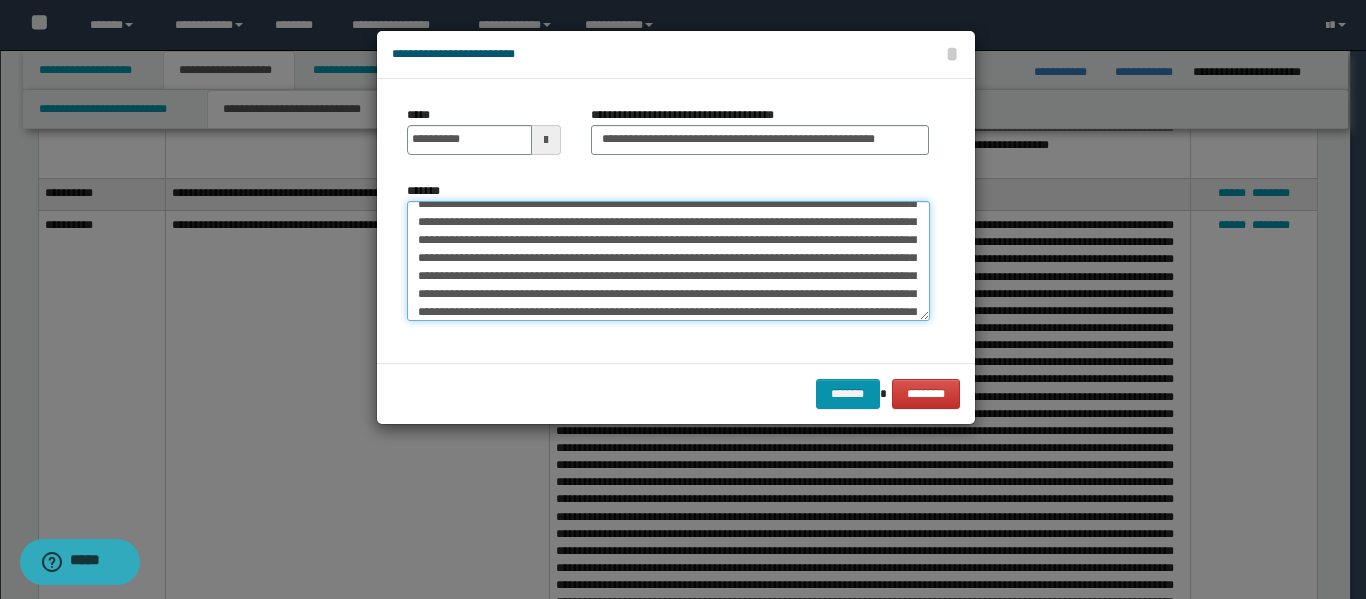 click on "*******" at bounding box center (668, 261) 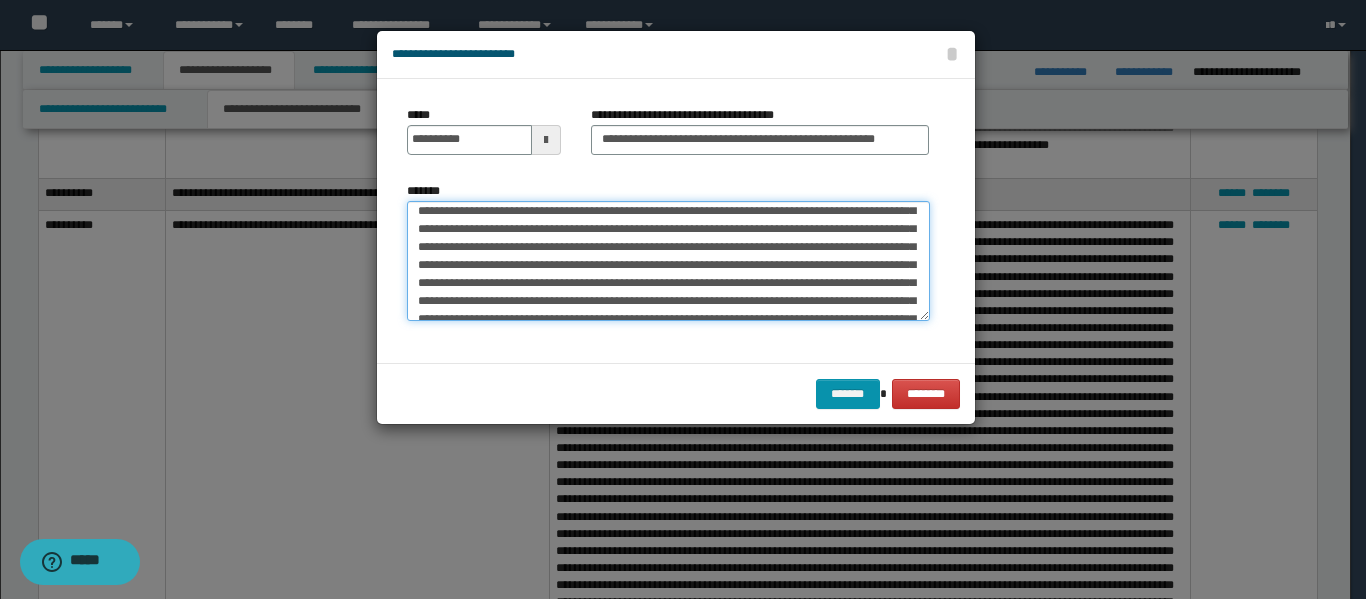 scroll, scrollTop: 148, scrollLeft: 0, axis: vertical 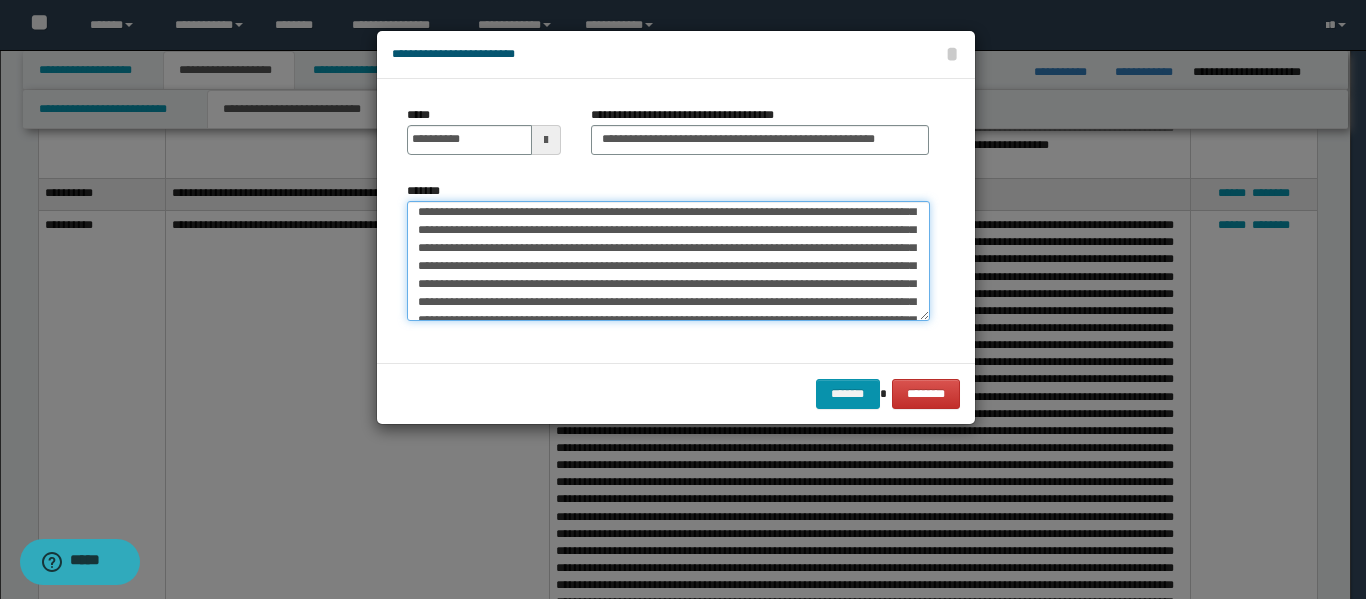 click on "*******" at bounding box center (668, 261) 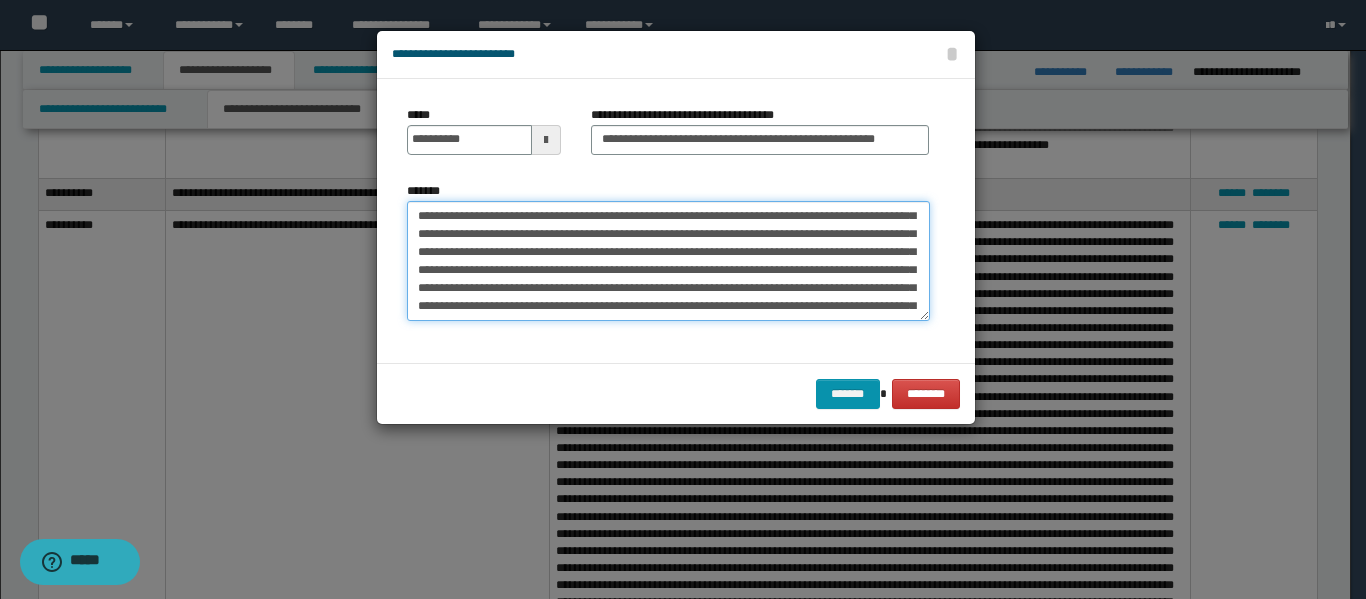 scroll, scrollTop: 248, scrollLeft: 0, axis: vertical 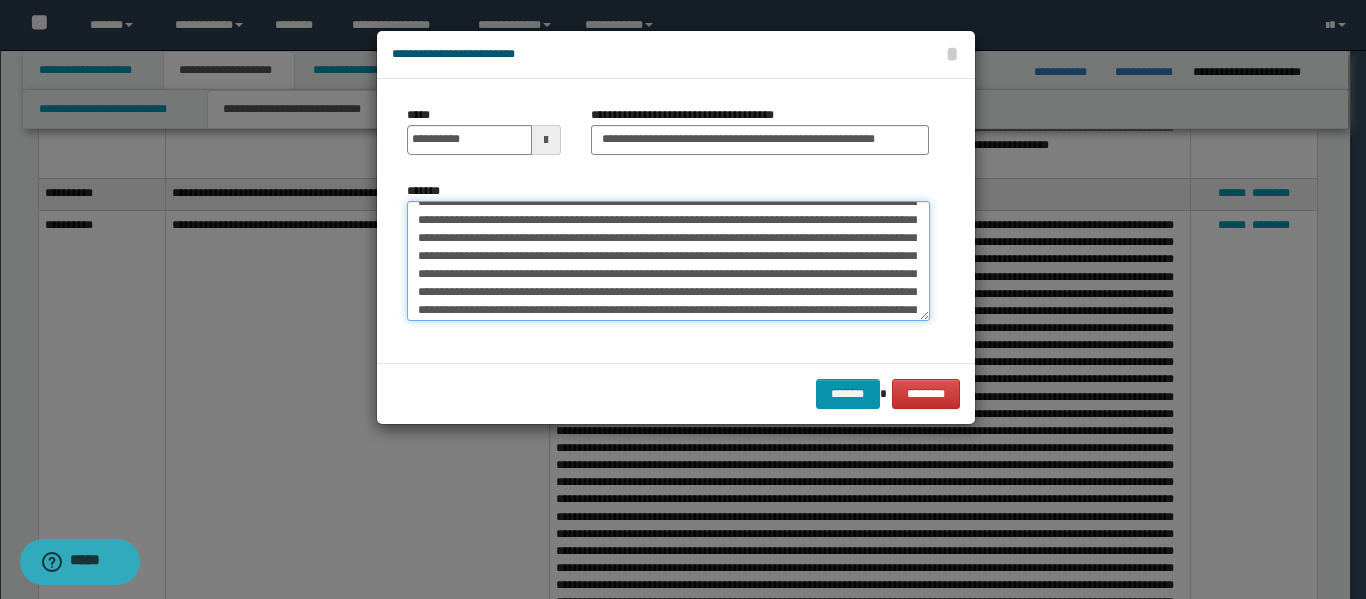 click on "*******" at bounding box center (668, 261) 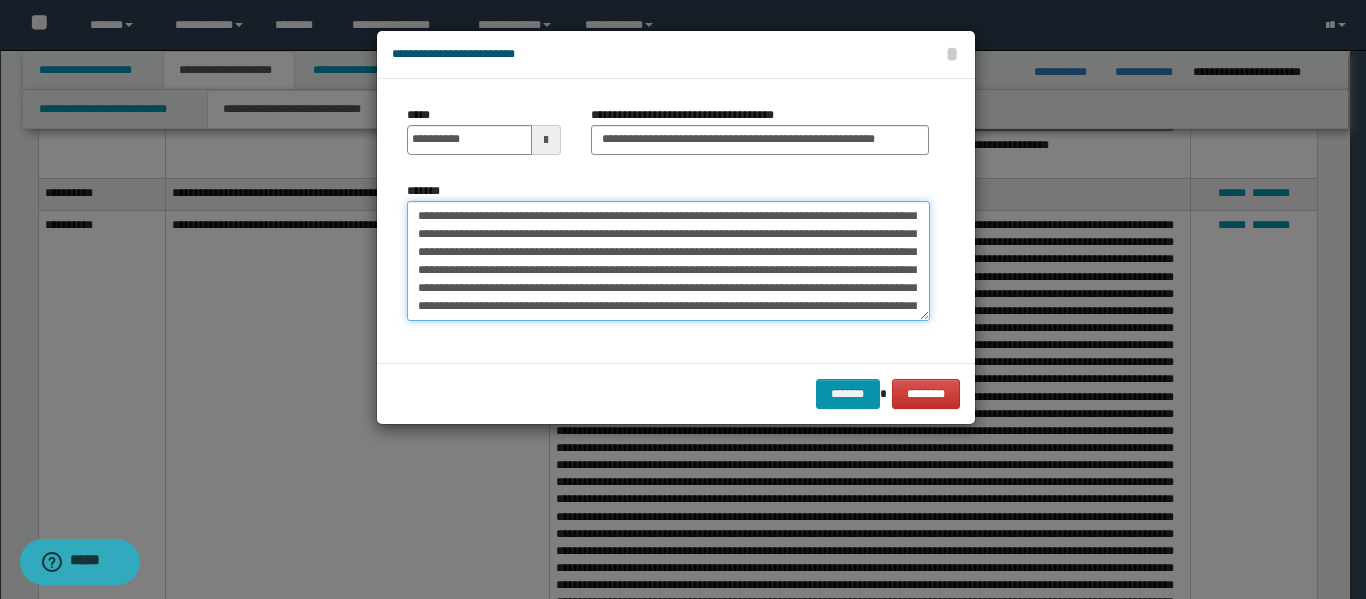scroll, scrollTop: 315, scrollLeft: 0, axis: vertical 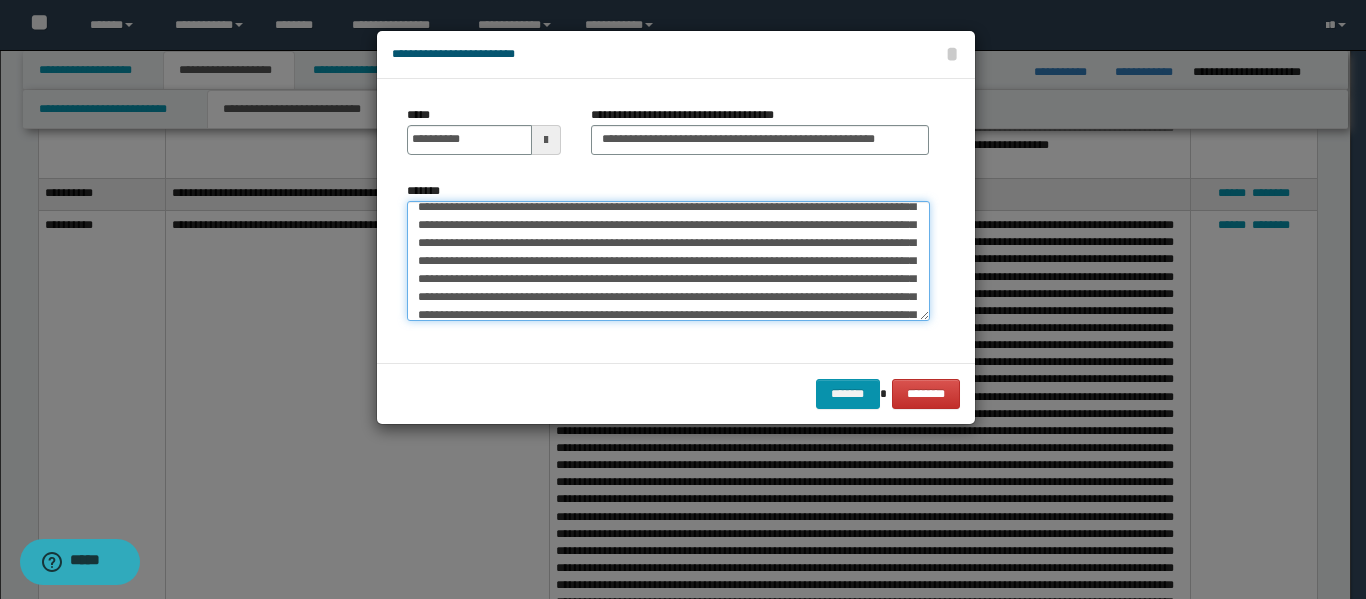 click on "*******" at bounding box center (668, 261) 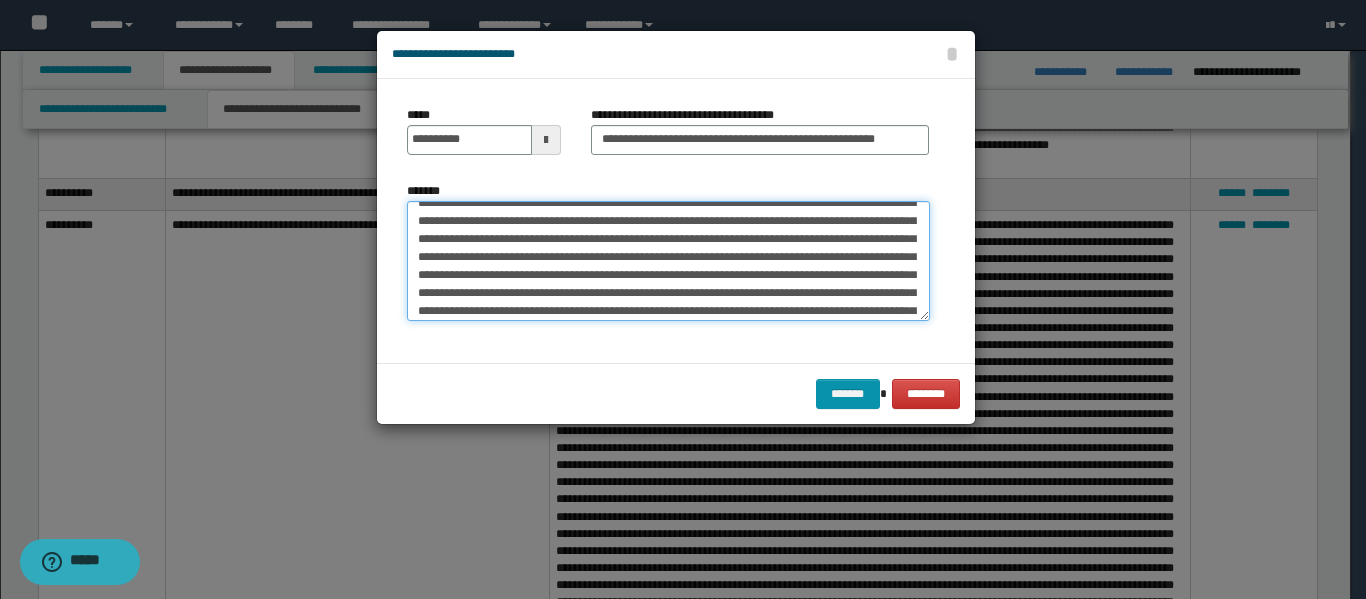 click on "*******" at bounding box center (668, 261) 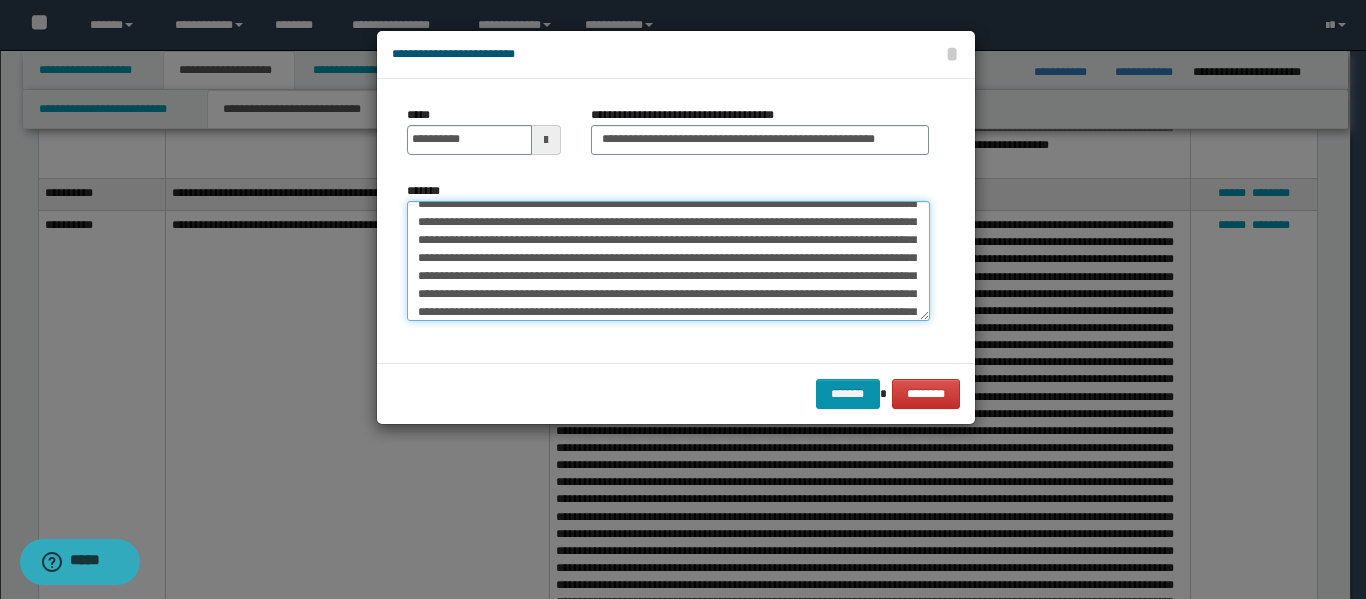 click on "*******" at bounding box center (668, 261) 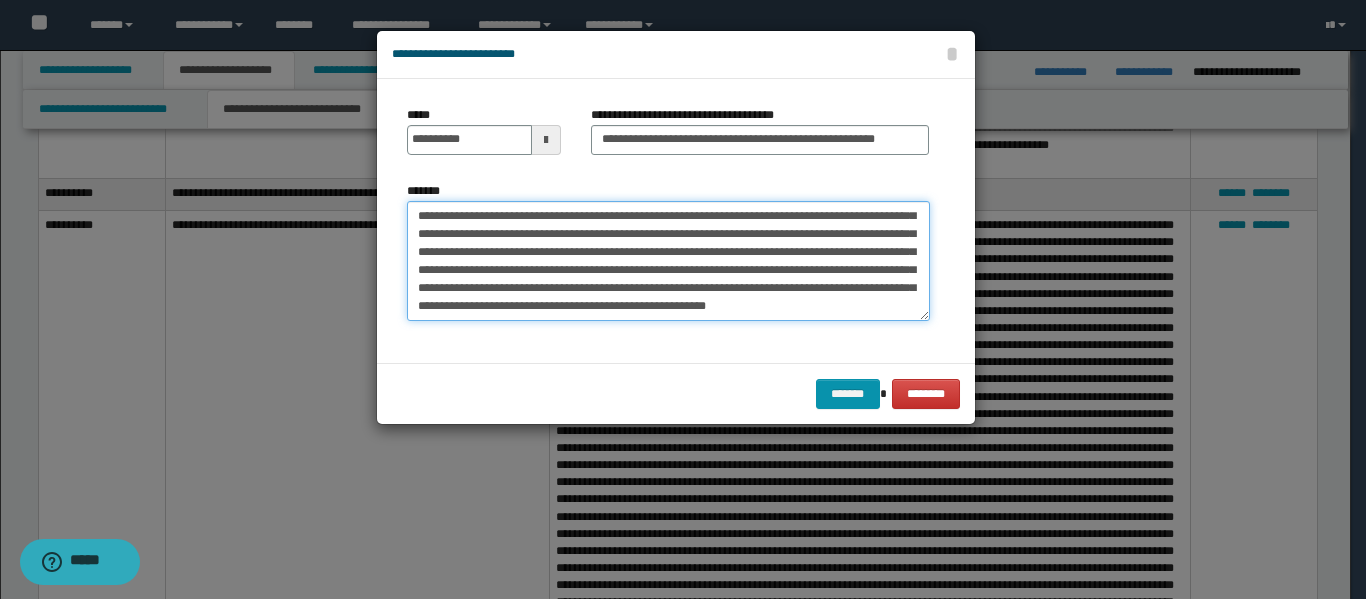 scroll, scrollTop: 472, scrollLeft: 0, axis: vertical 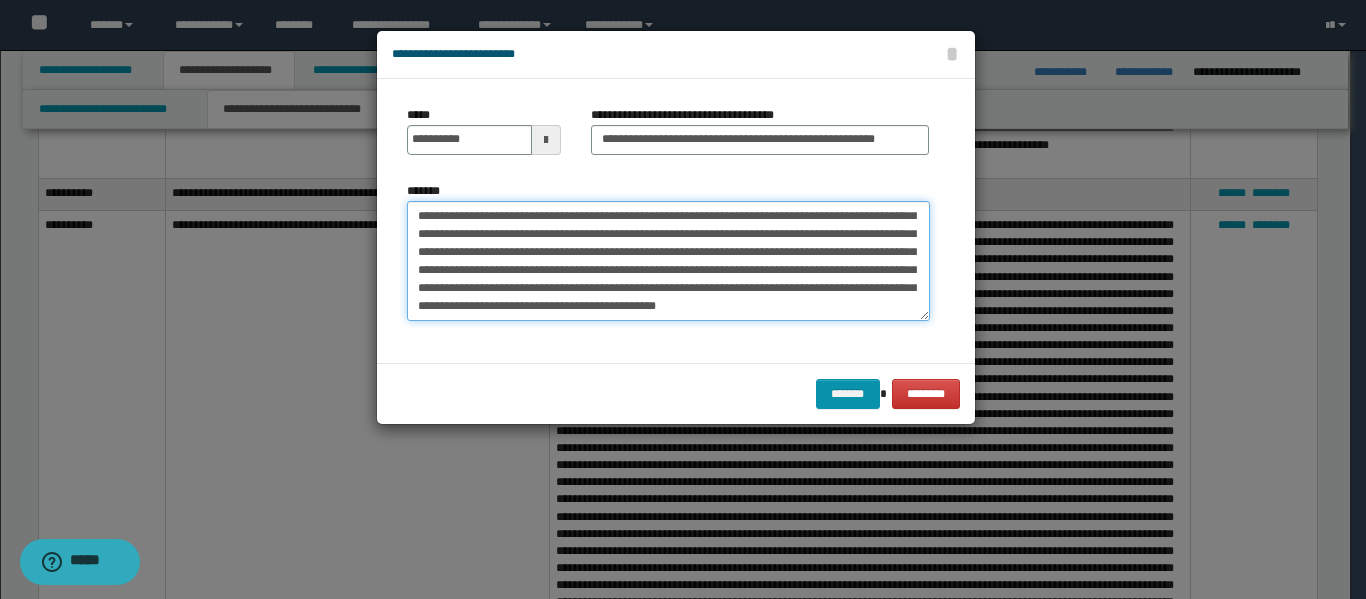 click on "*******" at bounding box center (668, 261) 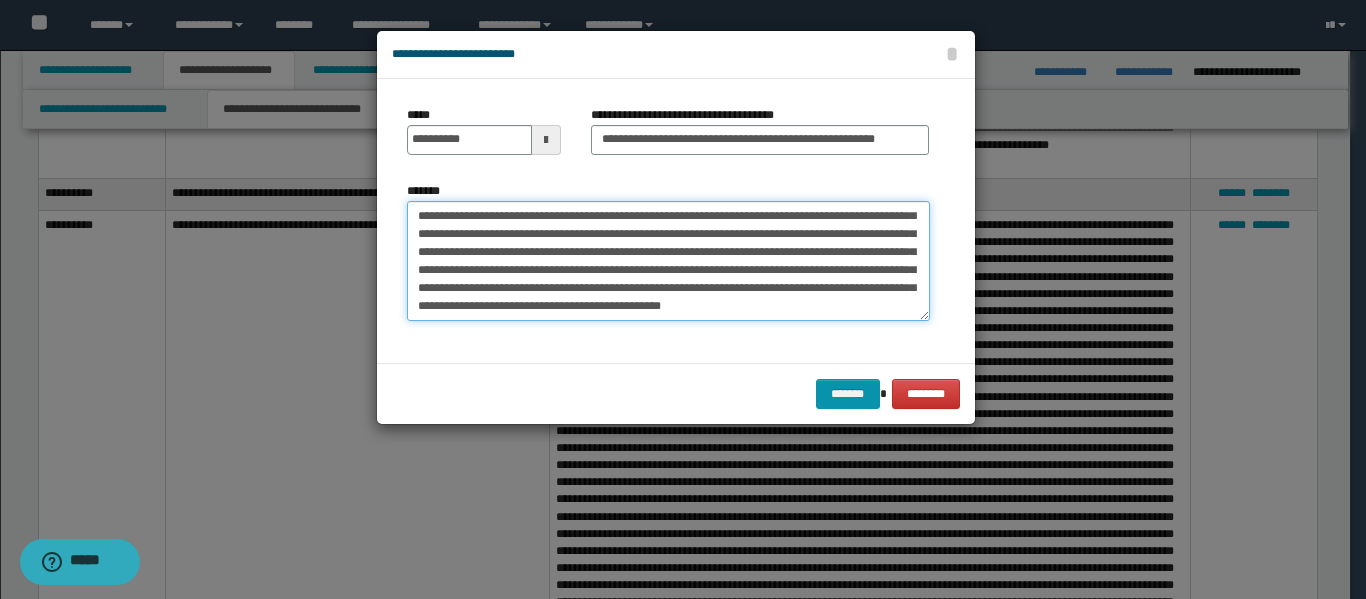 click on "*******" at bounding box center [668, 261] 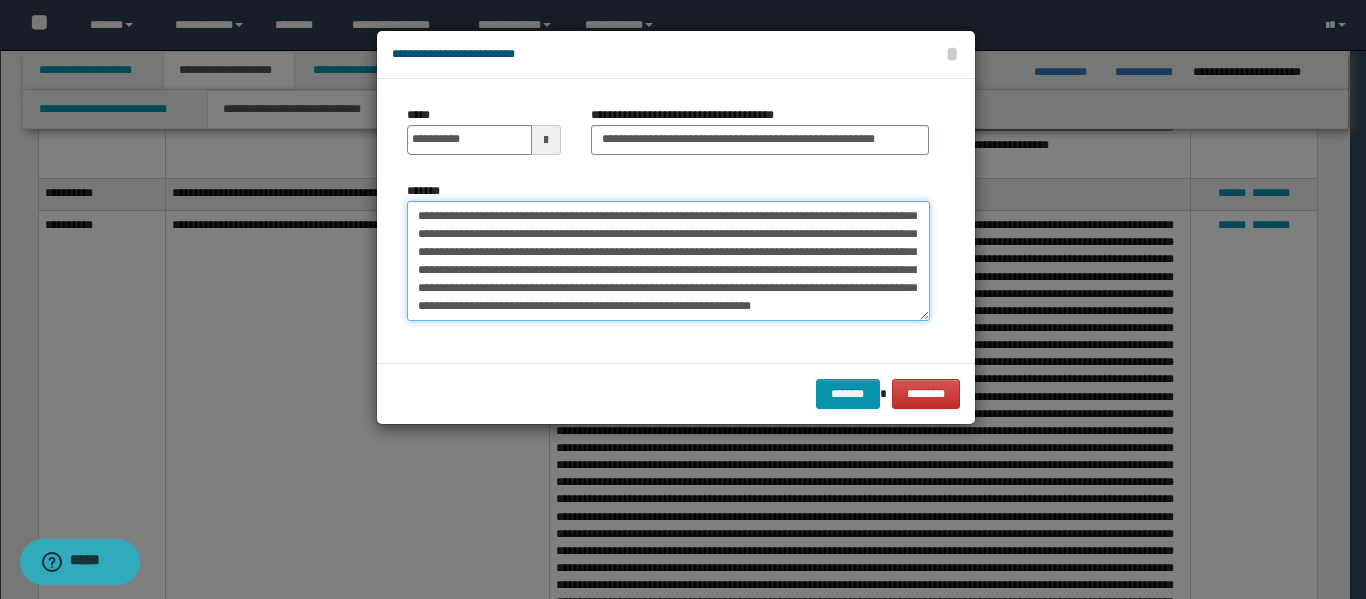 click on "*******" at bounding box center [668, 261] 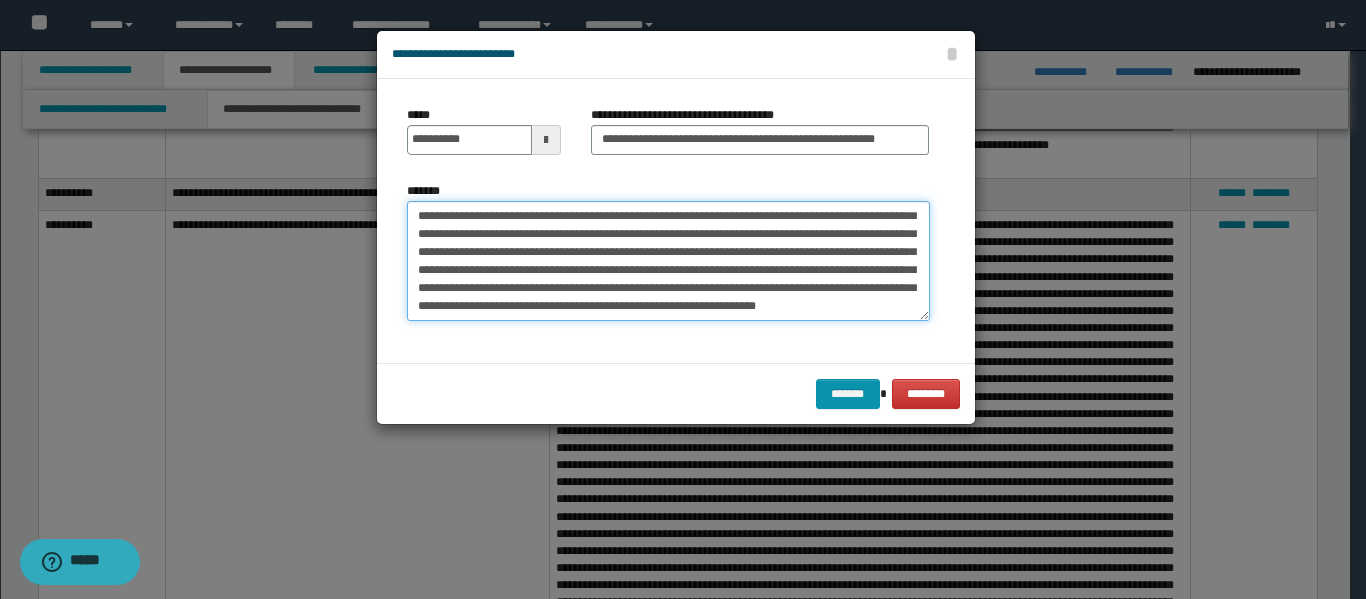 click on "*******" at bounding box center (668, 261) 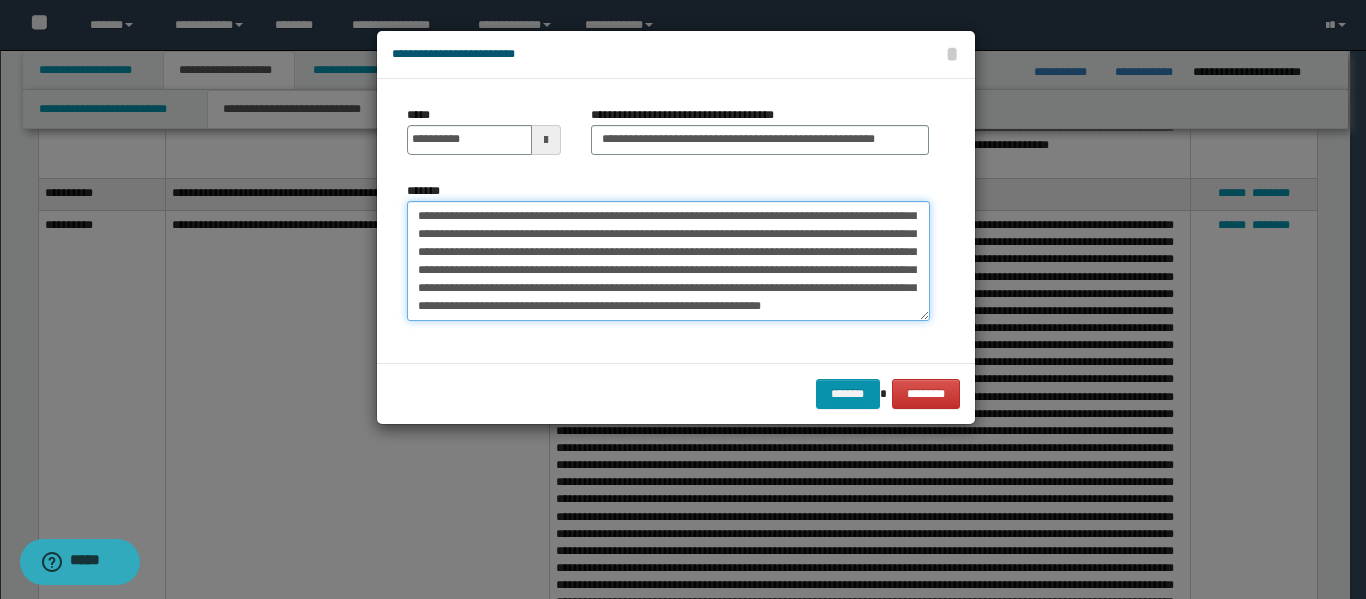 click on "*******" at bounding box center (668, 261) 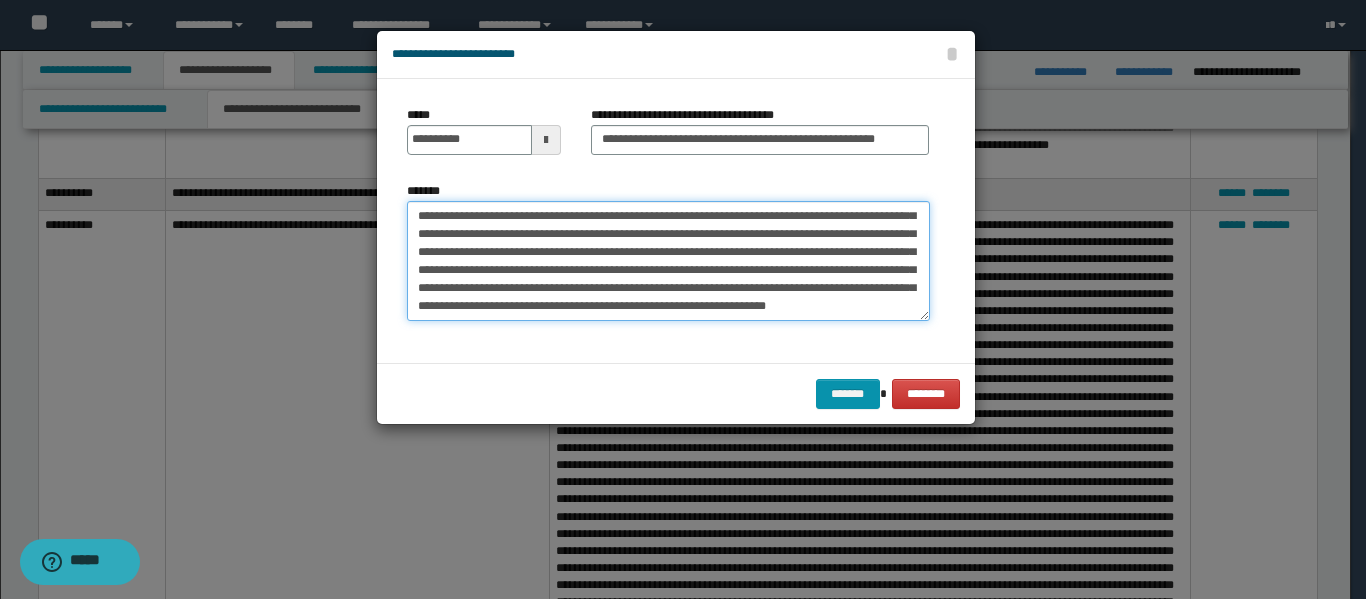 click on "*******" at bounding box center [668, 261] 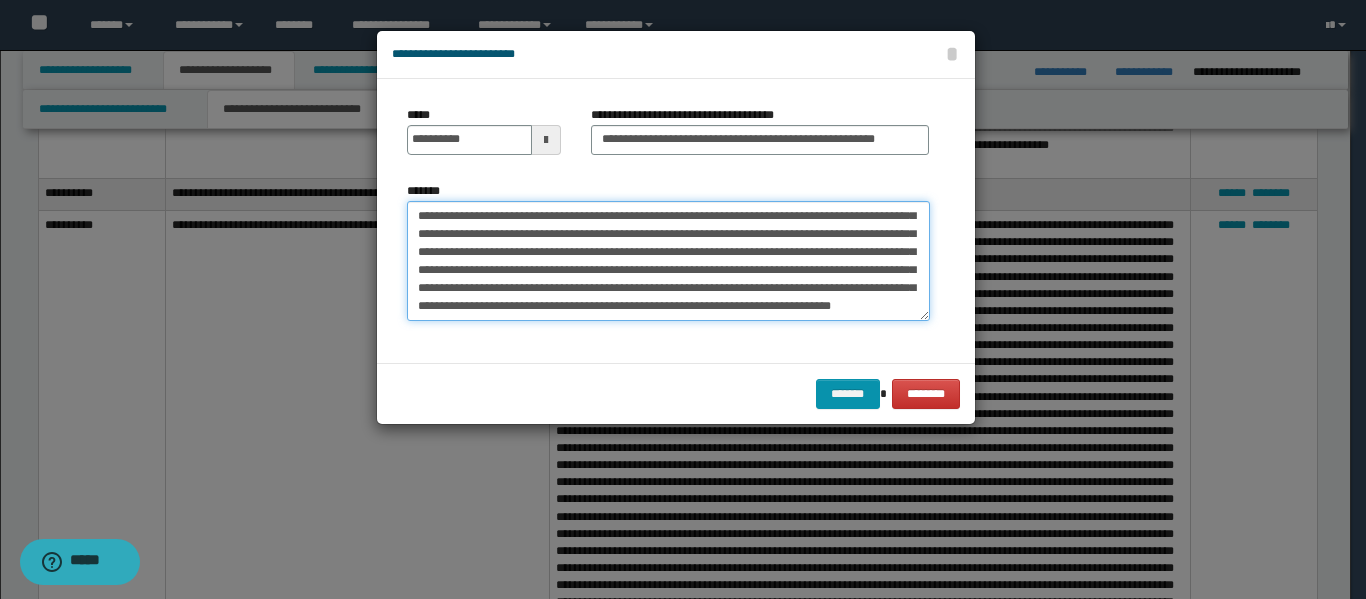 click on "*******" at bounding box center (668, 261) 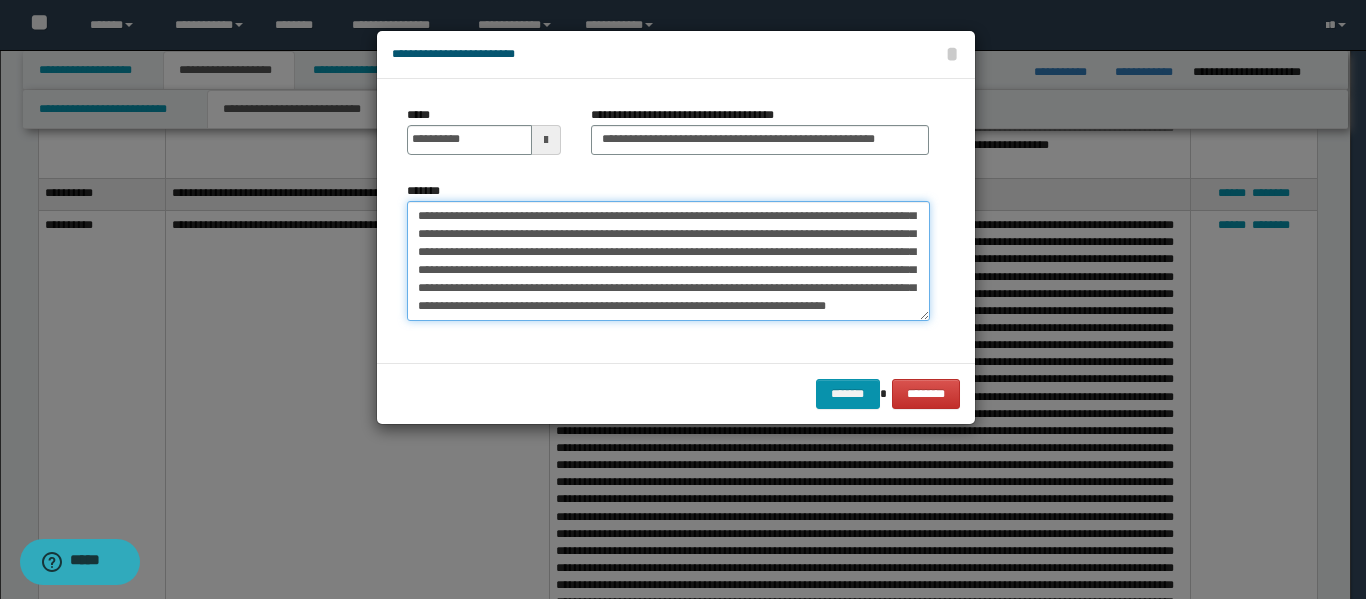 click on "*******" at bounding box center (668, 261) 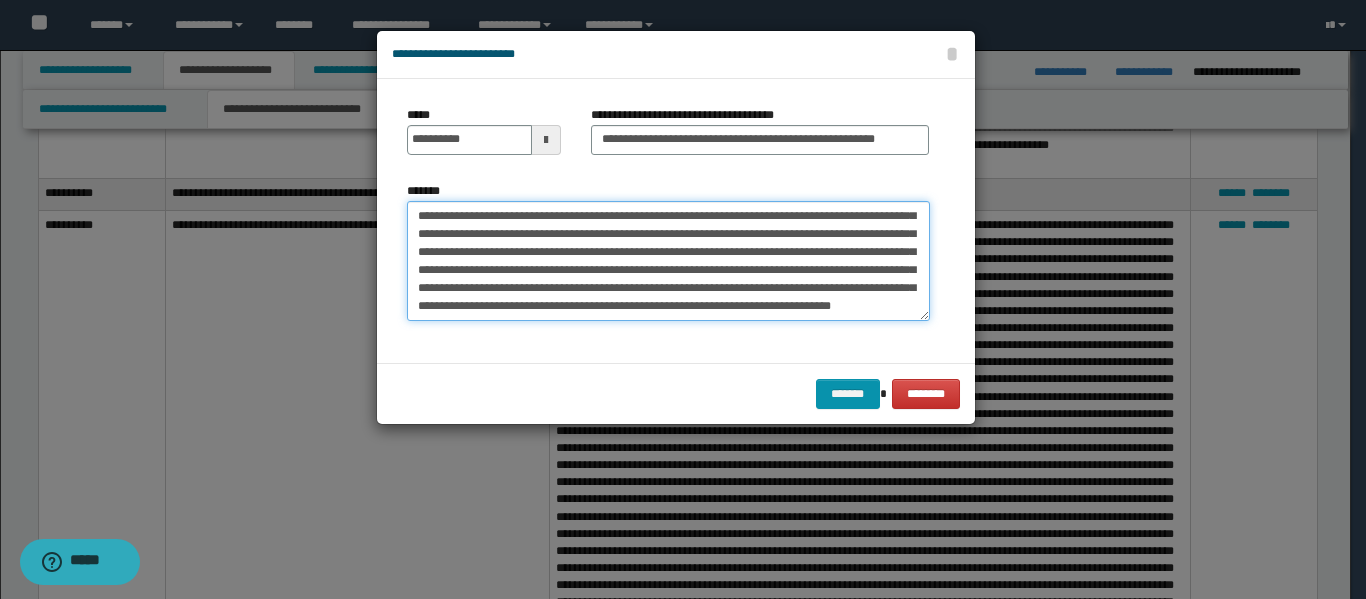 click on "*******" at bounding box center [668, 261] 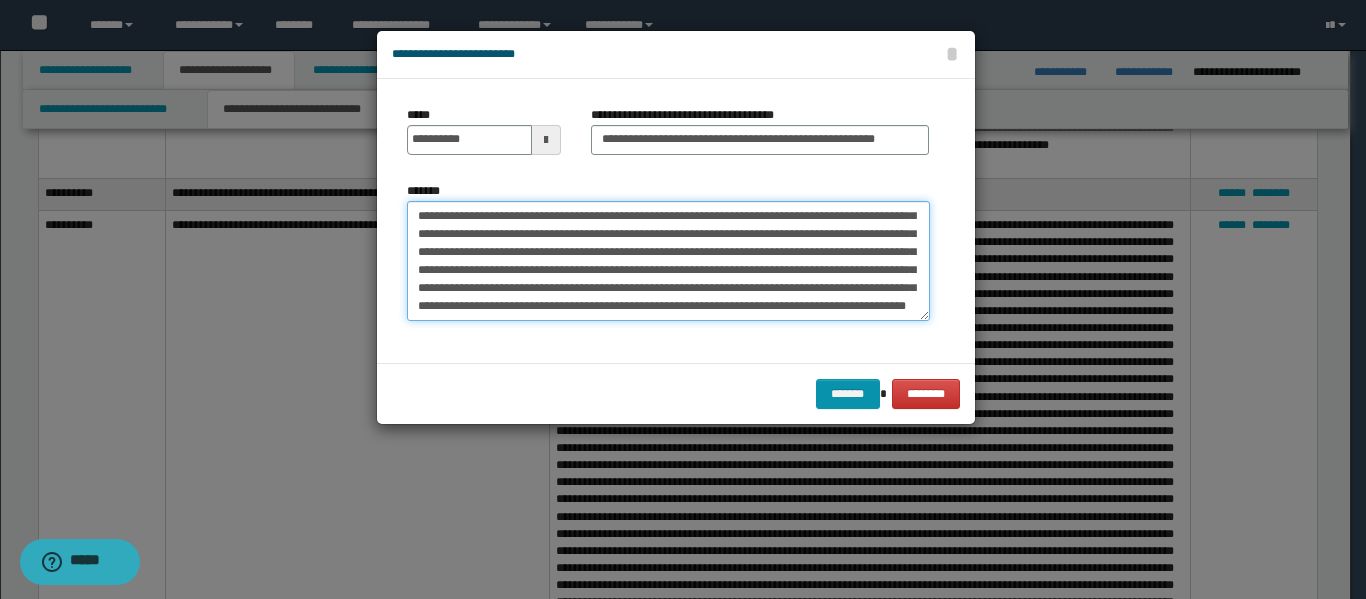 click on "*******" at bounding box center (668, 261) 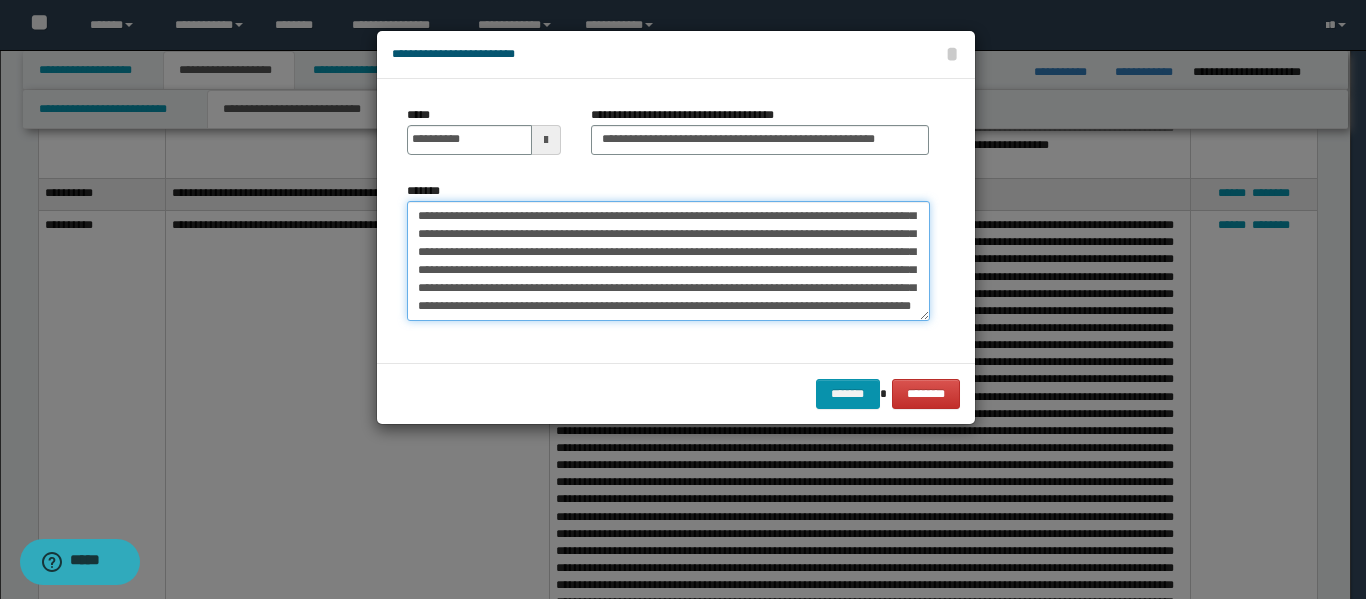 click on "*******" at bounding box center (668, 261) 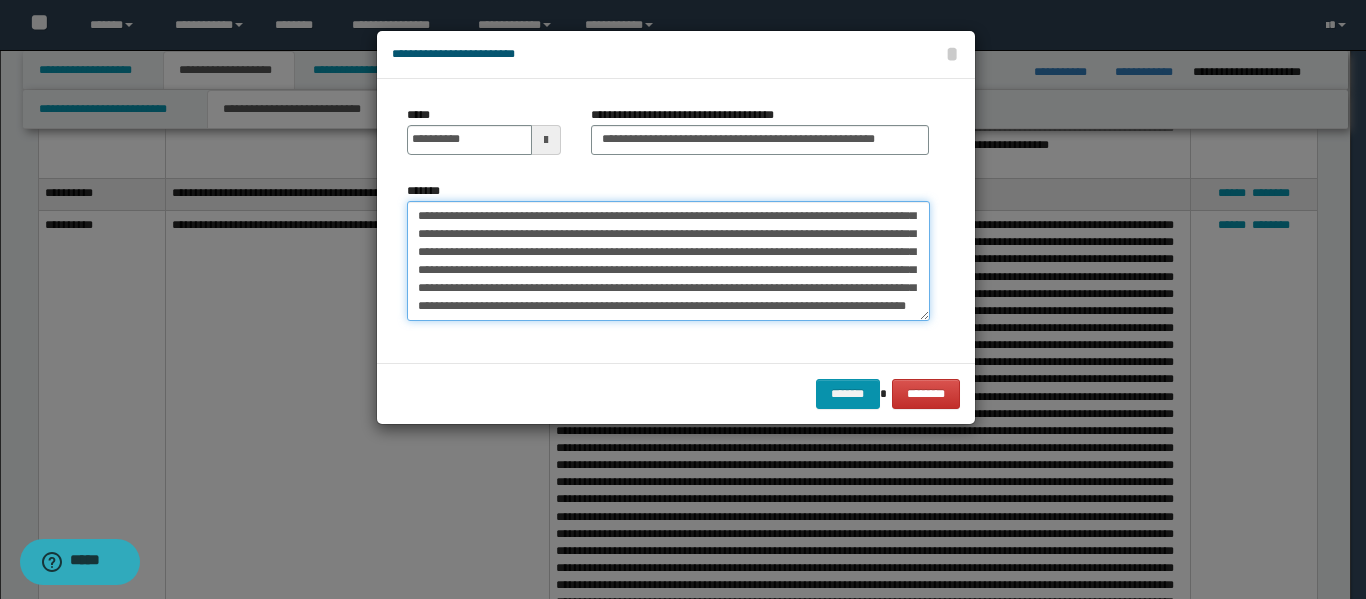 click on "*******" at bounding box center [668, 261] 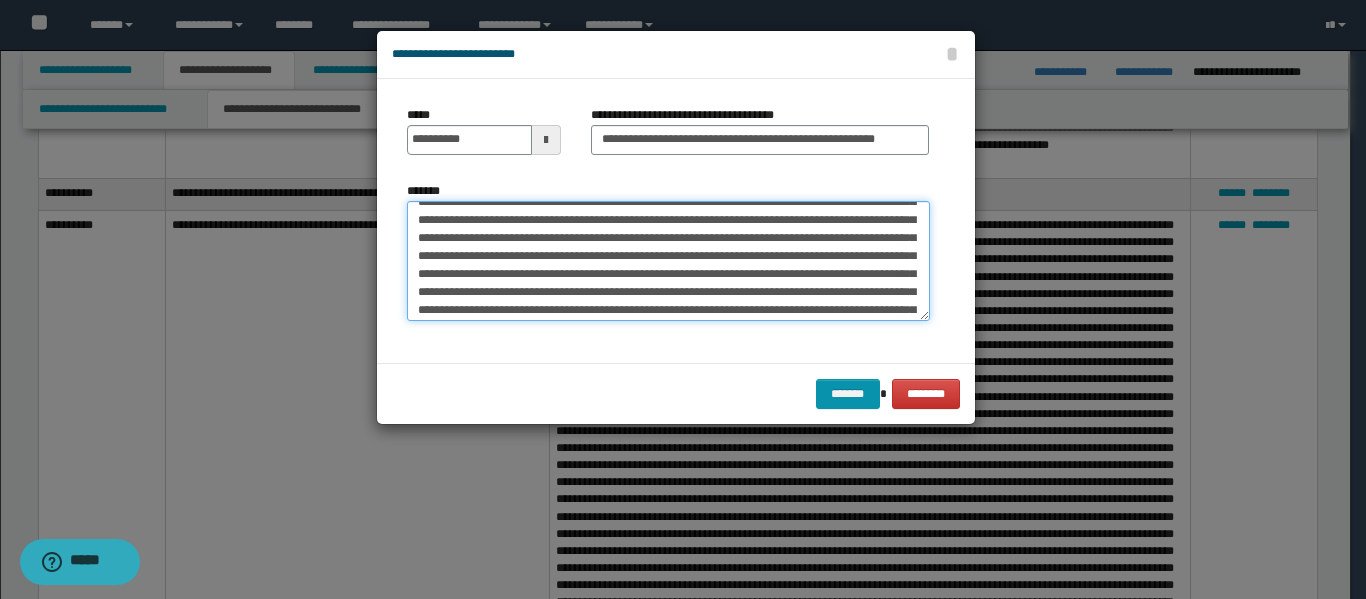 scroll, scrollTop: 200, scrollLeft: 0, axis: vertical 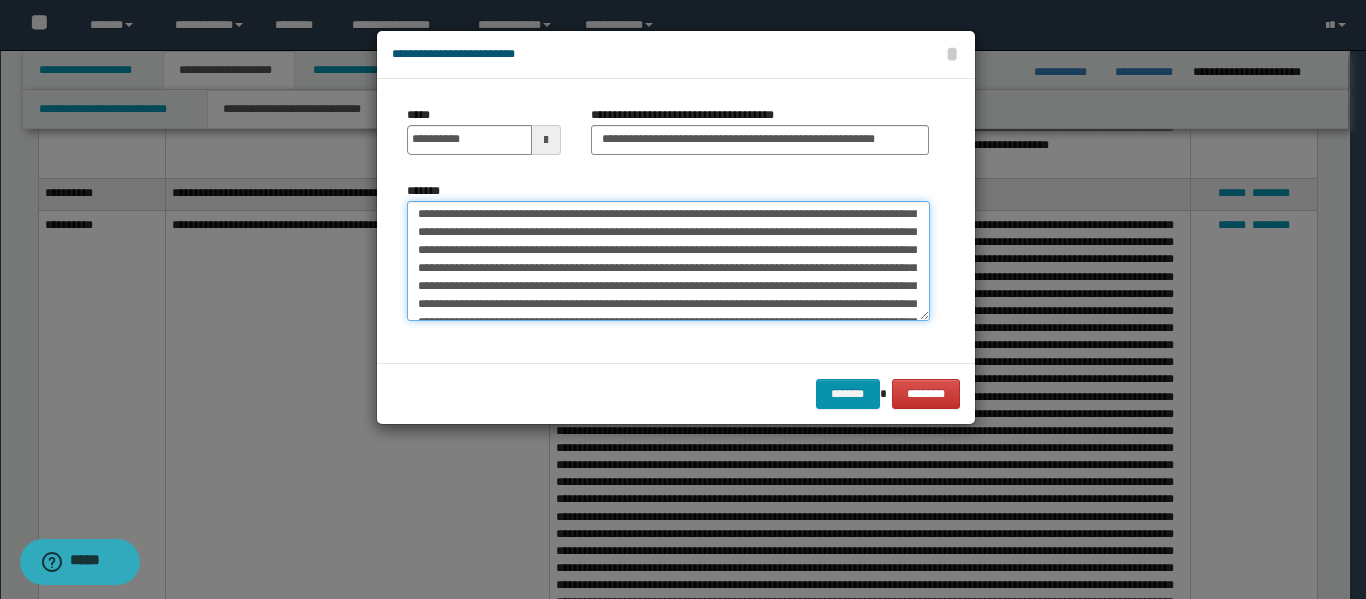 click on "*******" at bounding box center [668, 261] 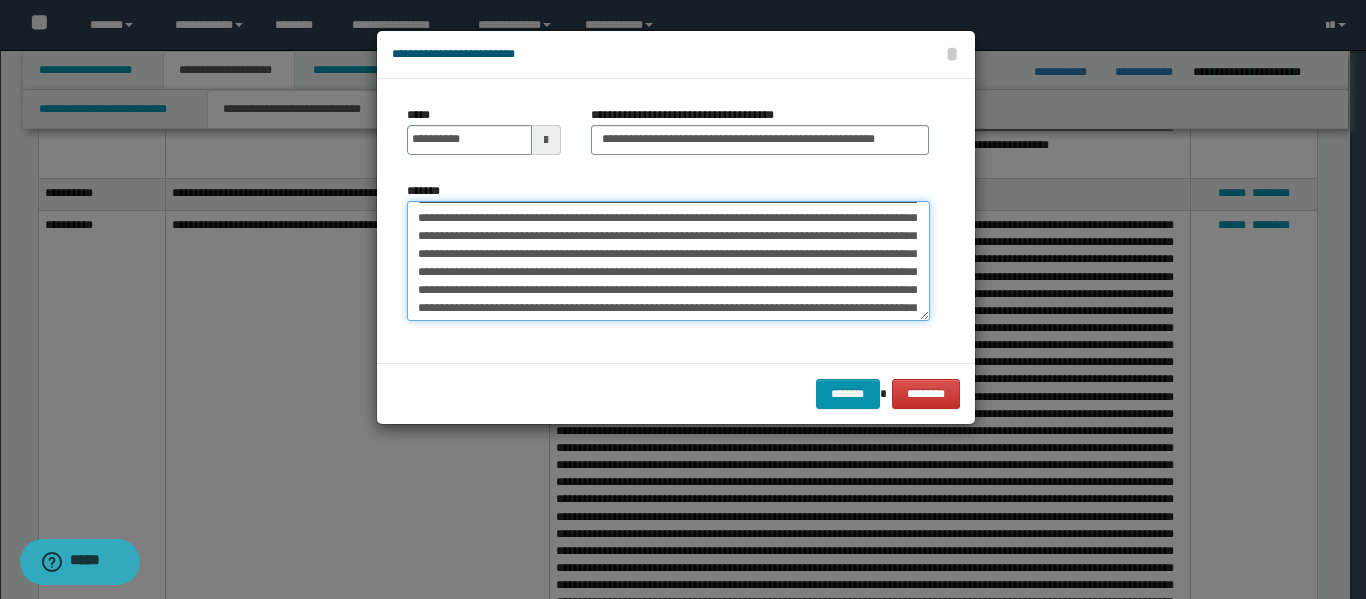 scroll, scrollTop: 186, scrollLeft: 0, axis: vertical 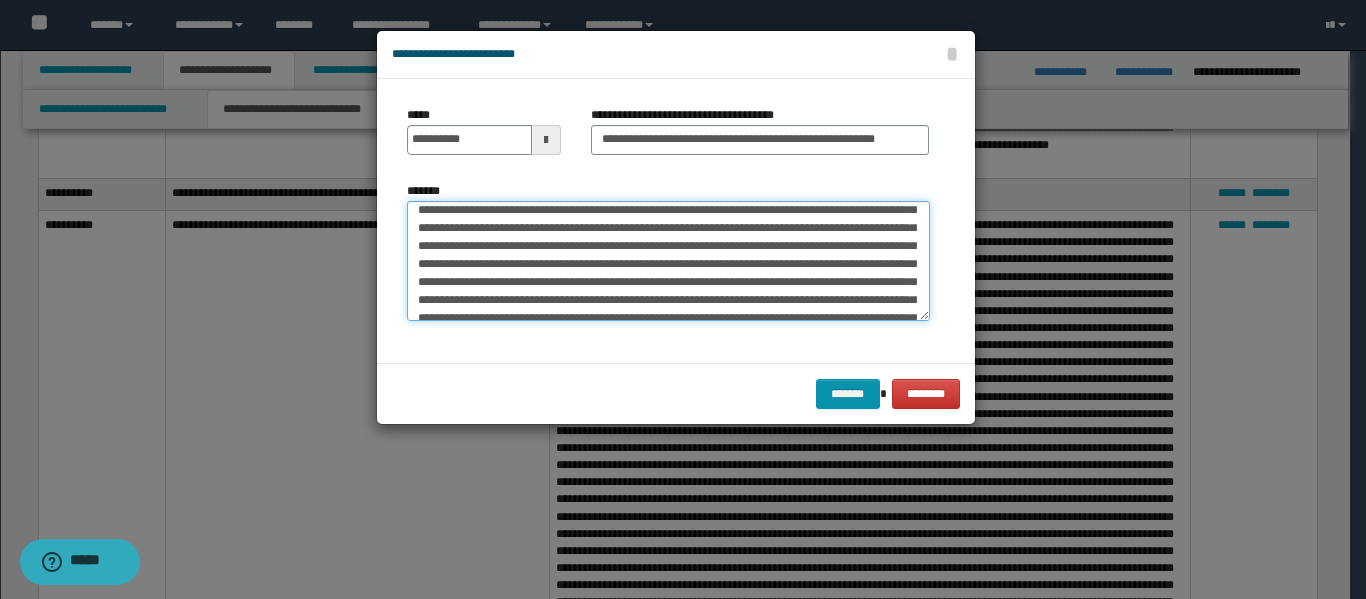 drag, startPoint x: 828, startPoint y: 294, endPoint x: 838, endPoint y: 299, distance: 11.18034 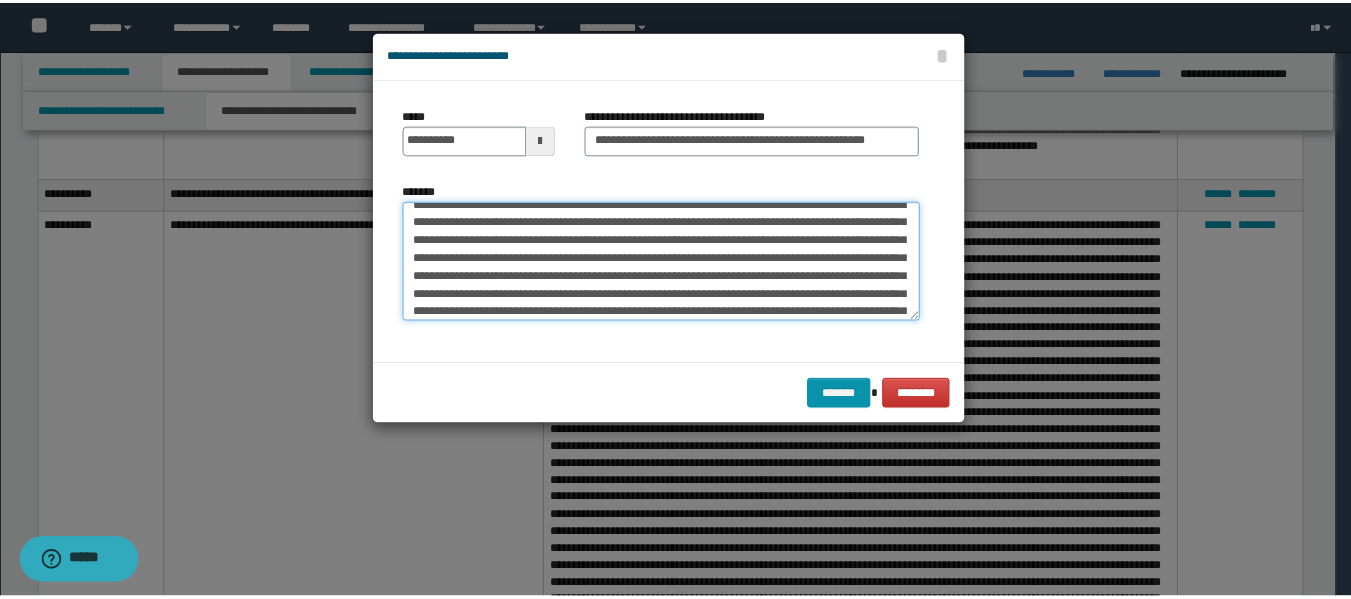 scroll, scrollTop: 0, scrollLeft: 0, axis: both 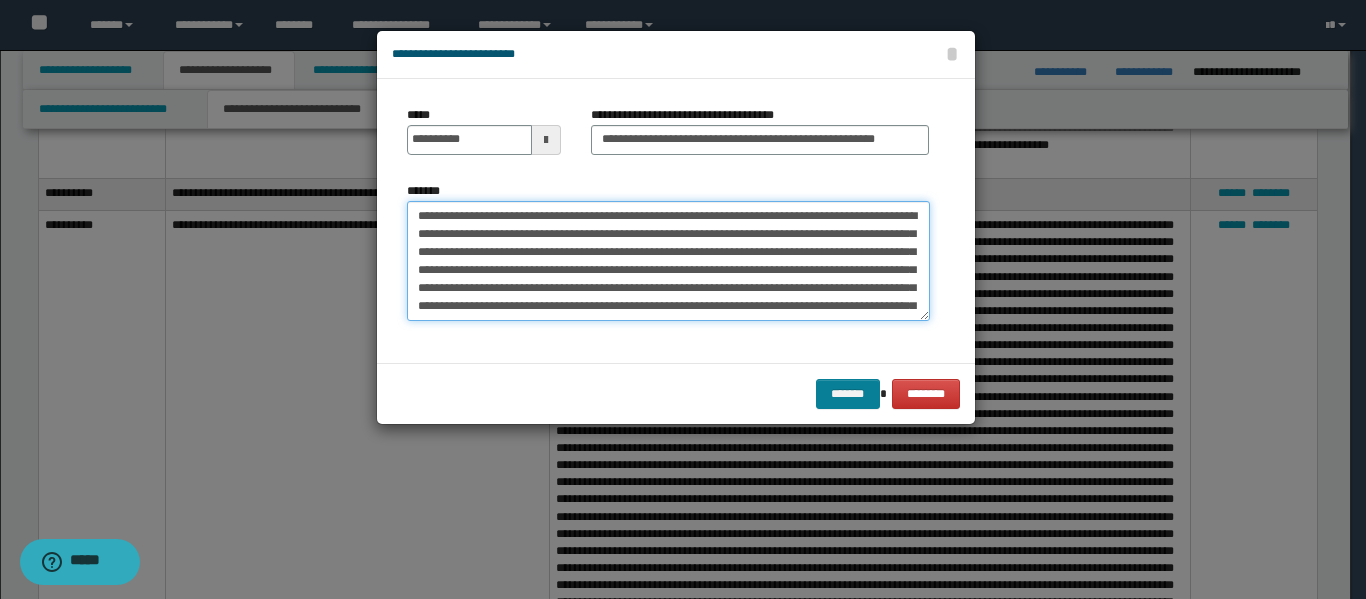 type on "**********" 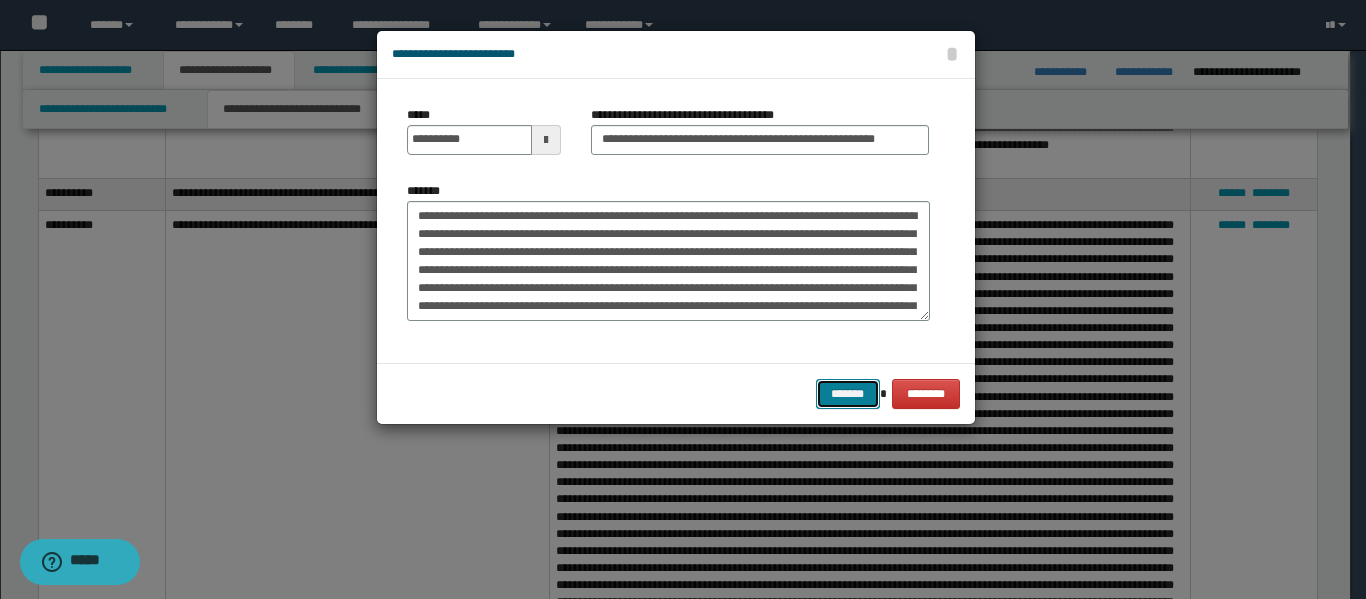 click on "*******" at bounding box center [848, 394] 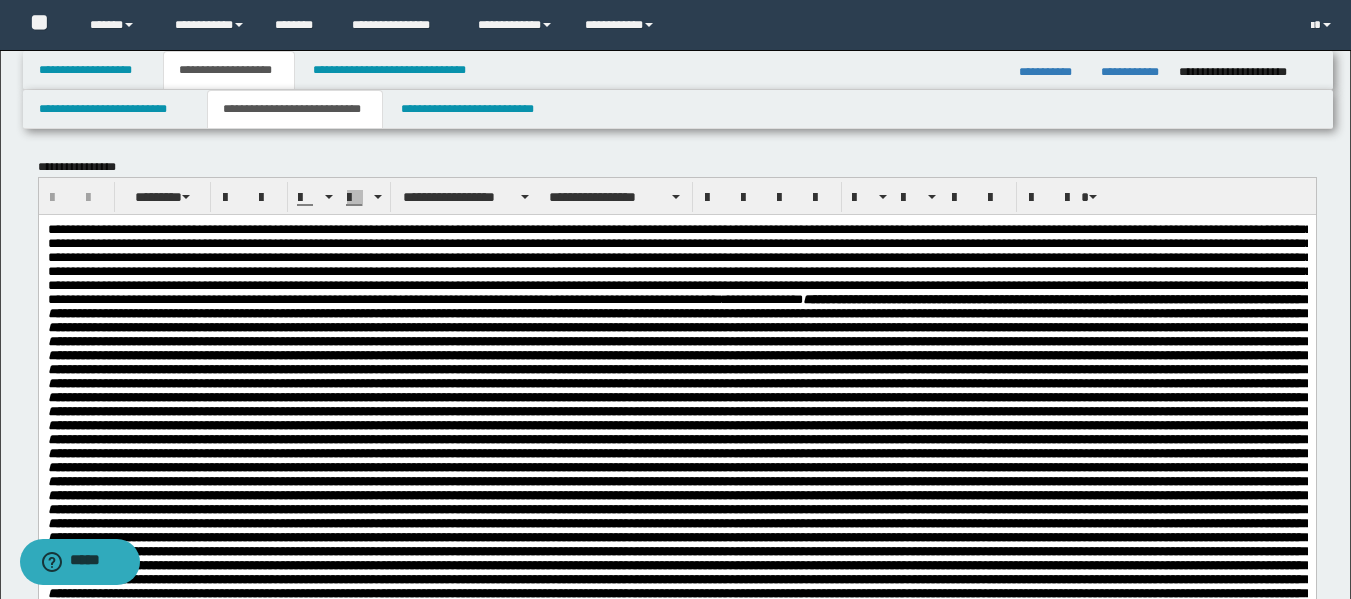 scroll, scrollTop: 0, scrollLeft: 0, axis: both 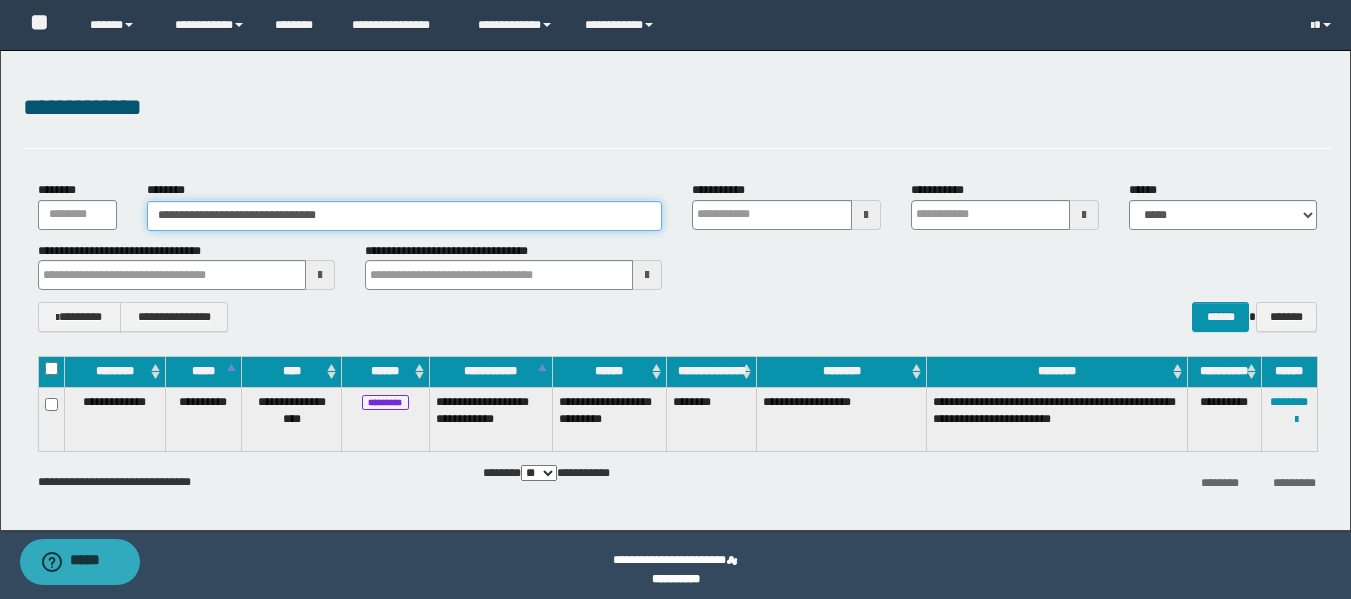 click on "**********" at bounding box center [405, 216] 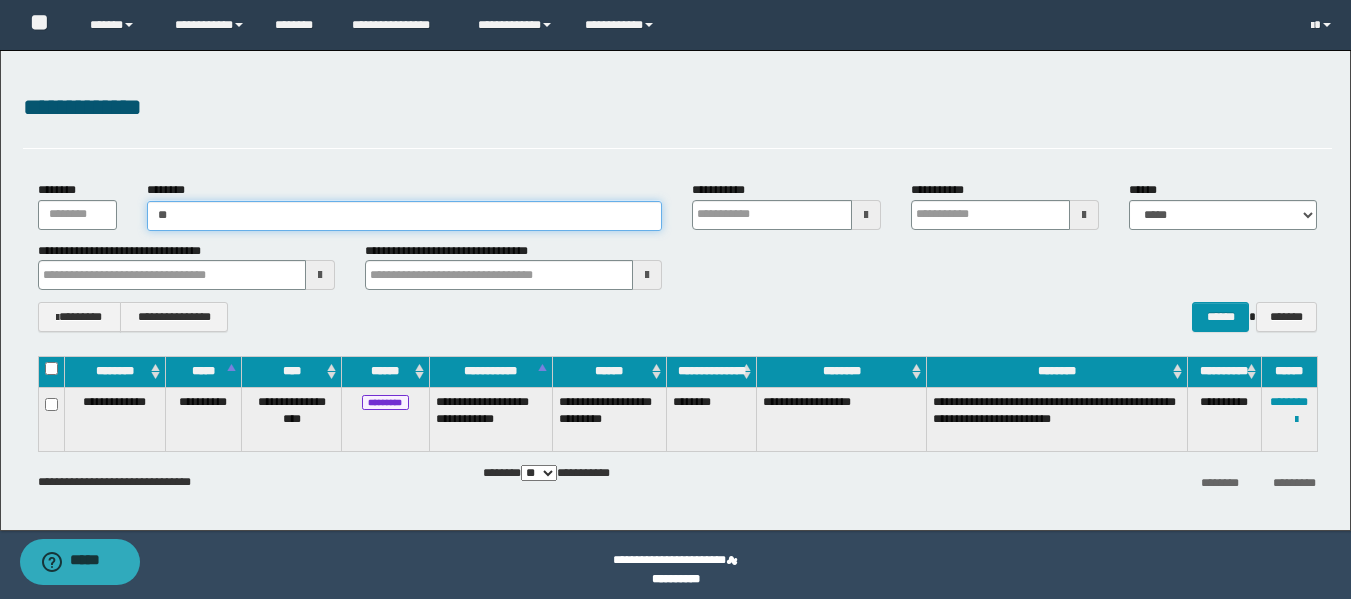 type on "*" 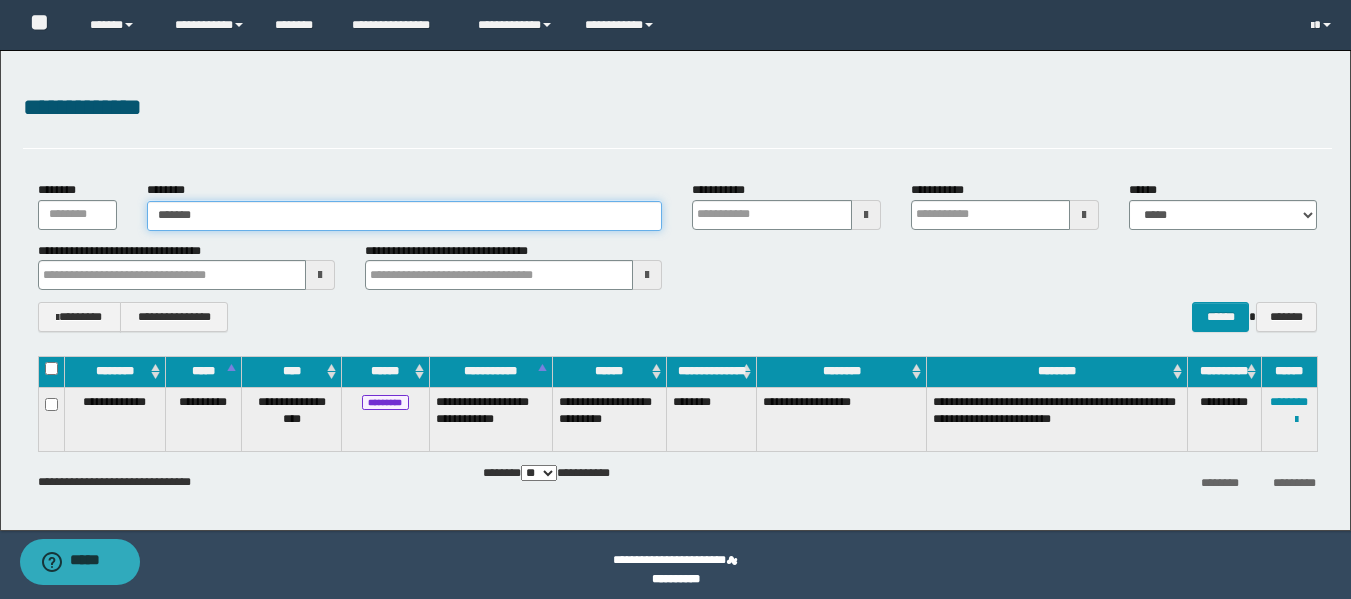 type on "*******" 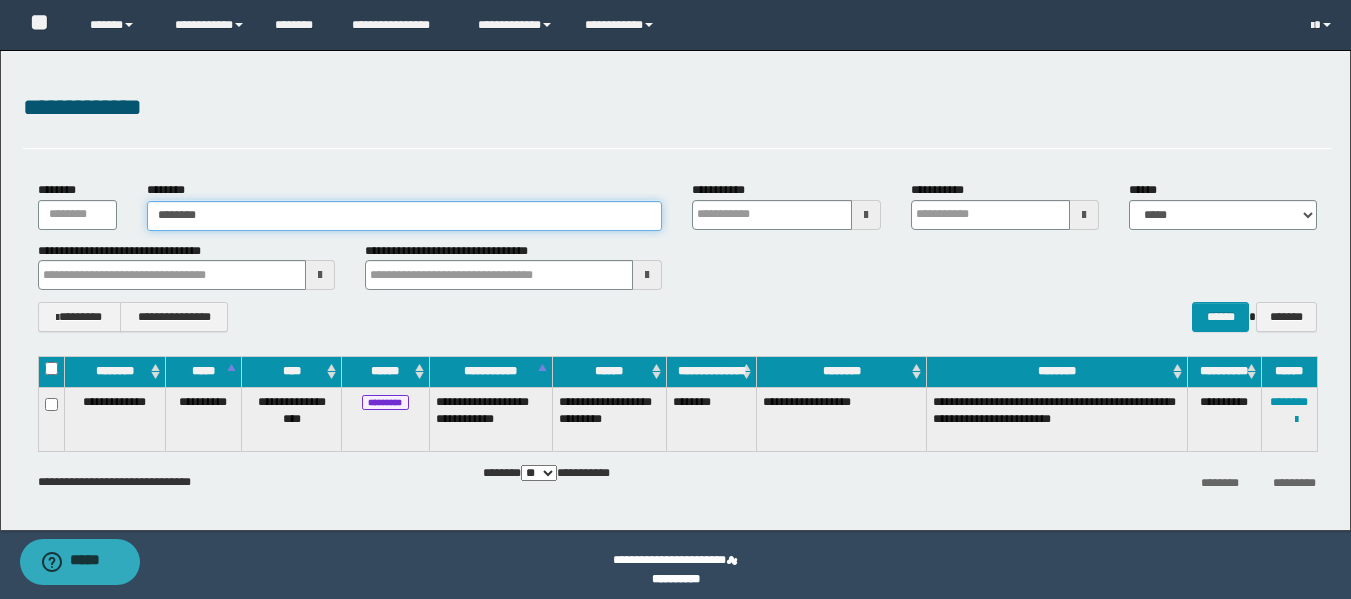 type on "*******" 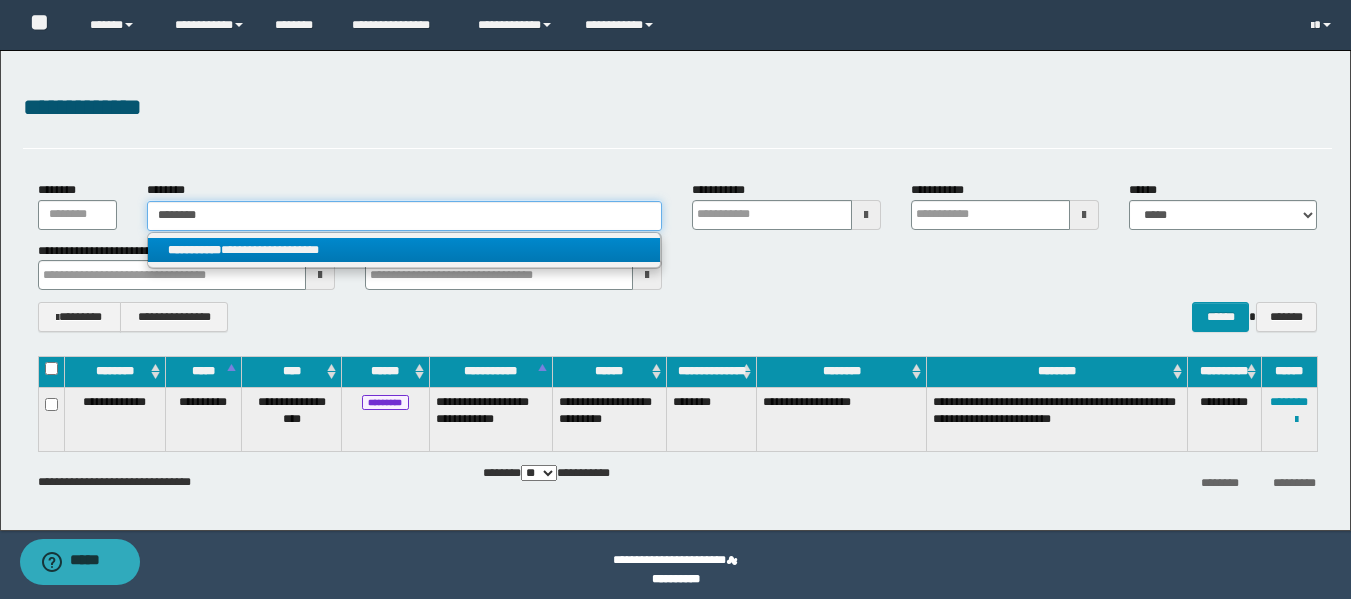 type on "*******" 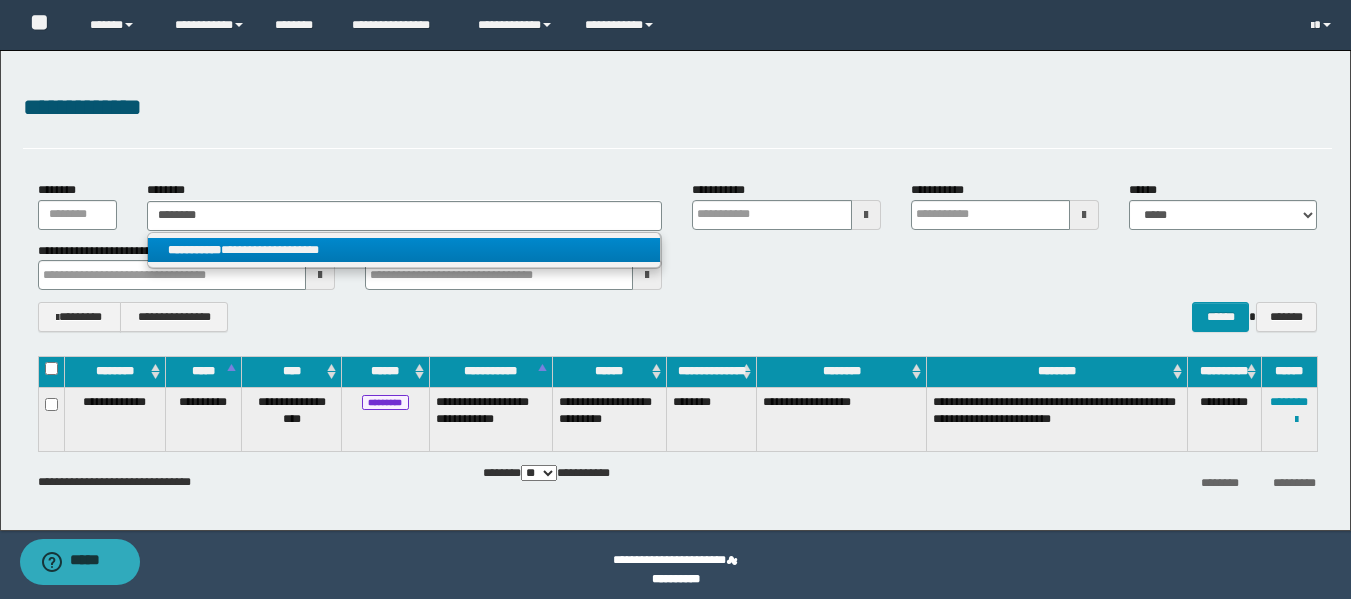click on "**********" at bounding box center (404, 250) 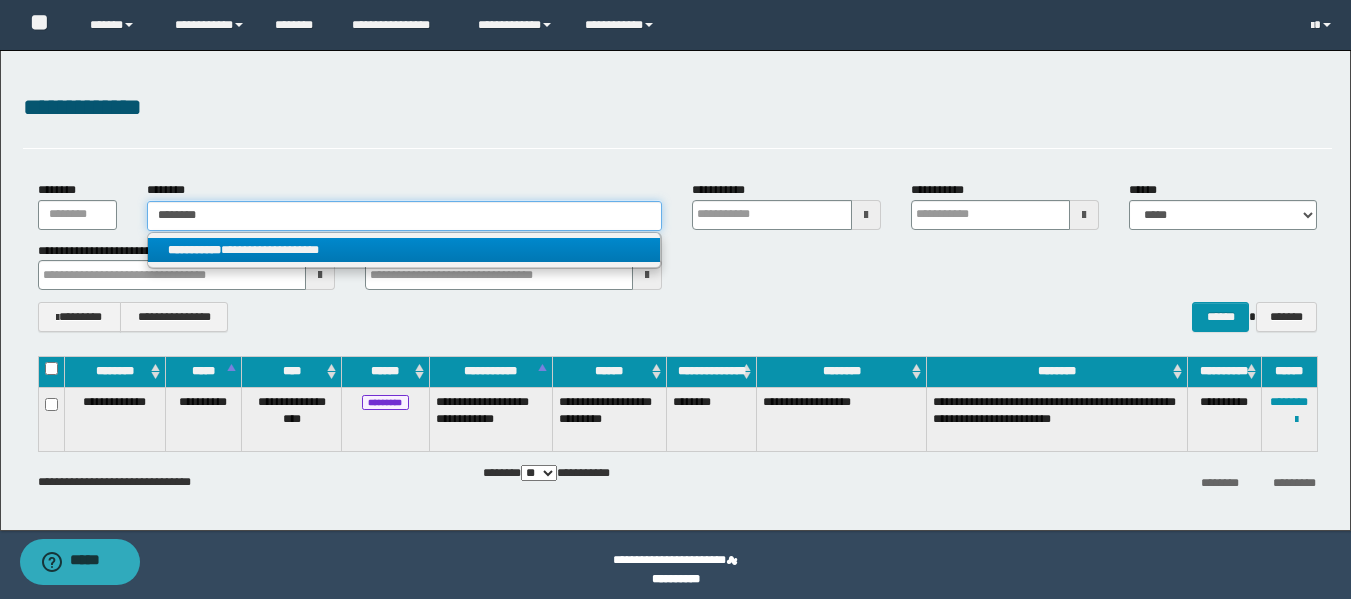 type 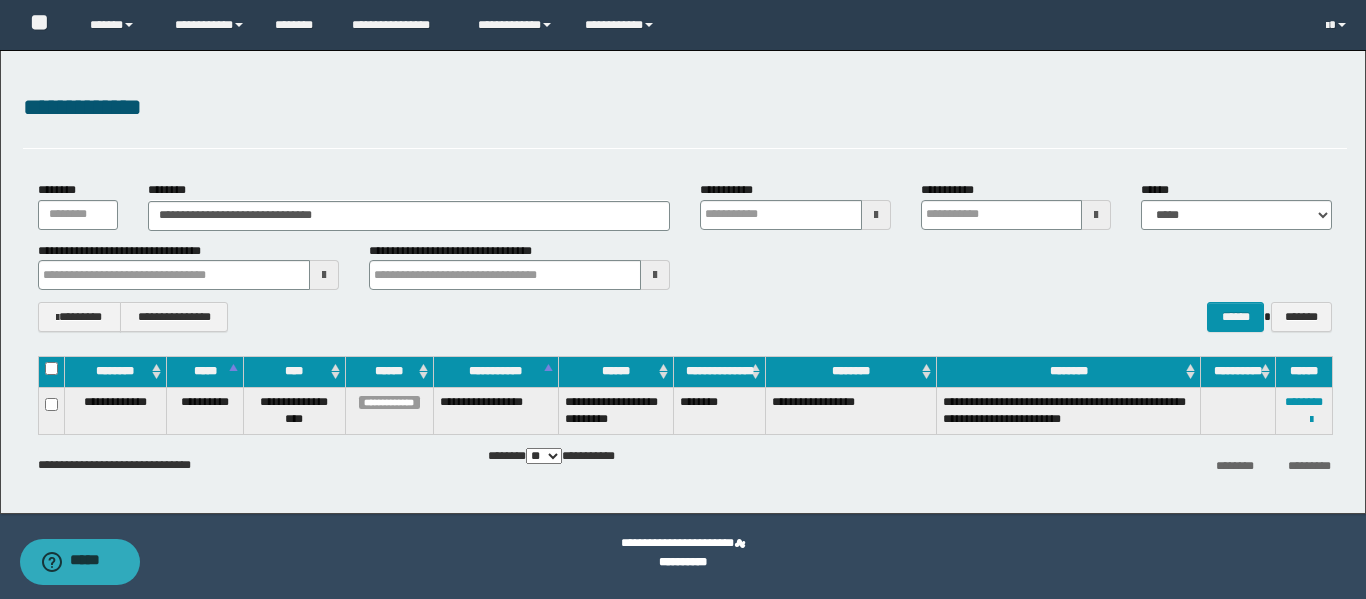 click on "**********" at bounding box center [1304, 410] 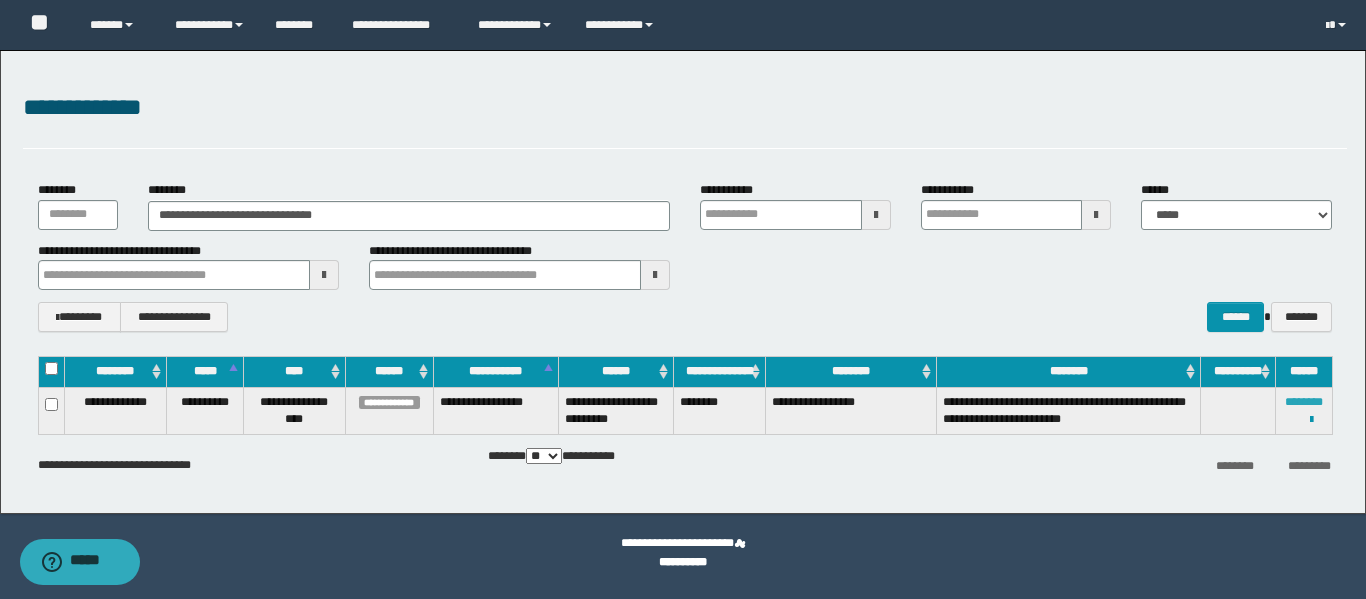 click on "********" at bounding box center [1304, 402] 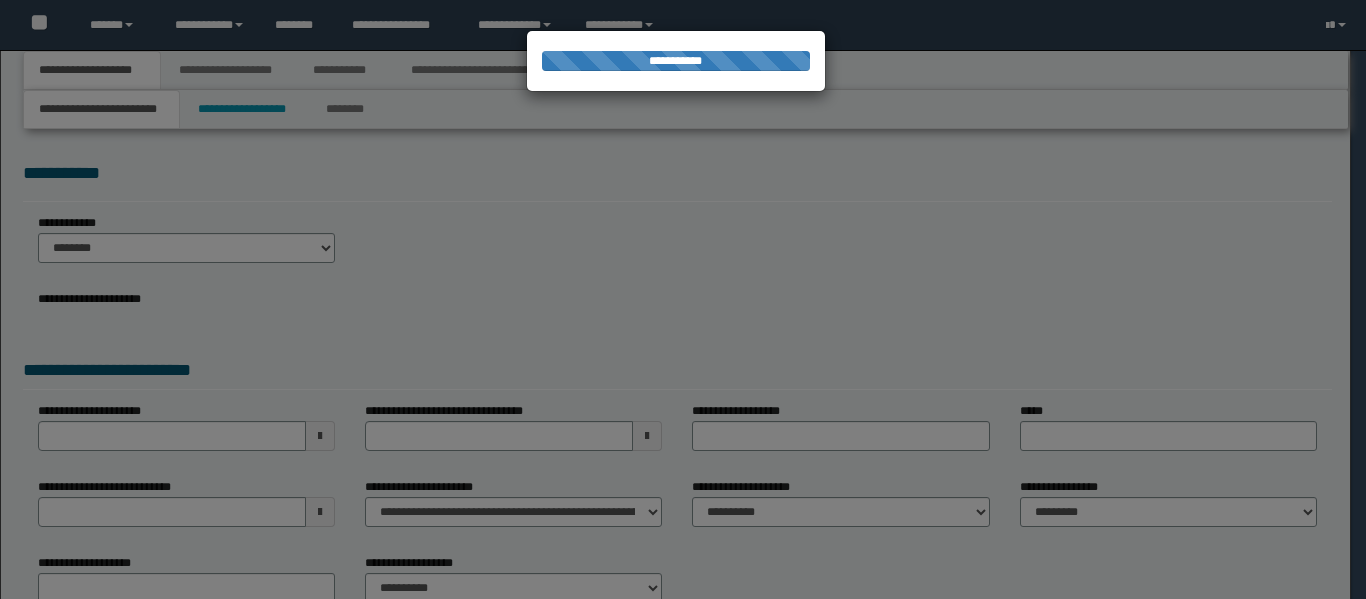 scroll, scrollTop: 0, scrollLeft: 0, axis: both 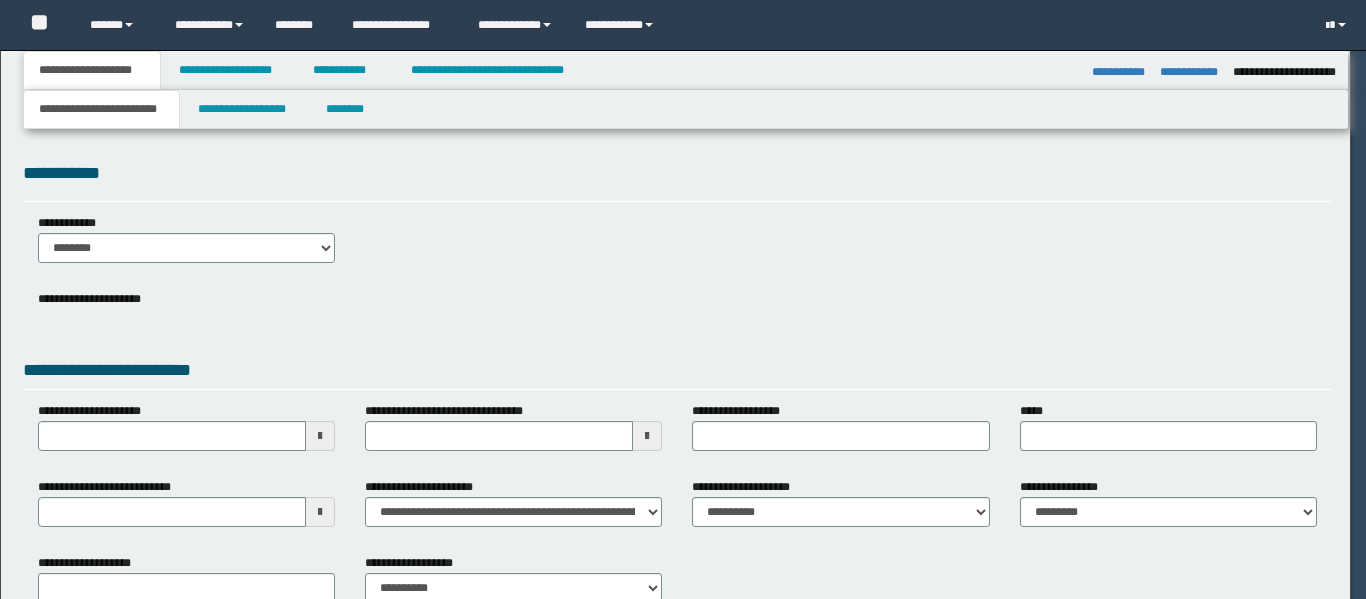 select on "*" 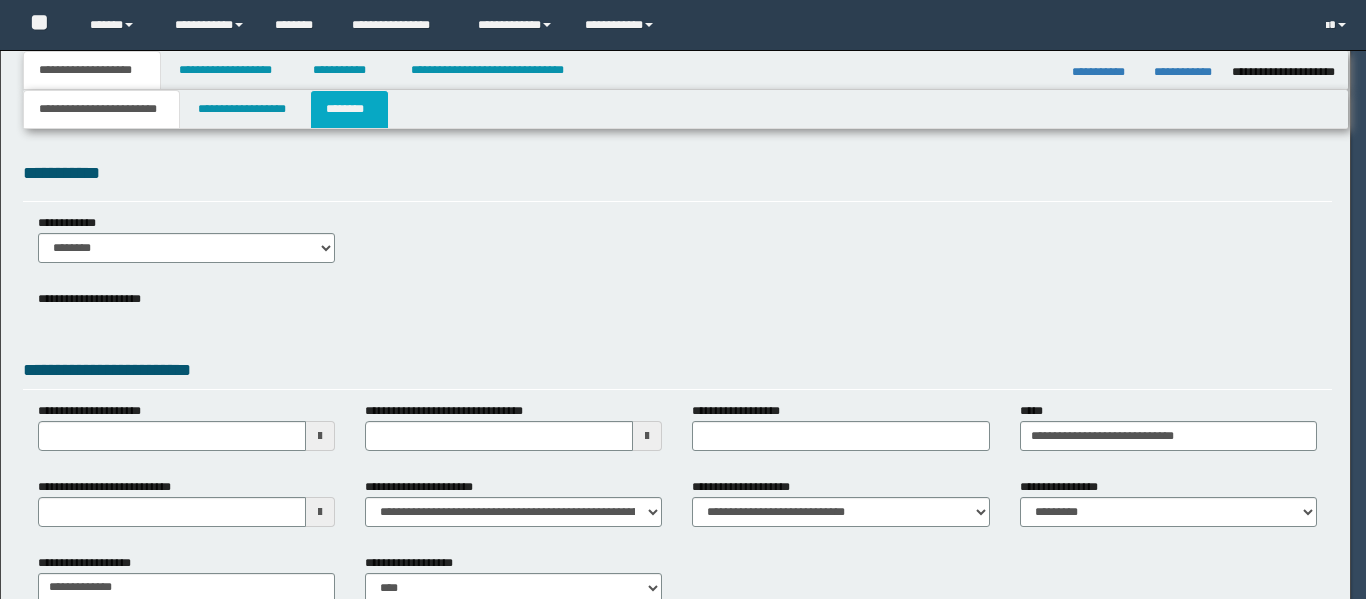 scroll, scrollTop: 0, scrollLeft: 0, axis: both 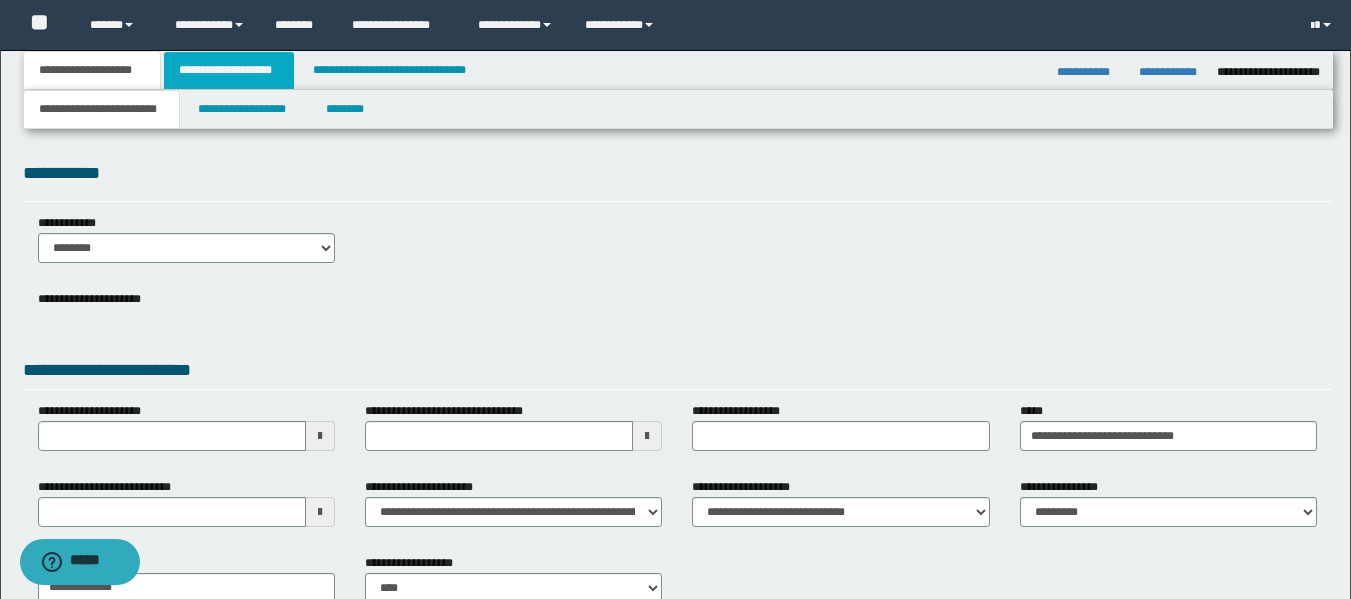 click on "**********" at bounding box center (229, 70) 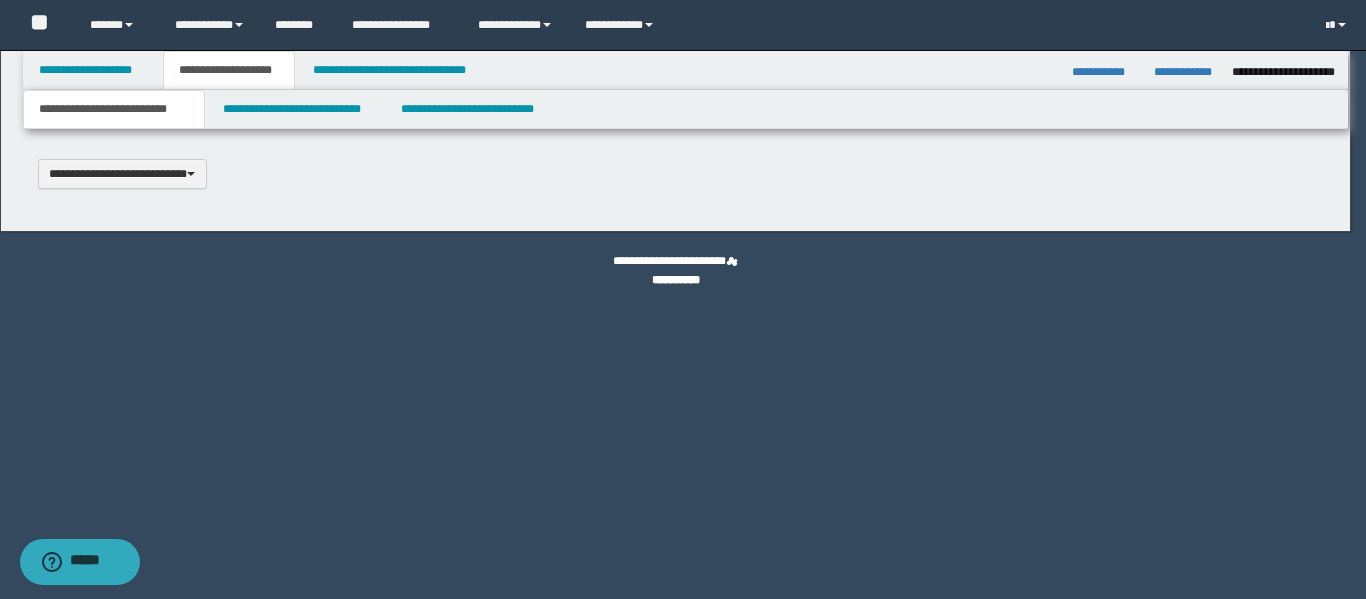 scroll, scrollTop: 0, scrollLeft: 0, axis: both 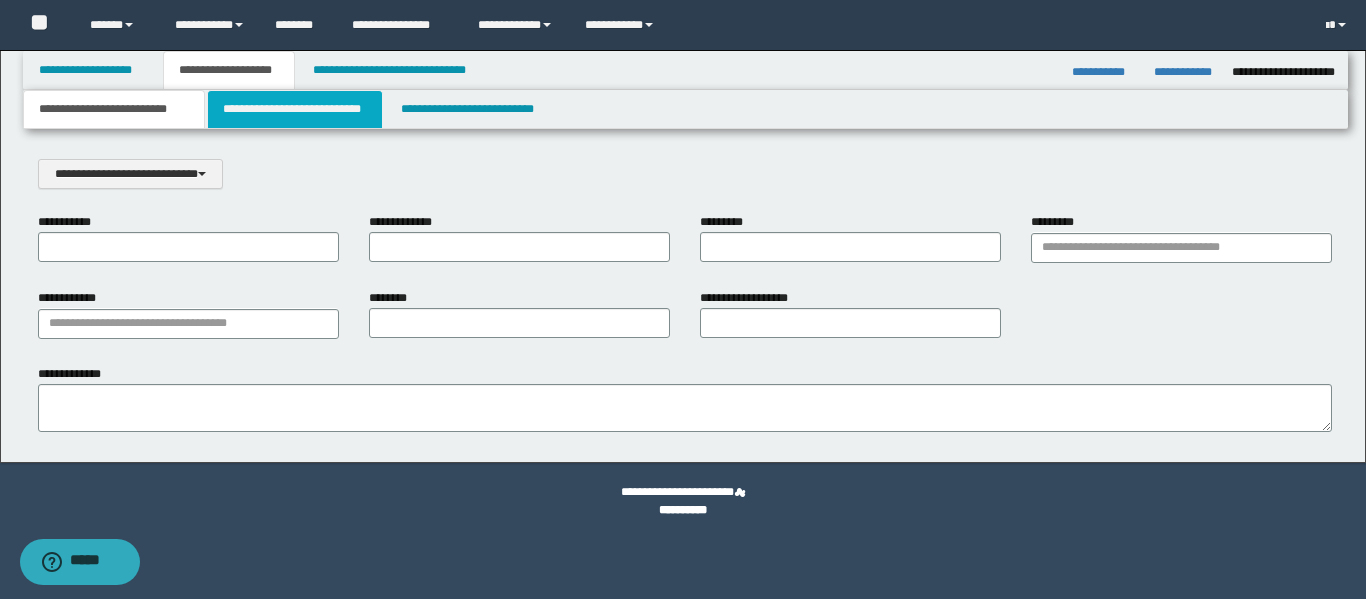 click on "**********" at bounding box center [295, 109] 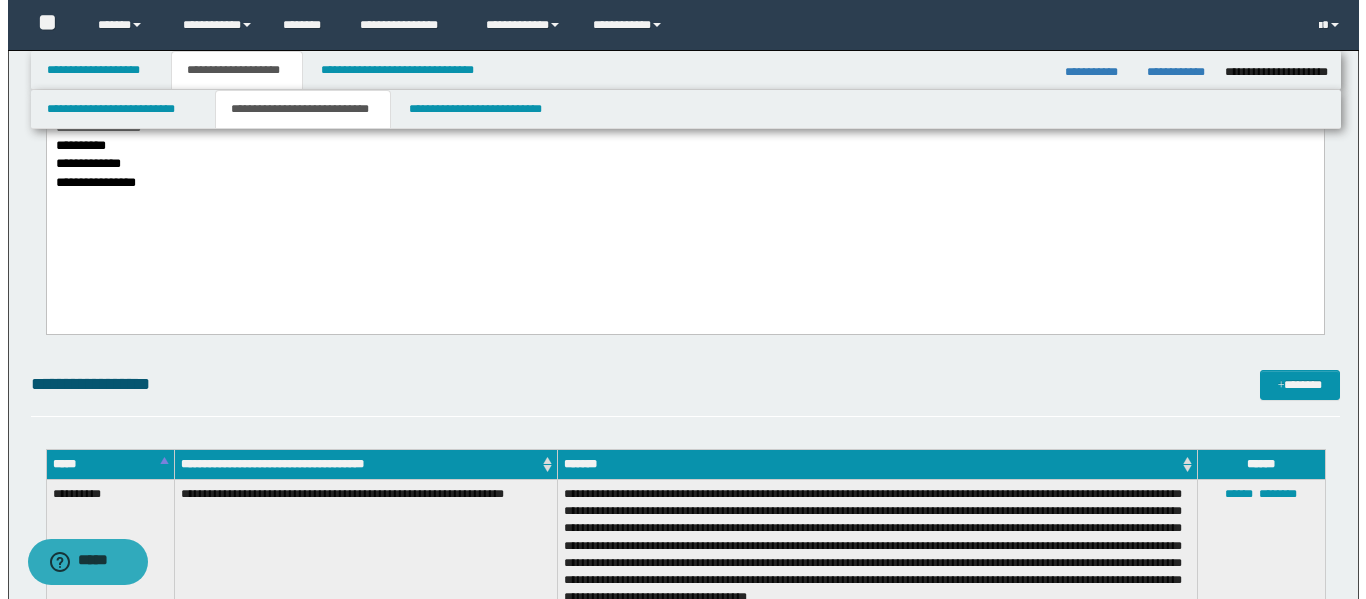 scroll, scrollTop: 1500, scrollLeft: 0, axis: vertical 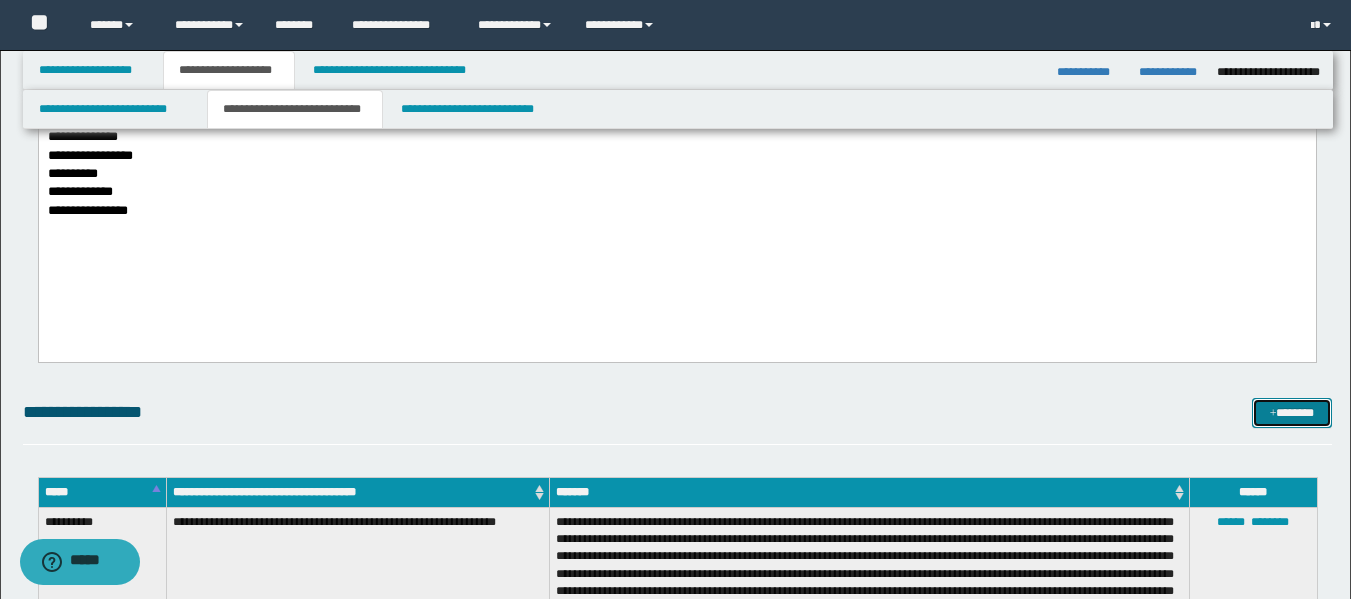 click on "*******" at bounding box center [1292, 413] 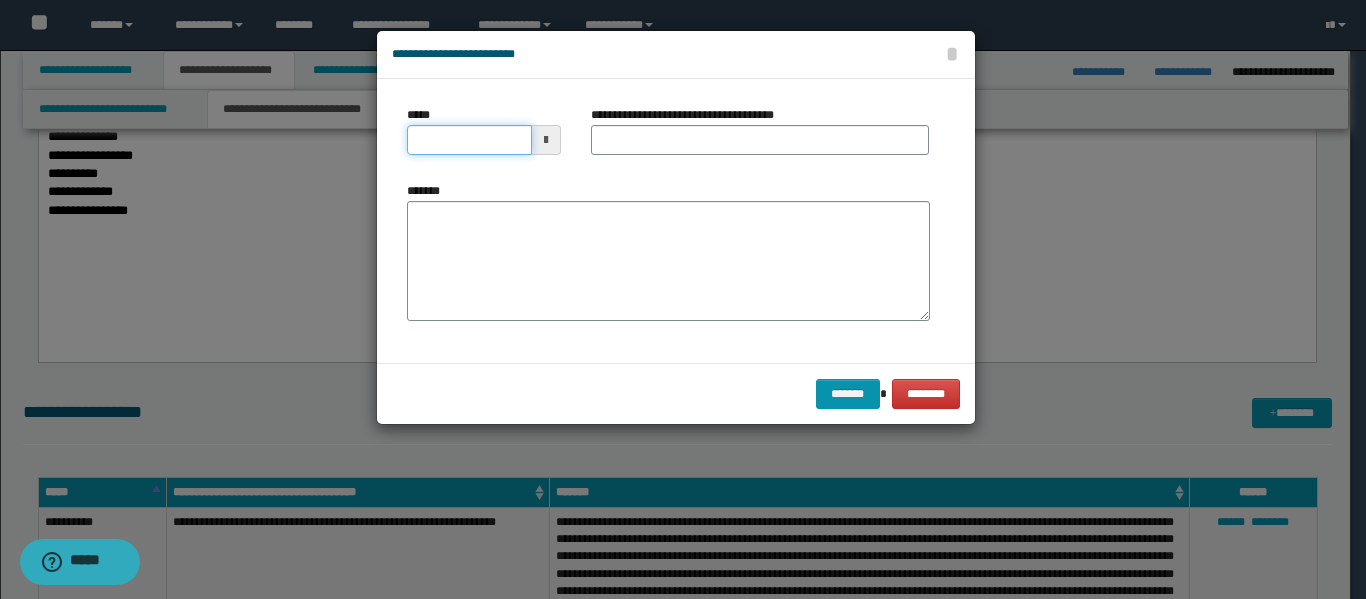 click on "*****" at bounding box center [469, 140] 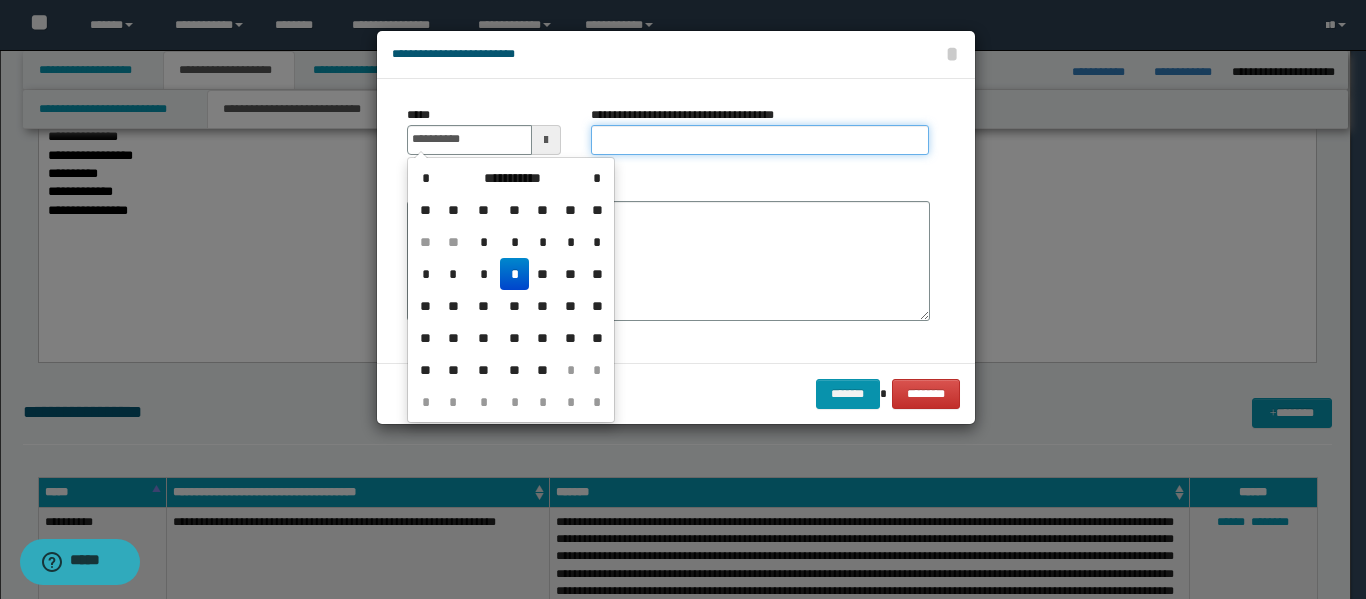 type on "**********" 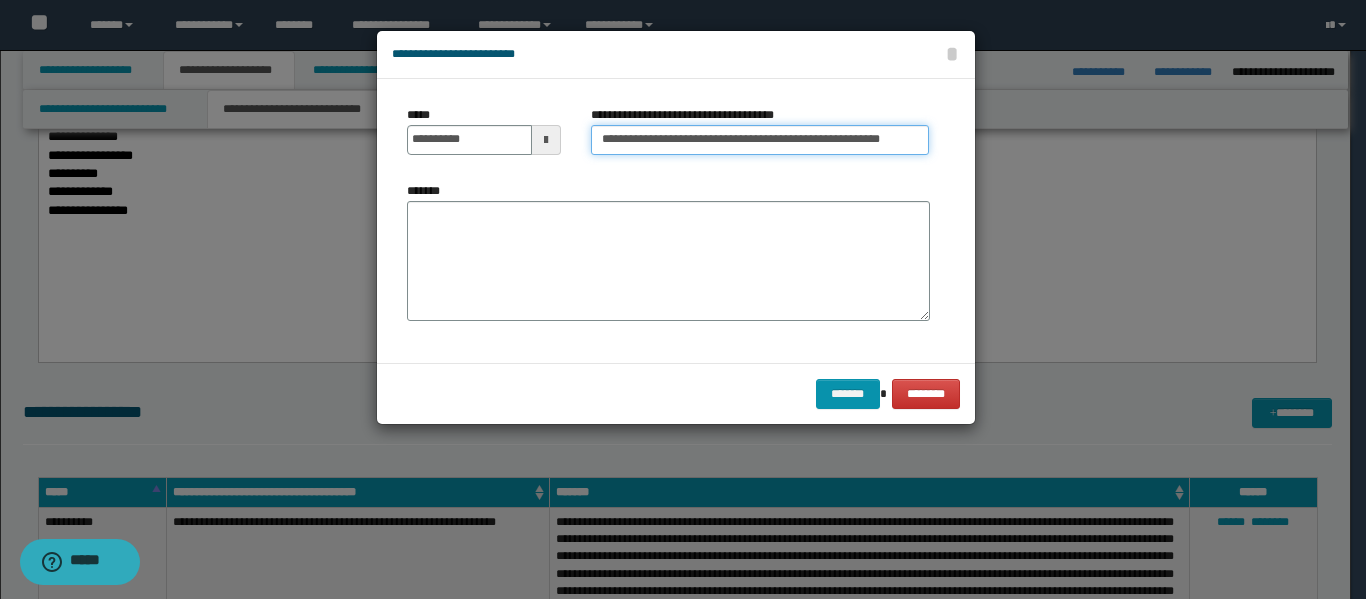 click on "**********" at bounding box center [760, 140] 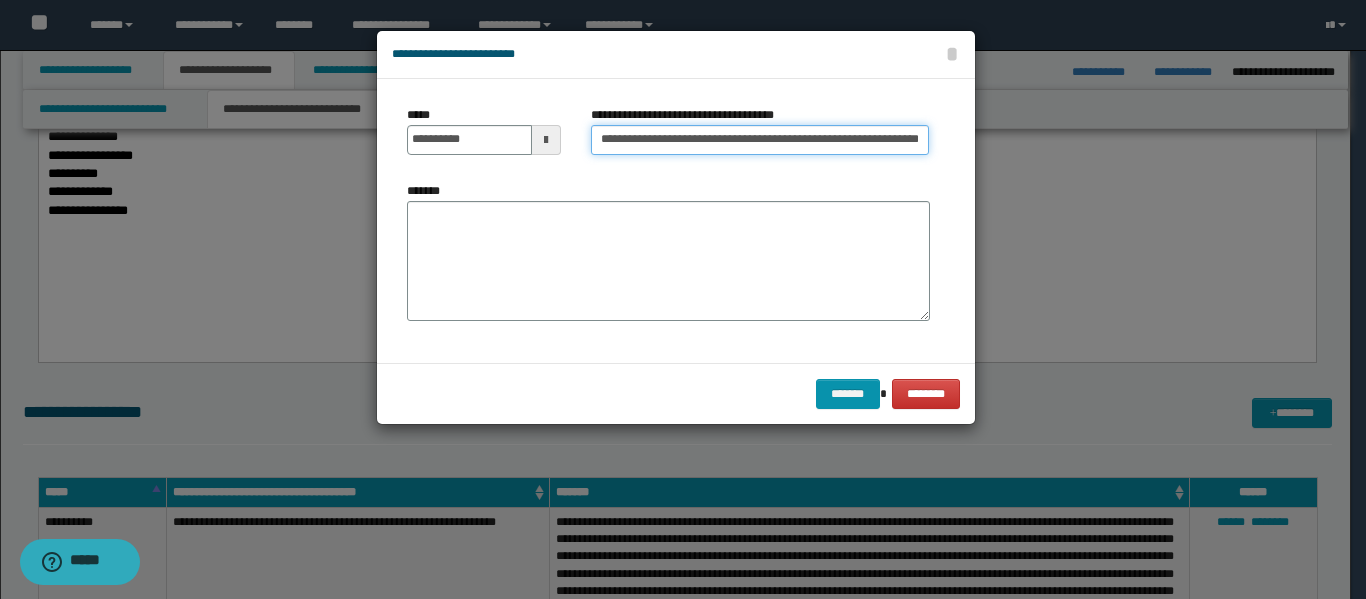 scroll, scrollTop: 0, scrollLeft: 39, axis: horizontal 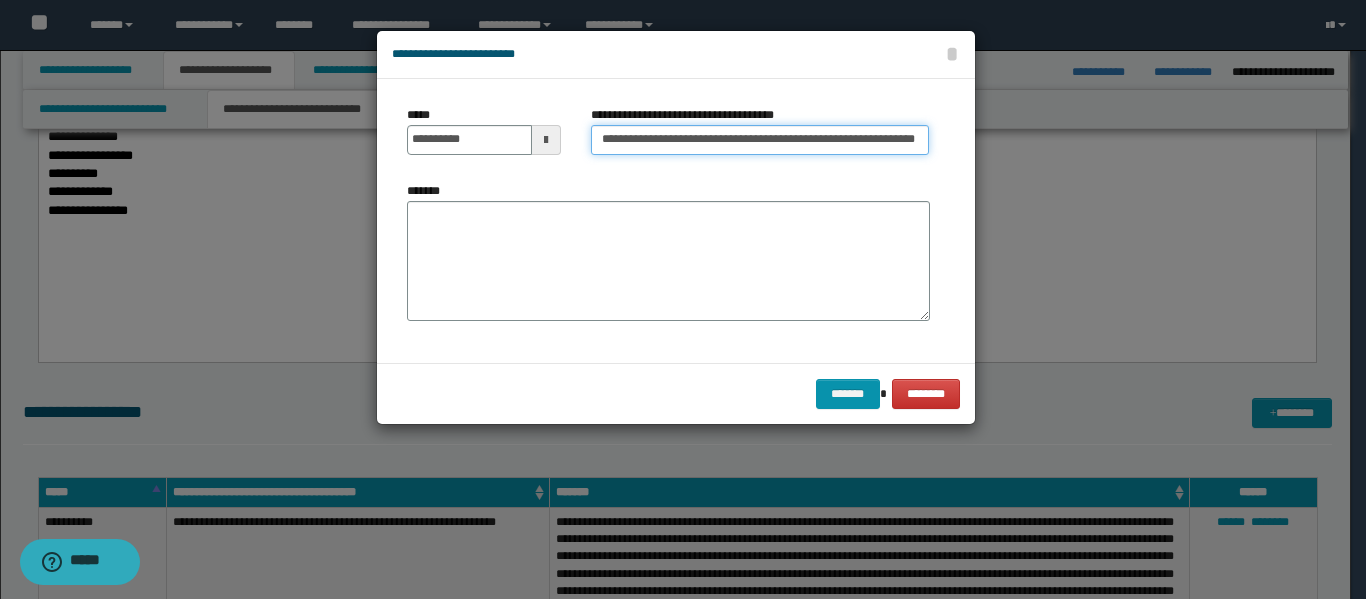 type on "**********" 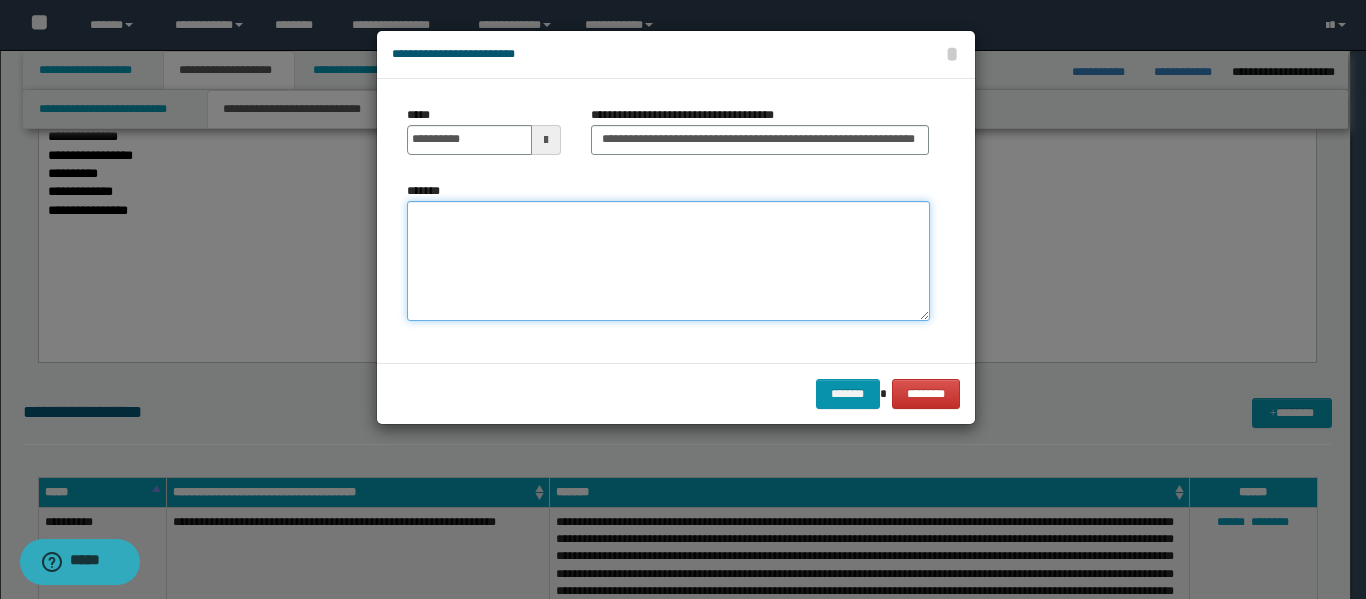scroll, scrollTop: 0, scrollLeft: 0, axis: both 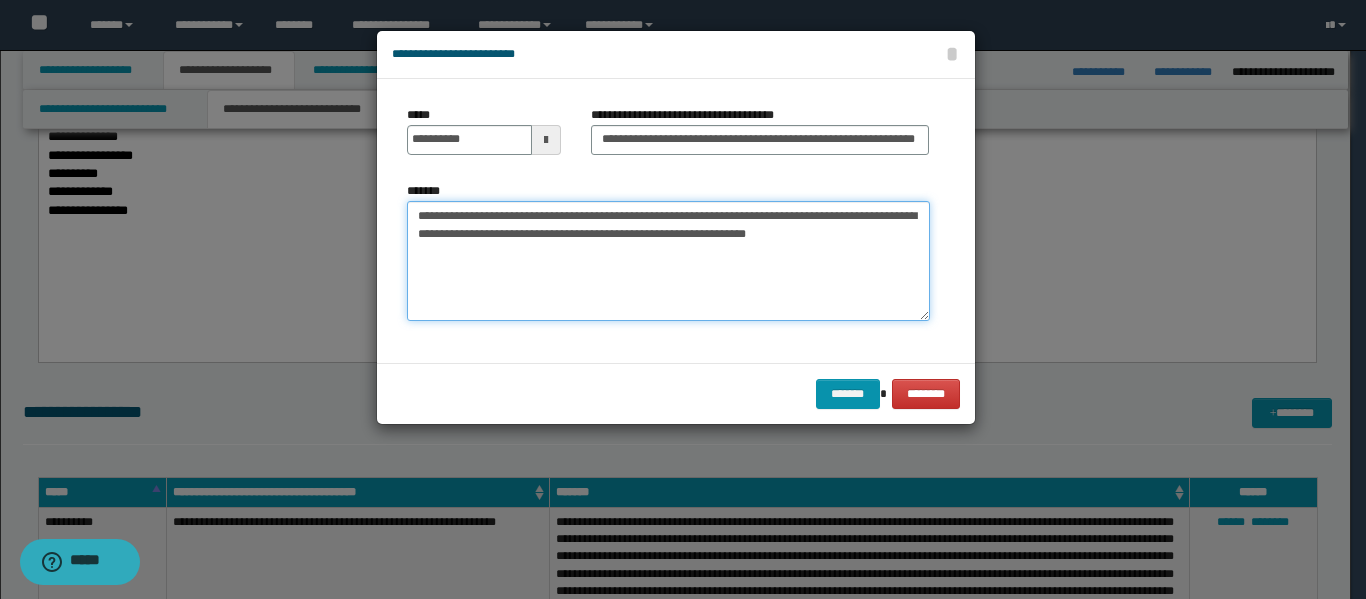 click on "**********" at bounding box center (668, 261) 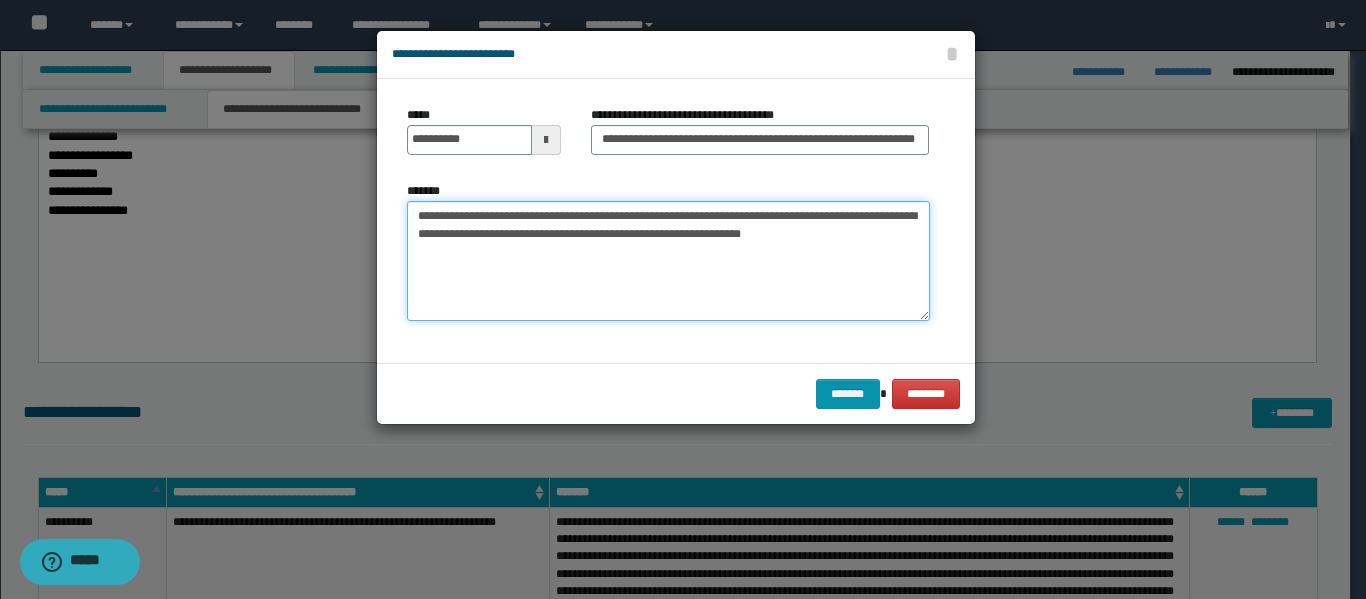 click on "**********" at bounding box center (668, 261) 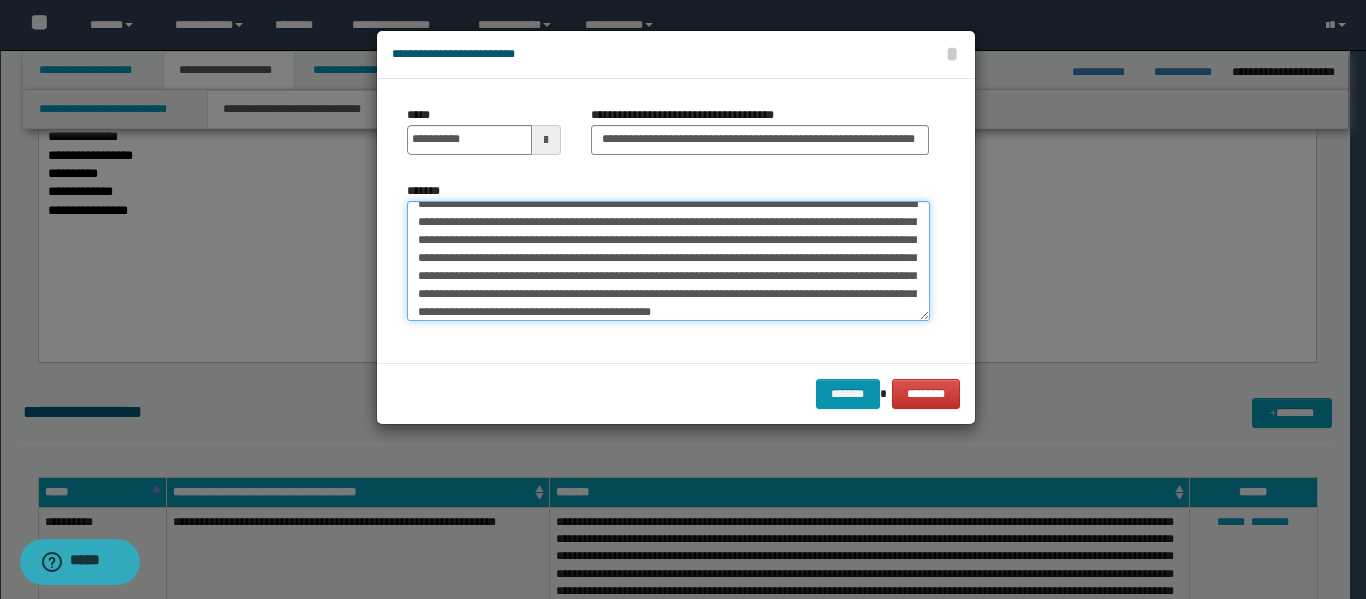 scroll, scrollTop: 30, scrollLeft: 0, axis: vertical 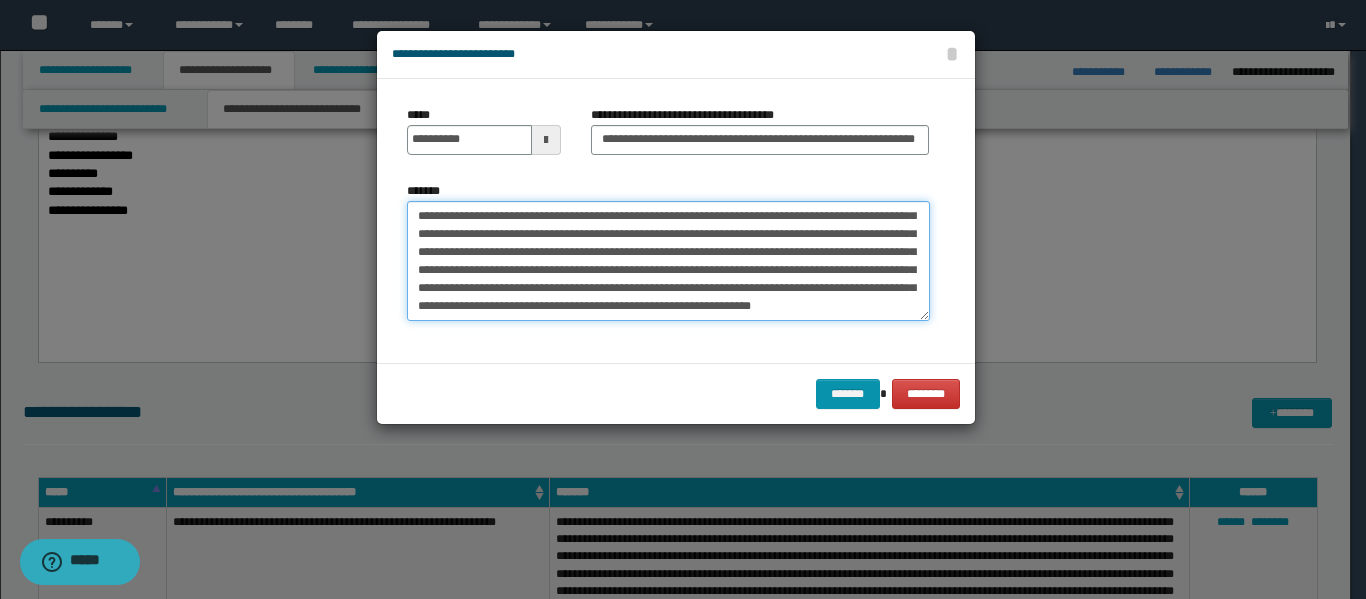 click on "**********" at bounding box center [668, 261] 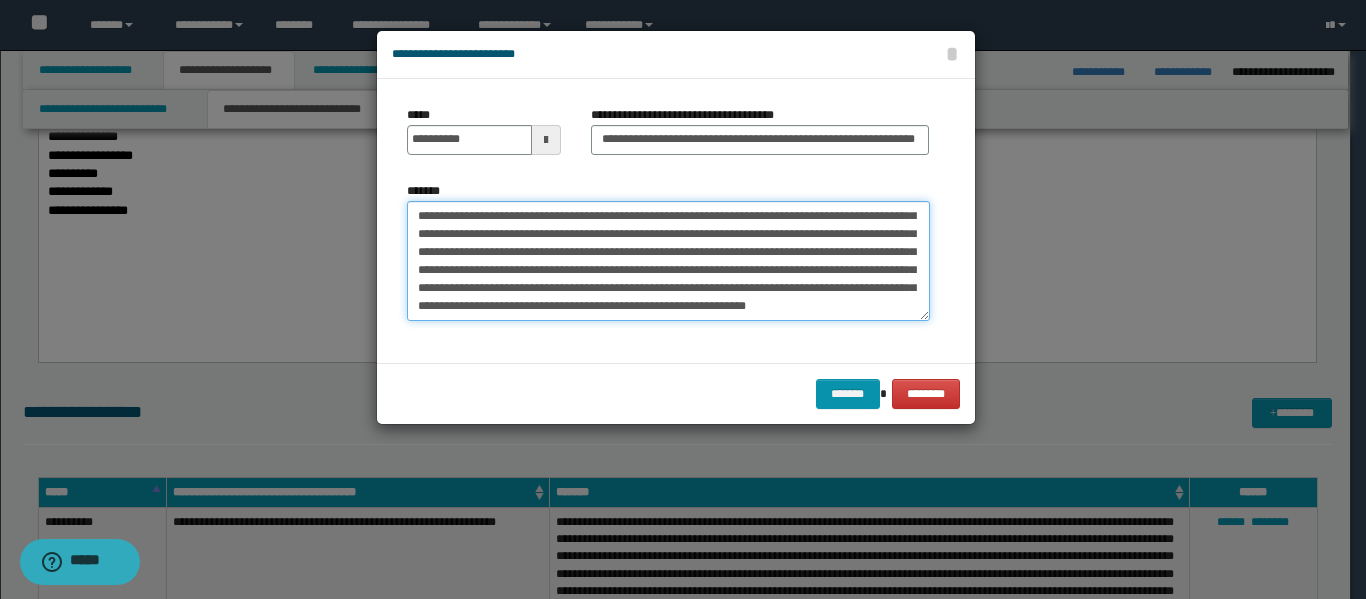 click on "**********" at bounding box center (668, 261) 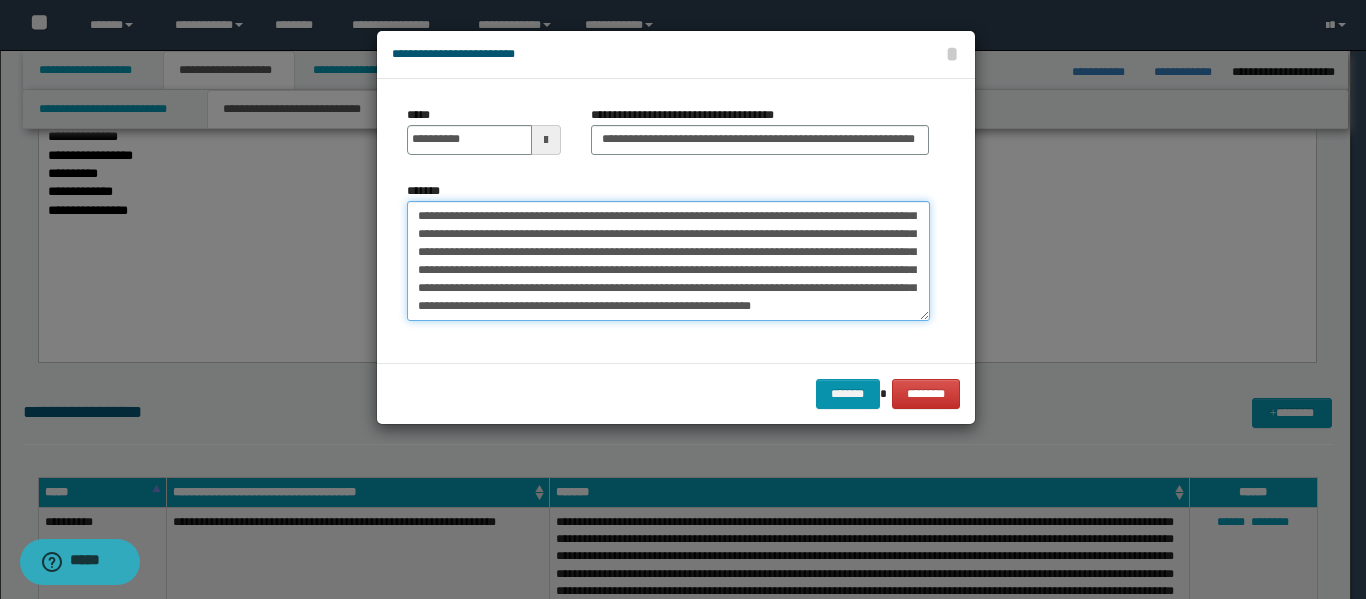 click on "**********" at bounding box center (668, 261) 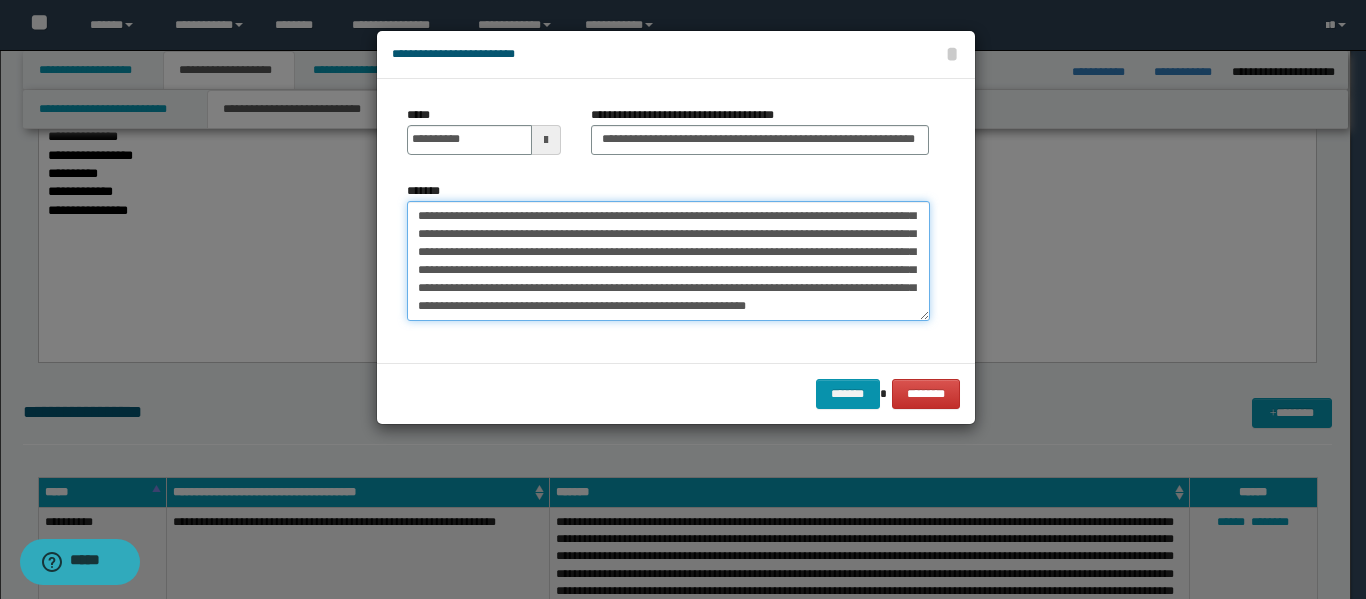 click on "**********" at bounding box center [668, 261] 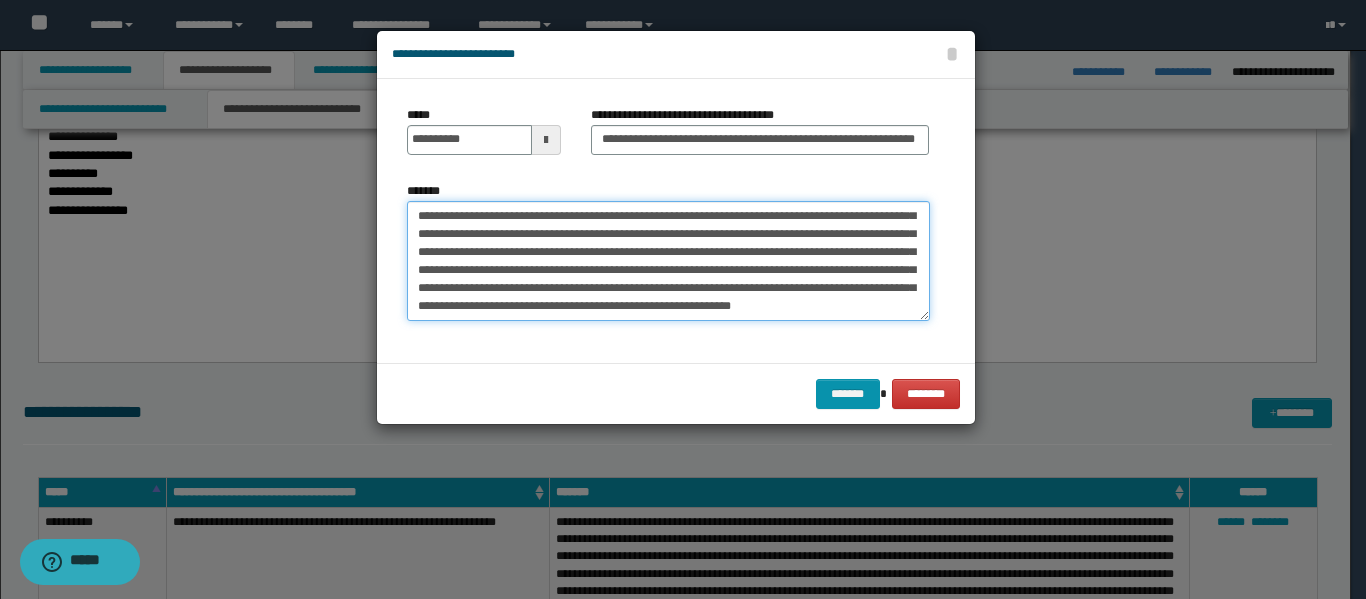 click on "**********" at bounding box center (668, 261) 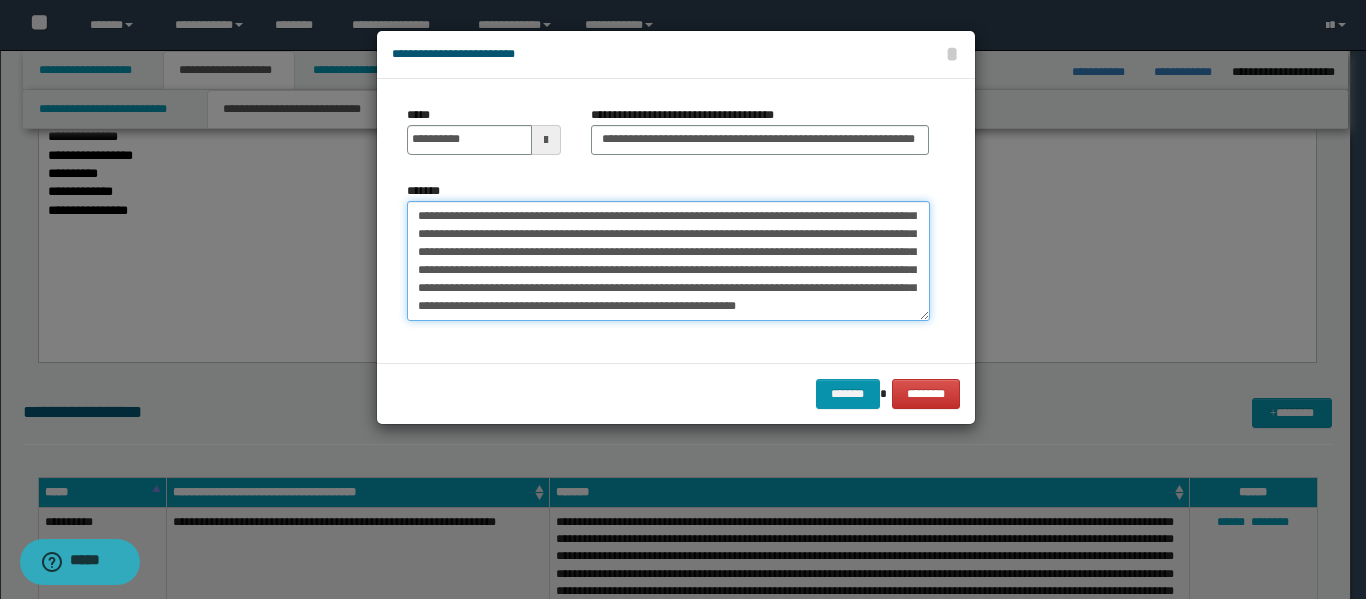 click on "**********" at bounding box center (668, 261) 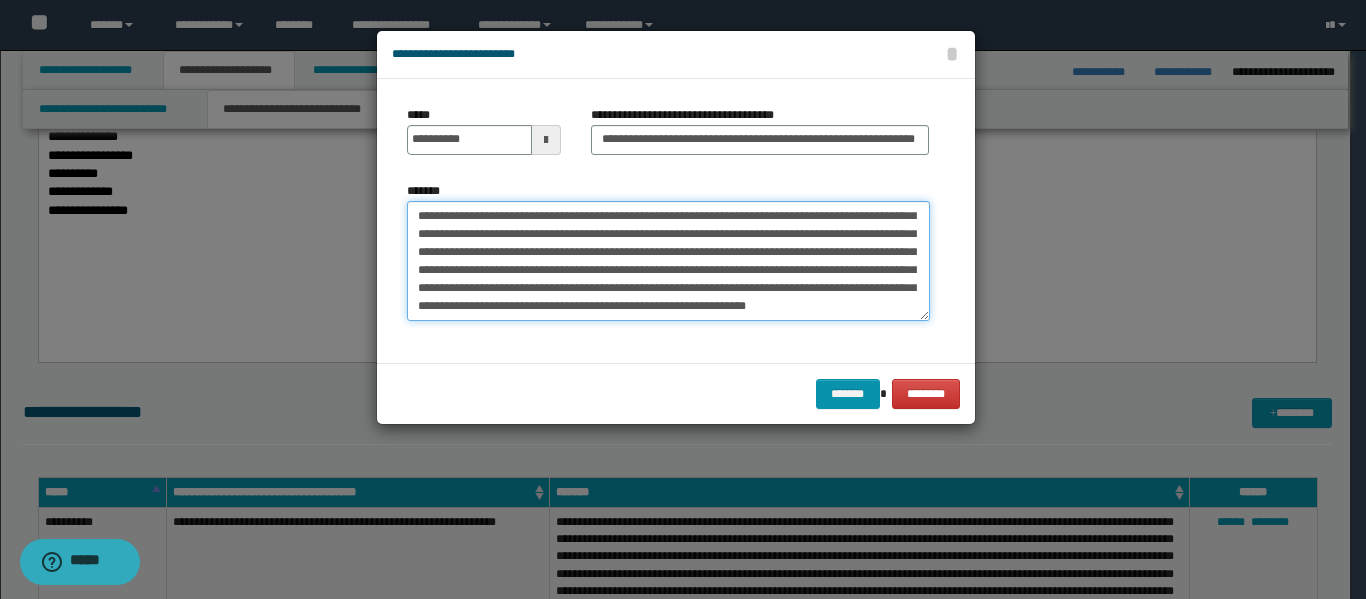 click on "**********" at bounding box center [668, 261] 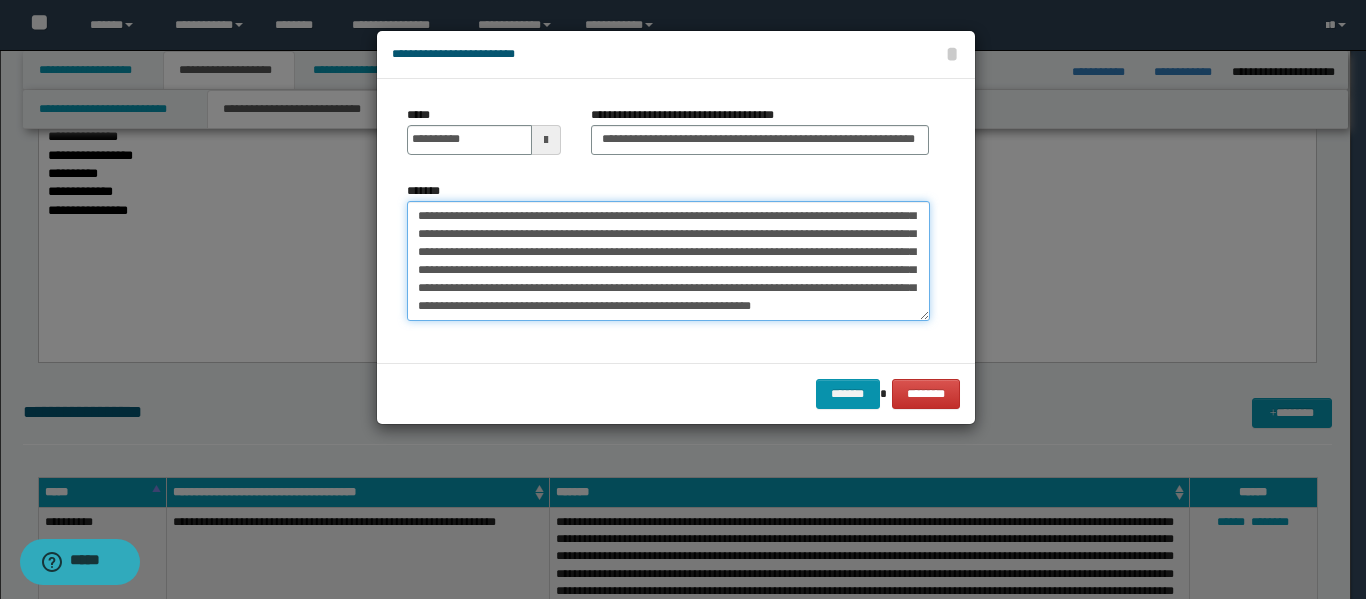 click on "**********" at bounding box center (668, 261) 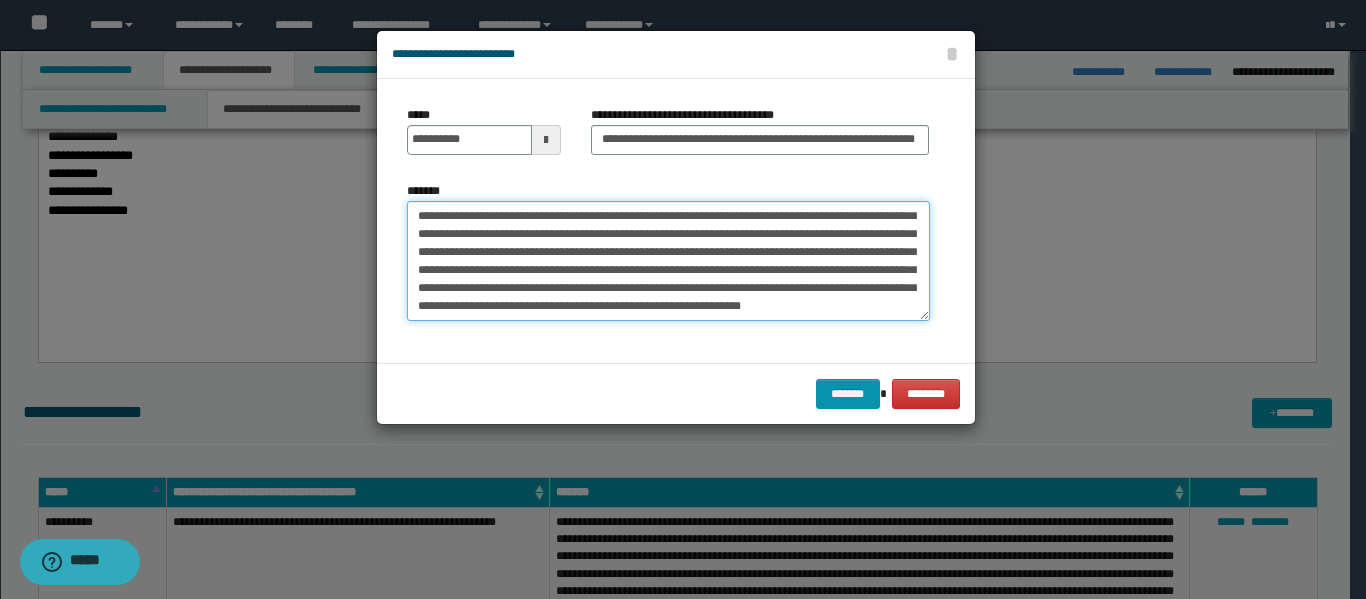 click on "**********" at bounding box center (668, 261) 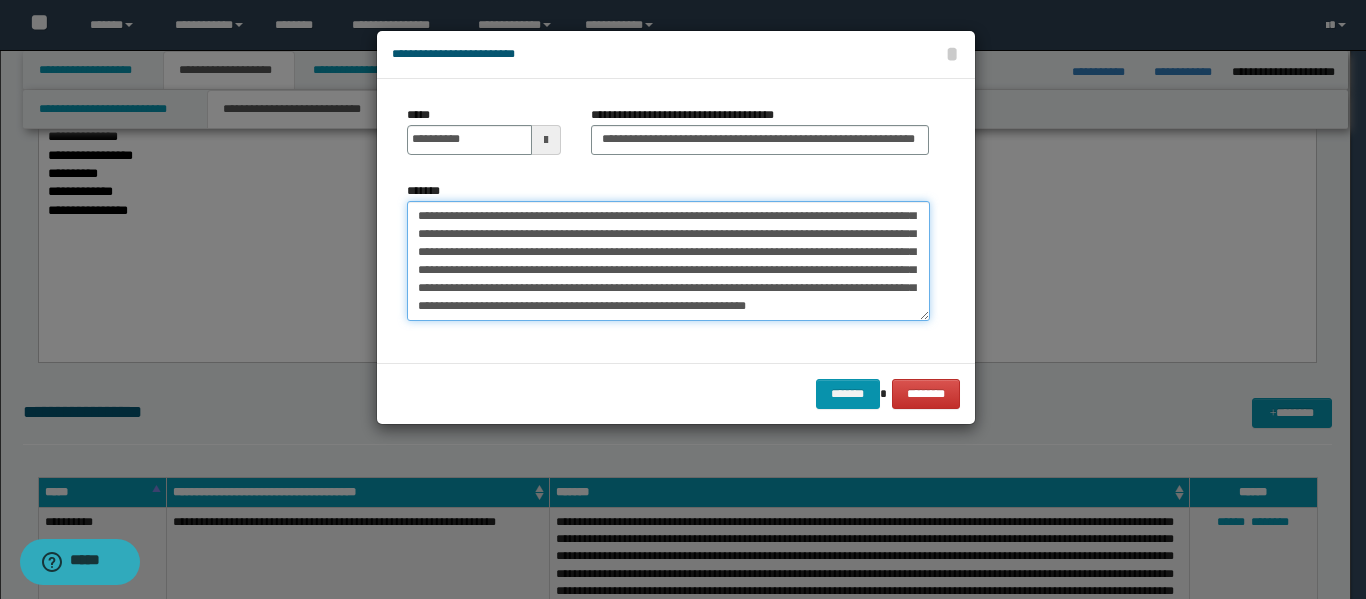 click on "**********" at bounding box center [668, 261] 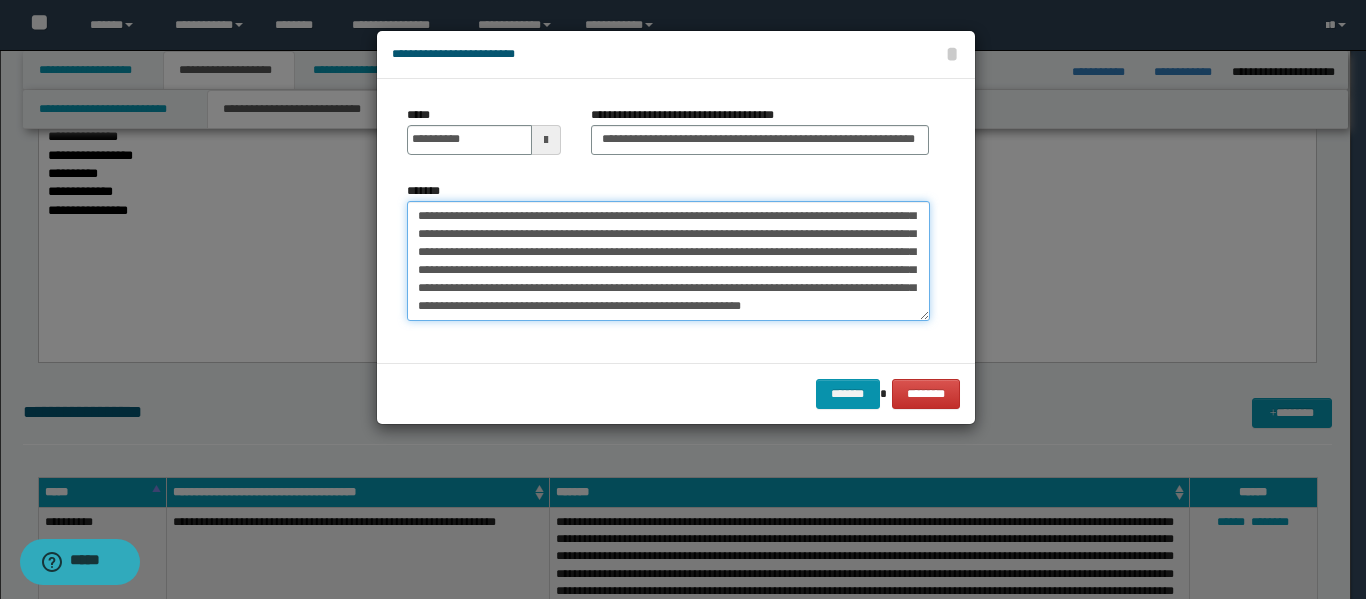 click on "**********" at bounding box center [668, 261] 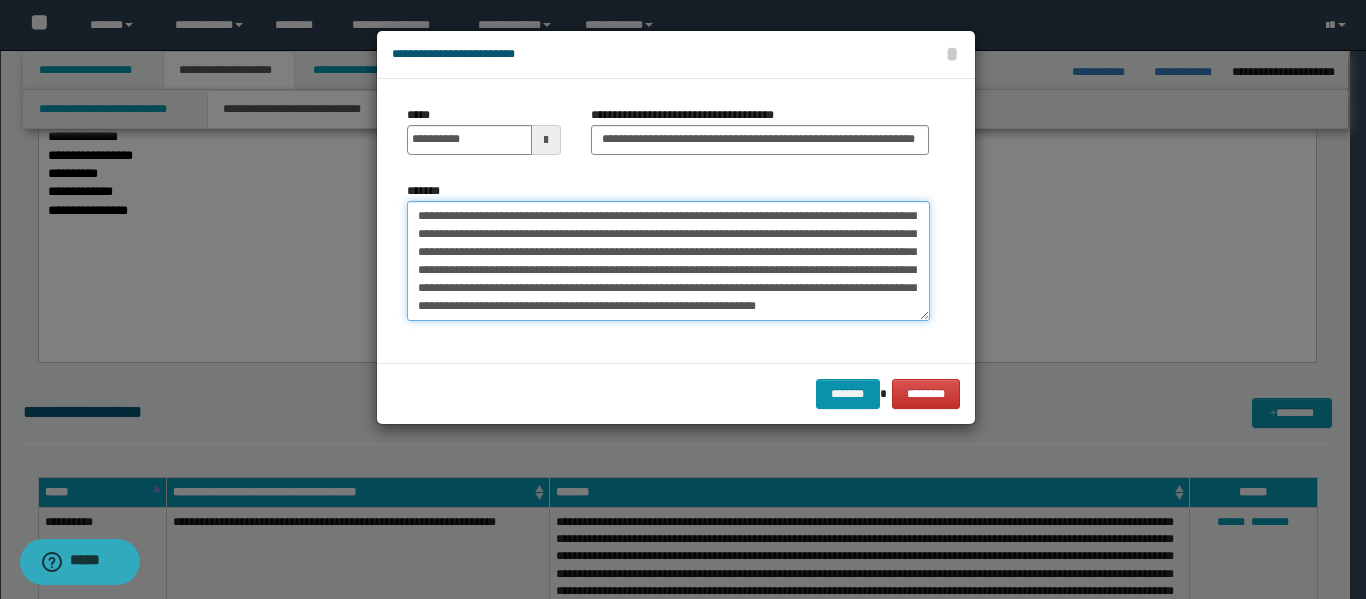 click on "**********" at bounding box center [668, 261] 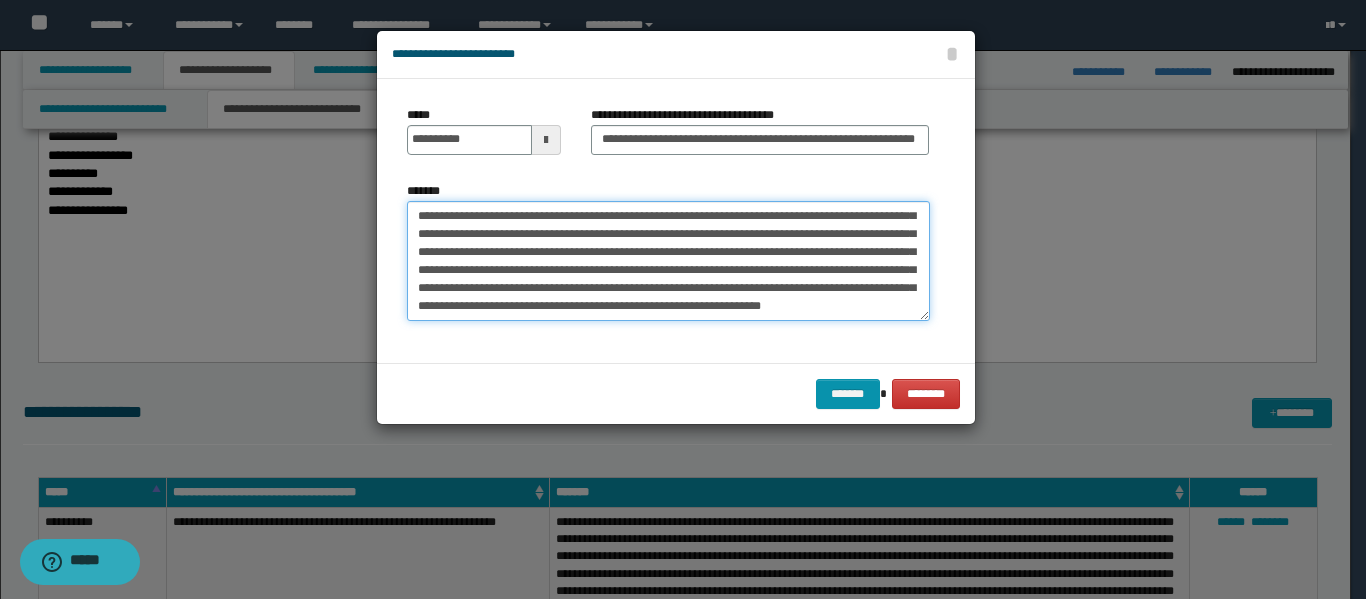 scroll, scrollTop: 36, scrollLeft: 0, axis: vertical 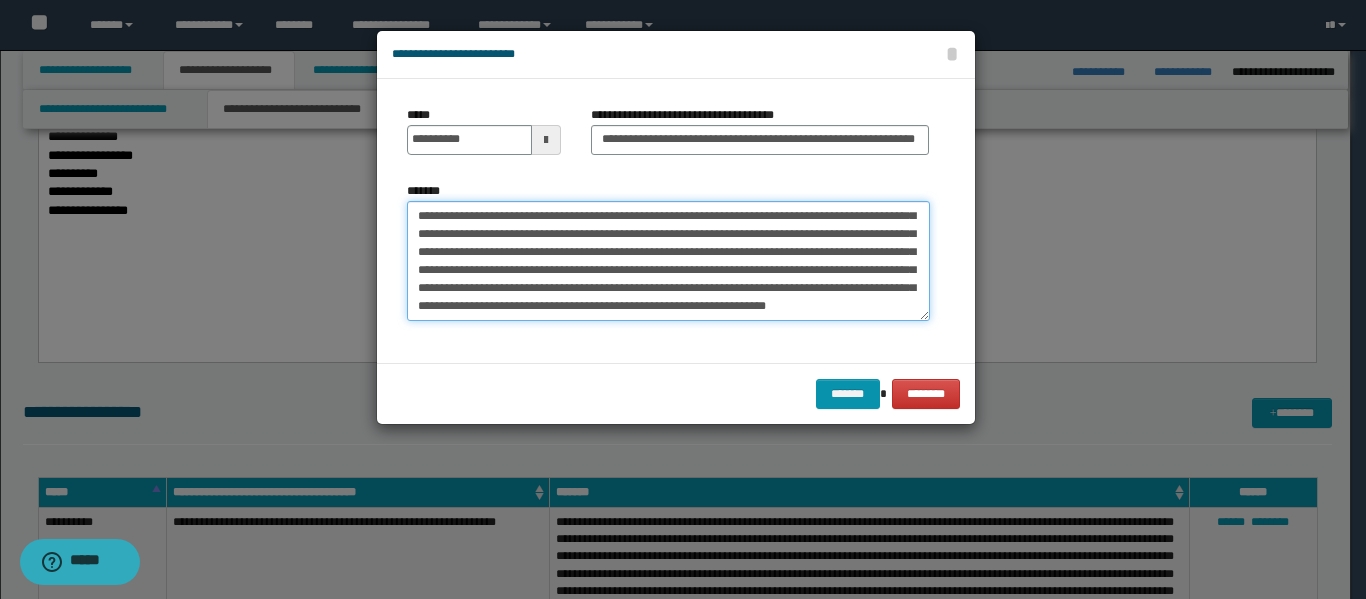 click on "**********" at bounding box center [668, 261] 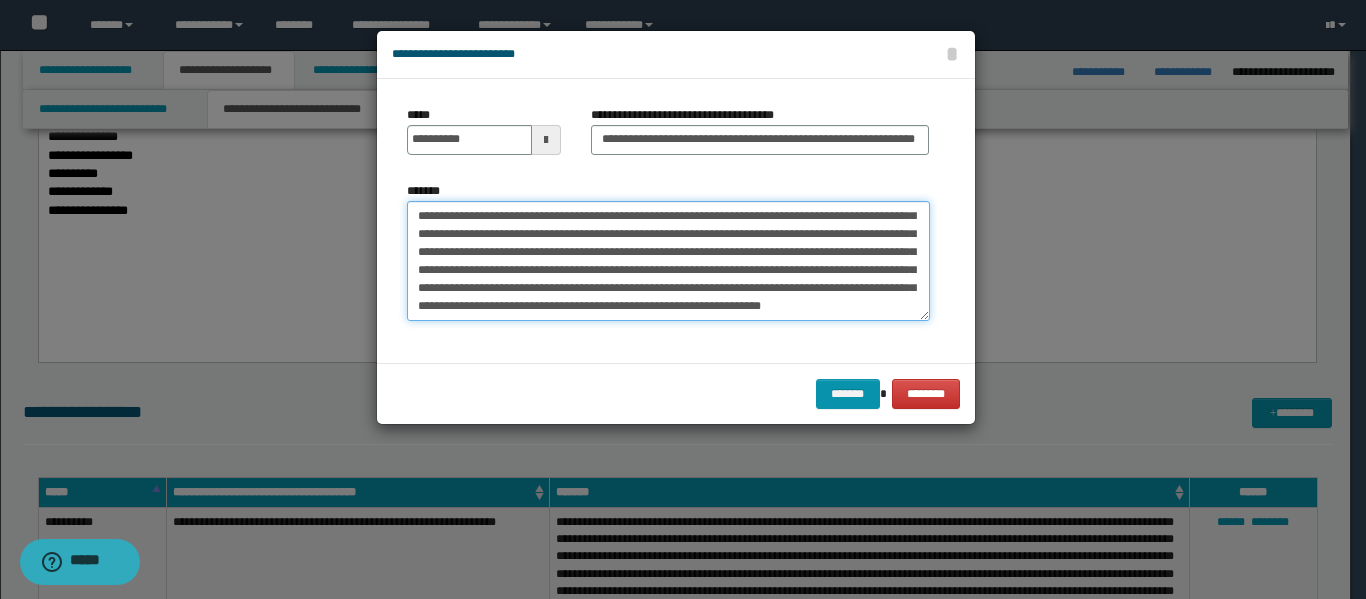 click on "**********" at bounding box center (668, 261) 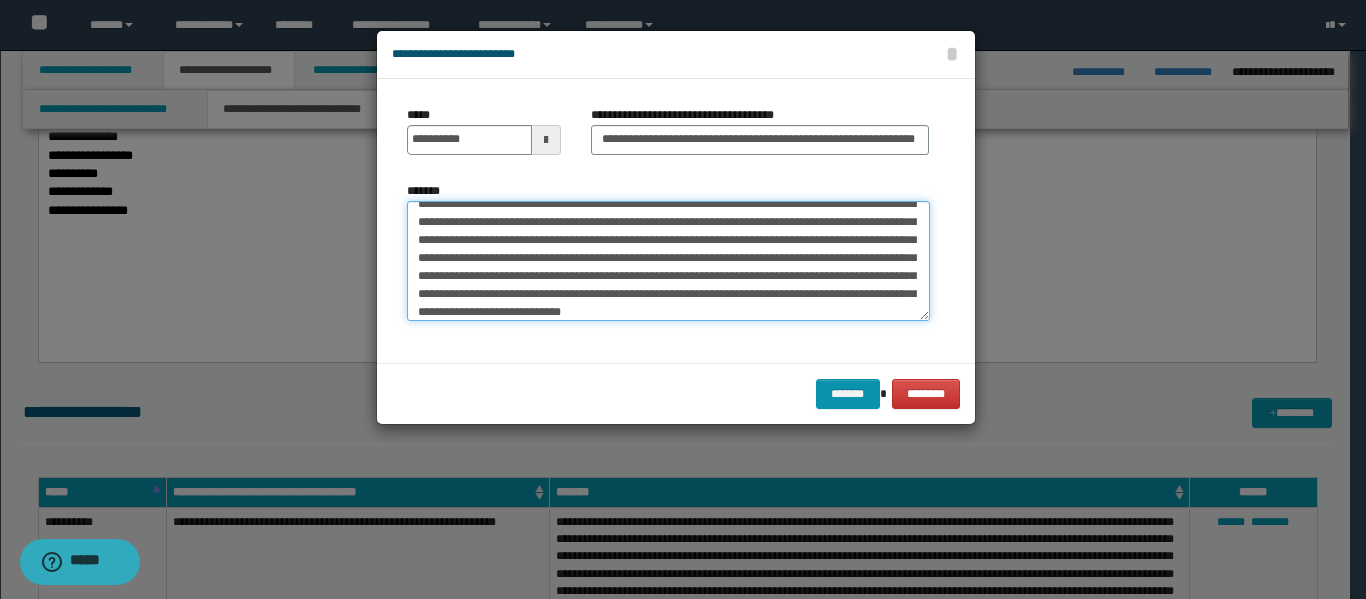 scroll, scrollTop: 66, scrollLeft: 0, axis: vertical 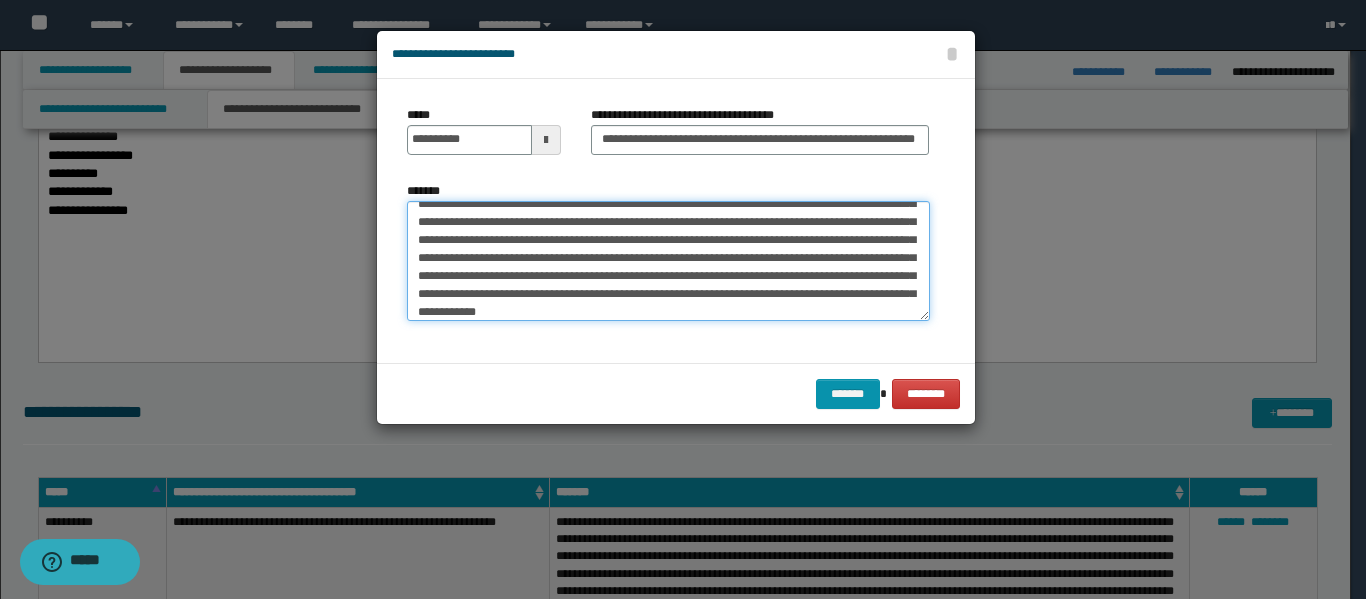 click on "**********" at bounding box center (668, 261) 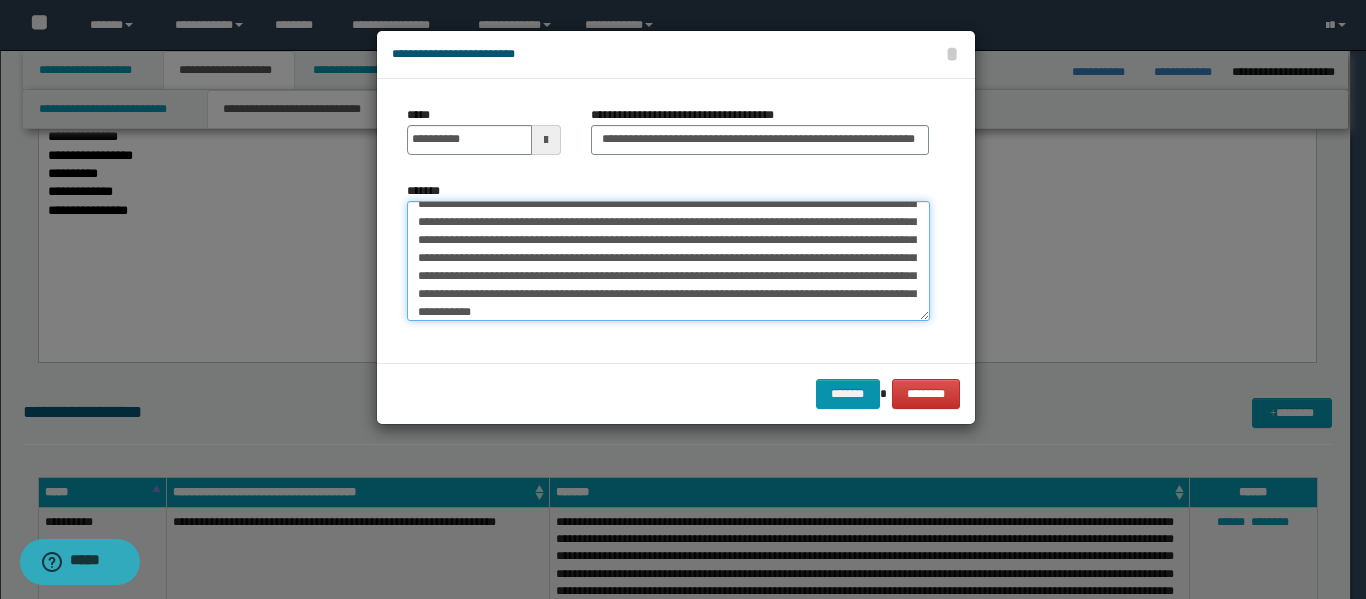 click on "**********" at bounding box center [668, 261] 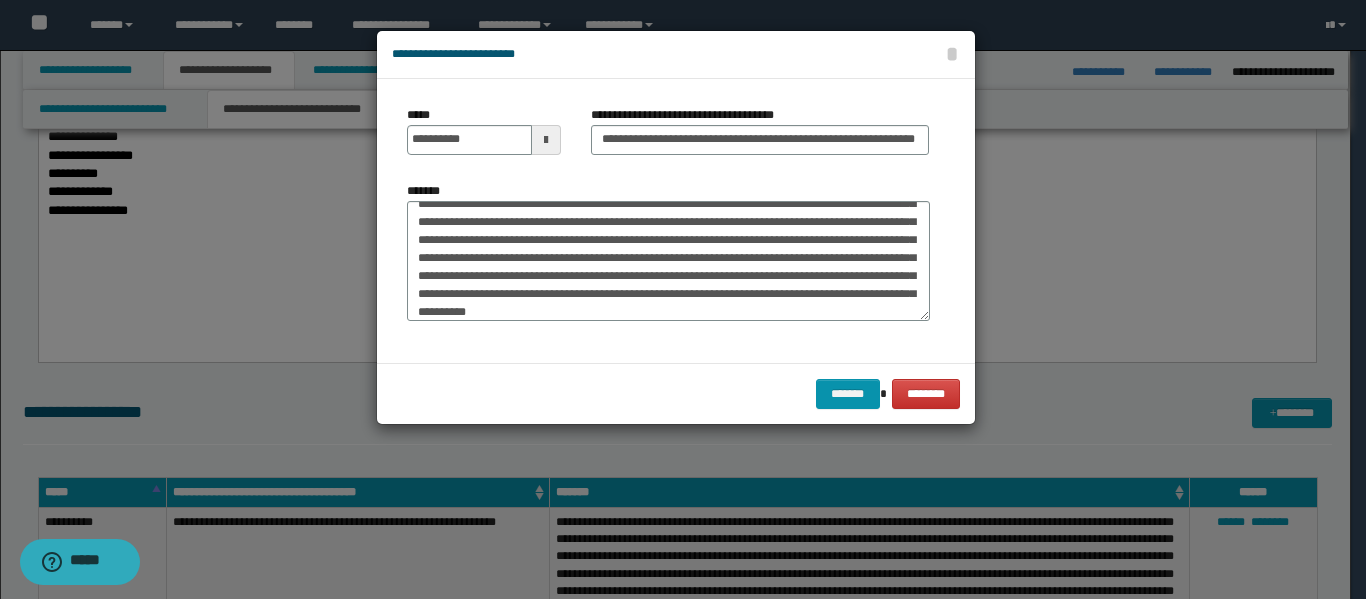 click at bounding box center [0, 0] 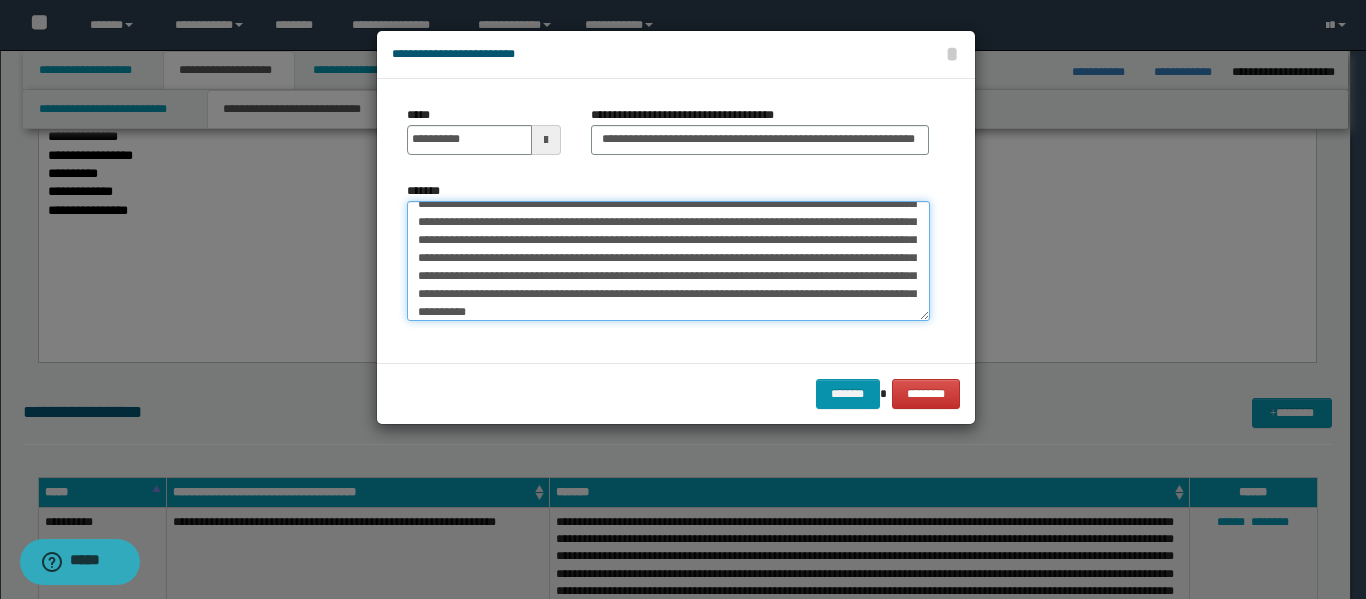 click on "**********" at bounding box center (668, 261) 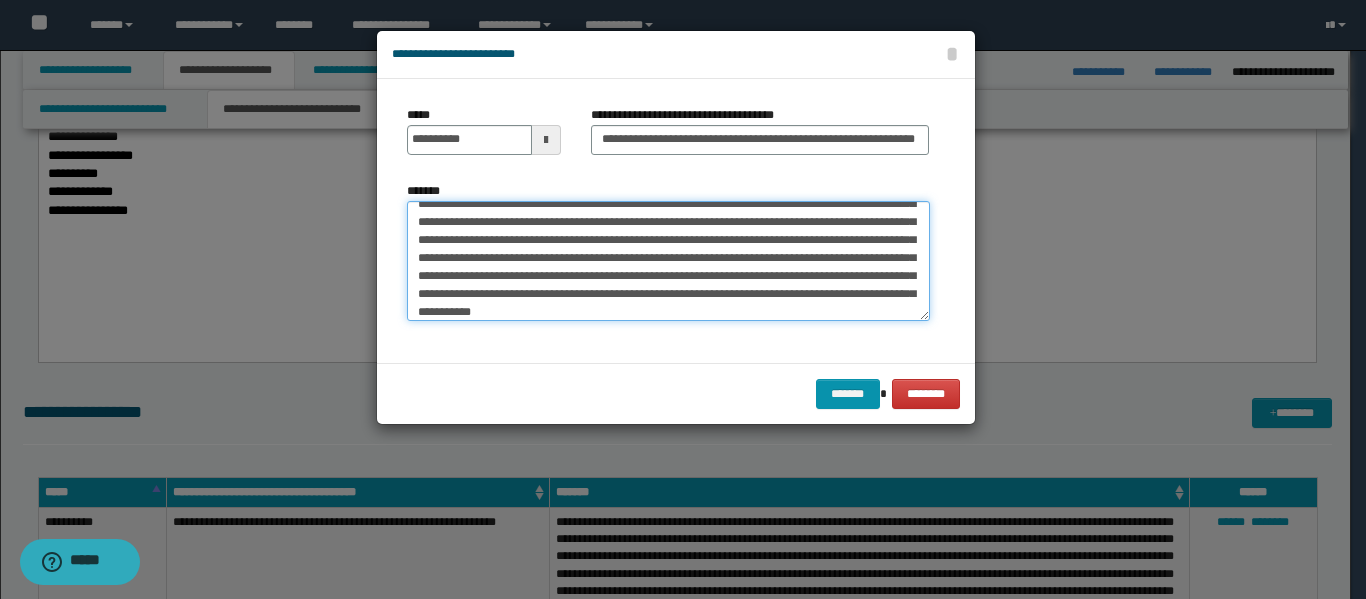 click on "**********" at bounding box center [668, 261] 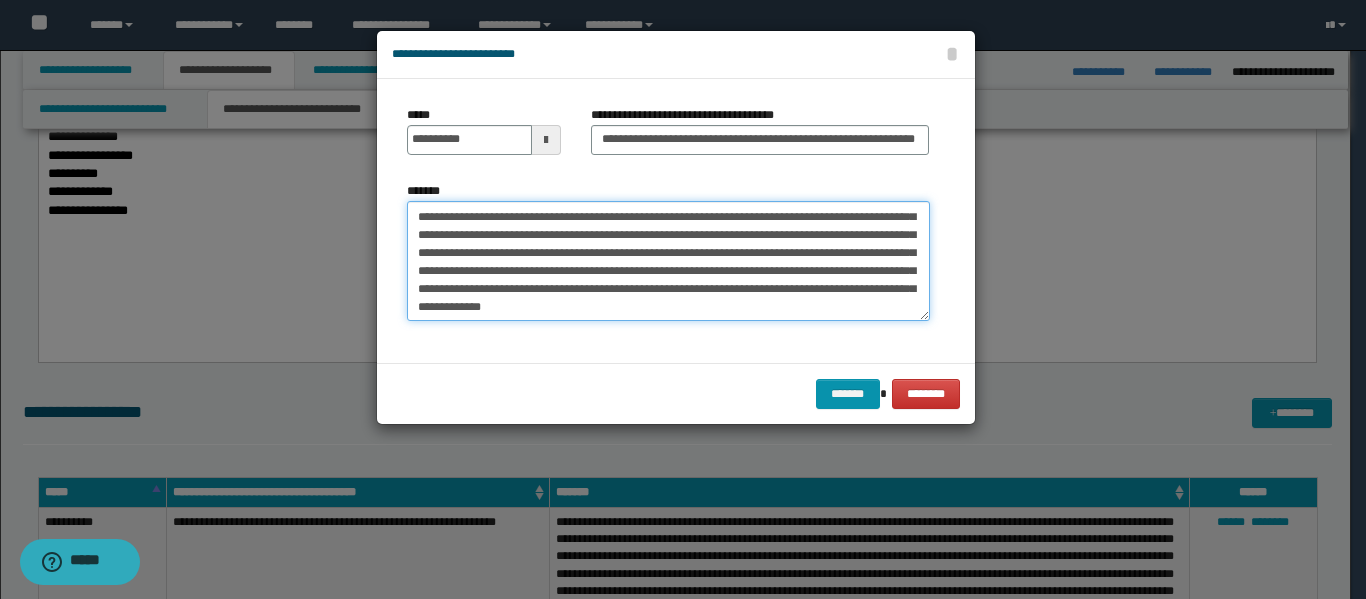 scroll, scrollTop: 72, scrollLeft: 0, axis: vertical 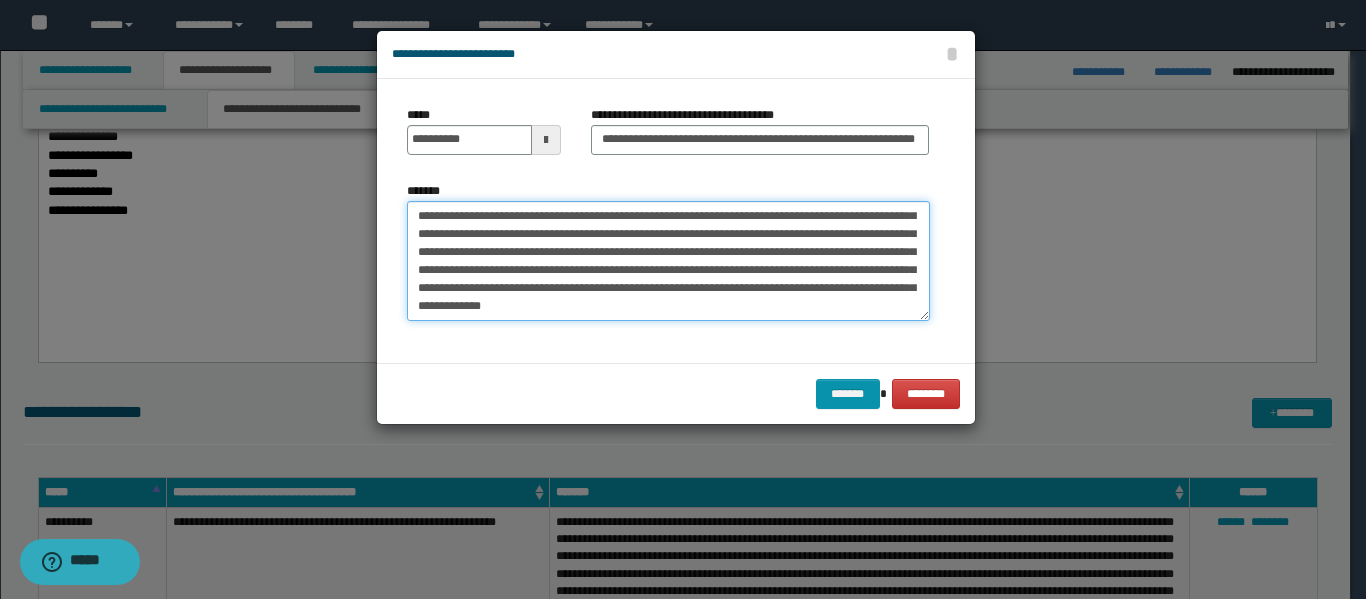 click on "**********" at bounding box center (668, 261) 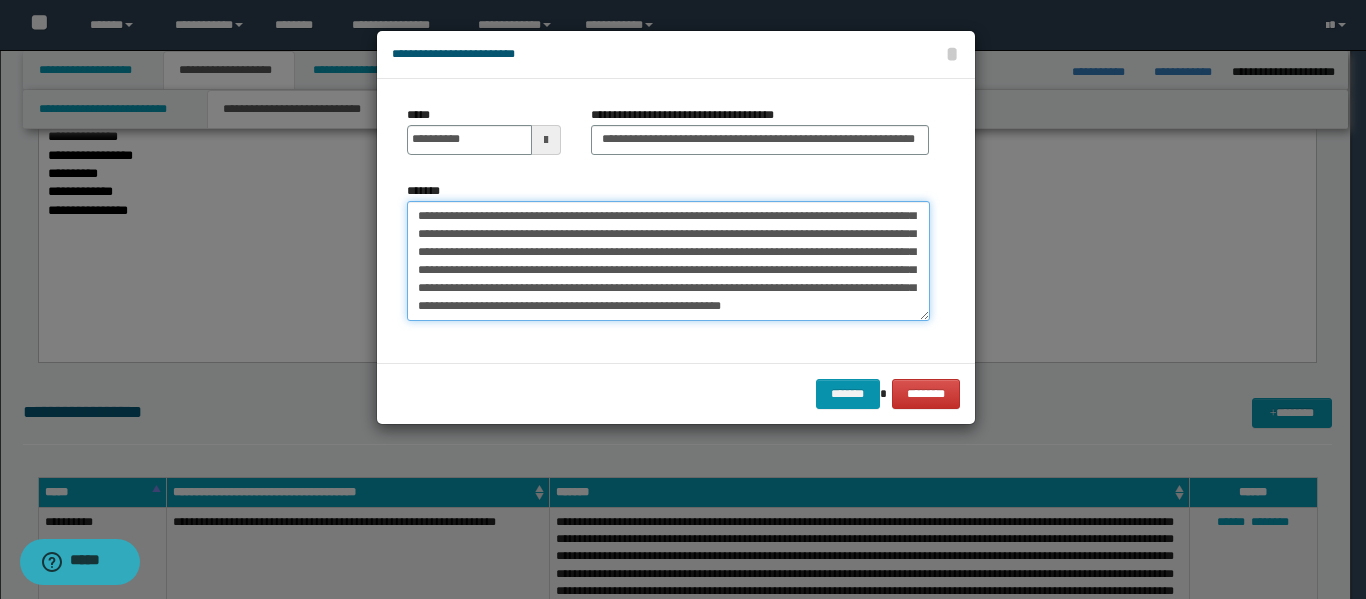 scroll, scrollTop: 156, scrollLeft: 0, axis: vertical 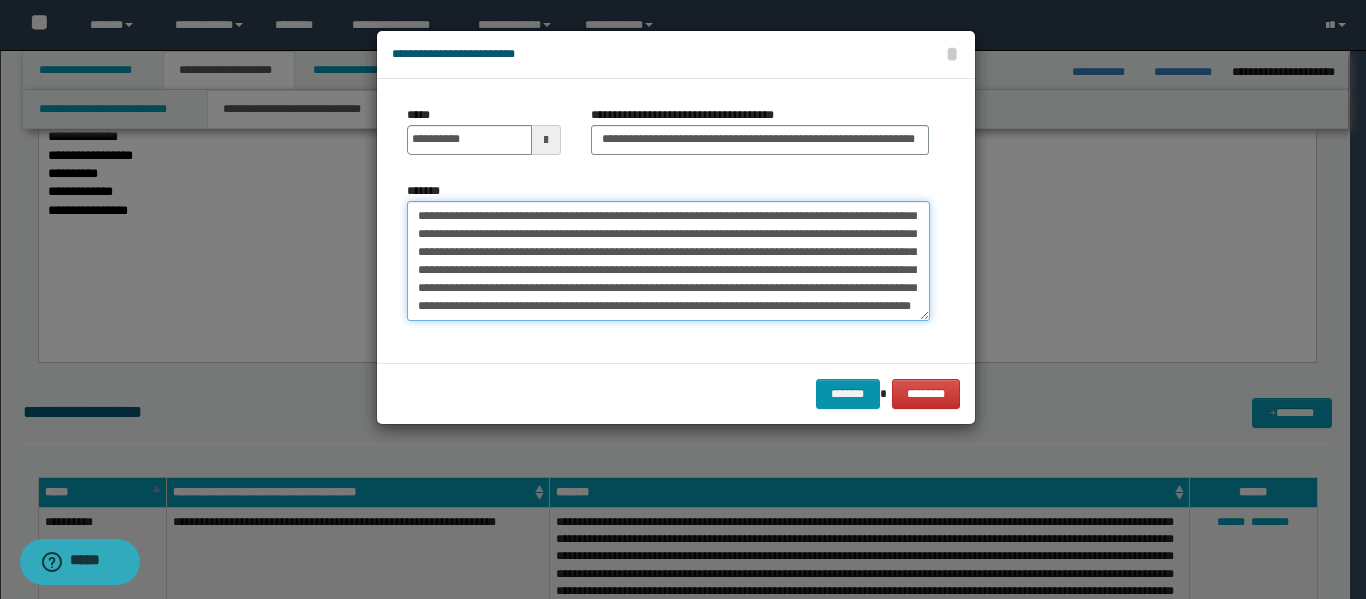 click on "*******" at bounding box center [668, 261] 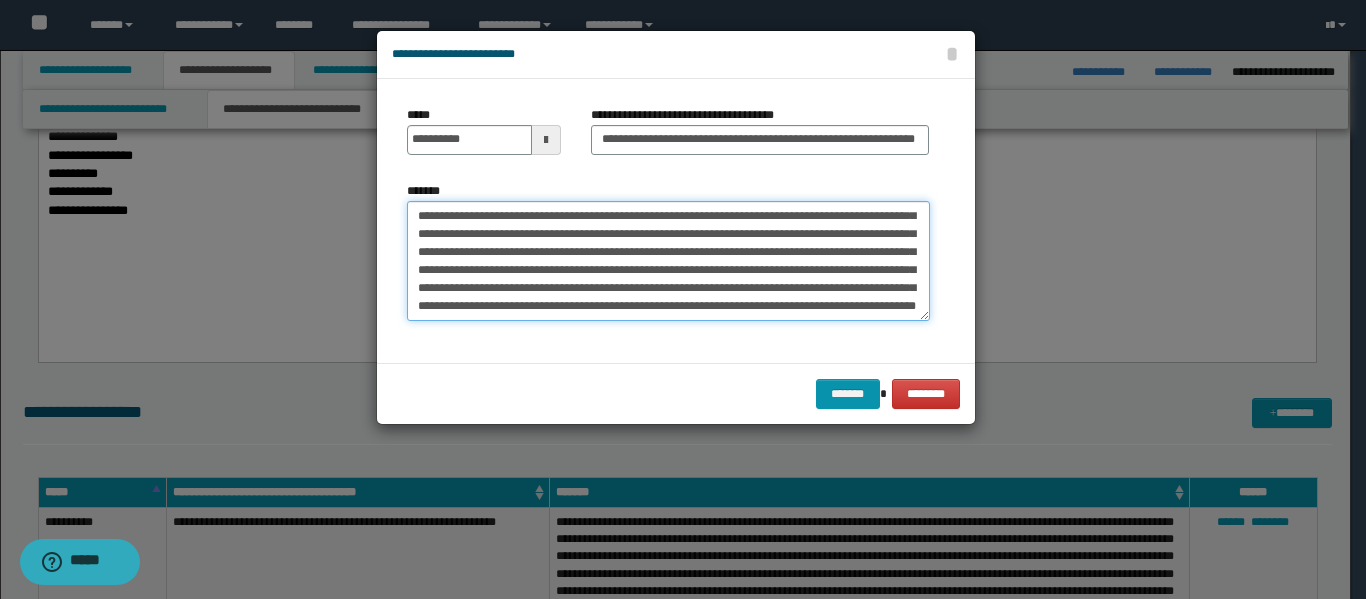 click on "*******" at bounding box center [668, 261] 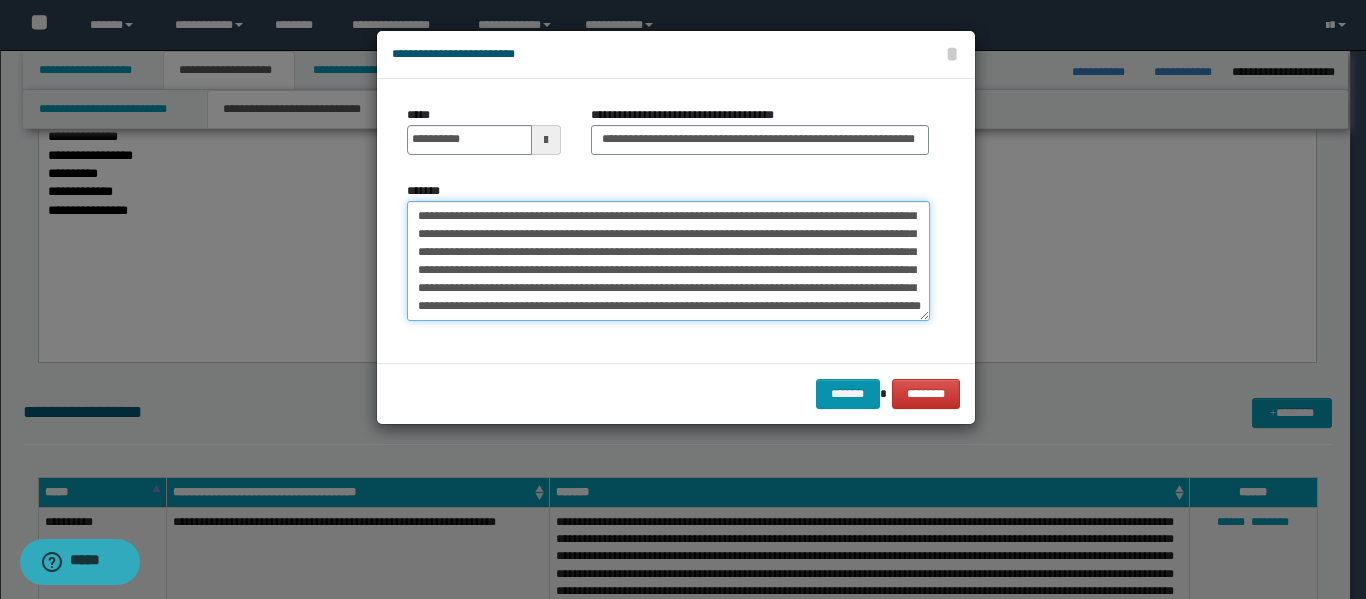 click on "*******" at bounding box center (668, 261) 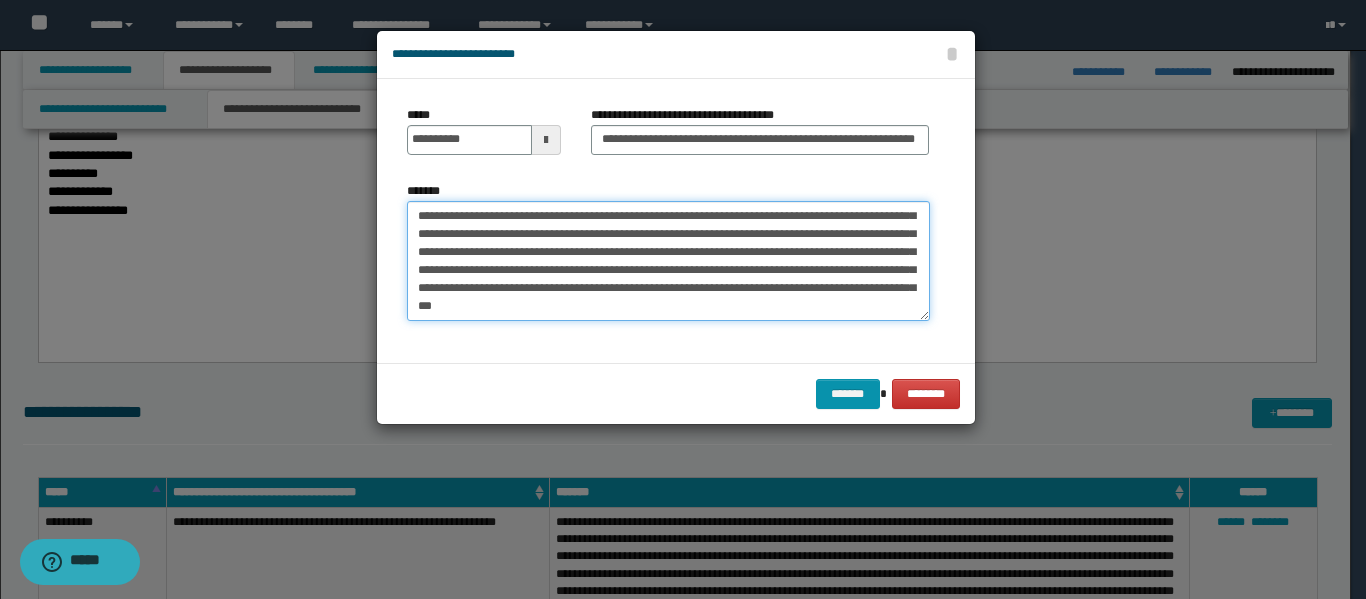 click on "*******" at bounding box center (668, 261) 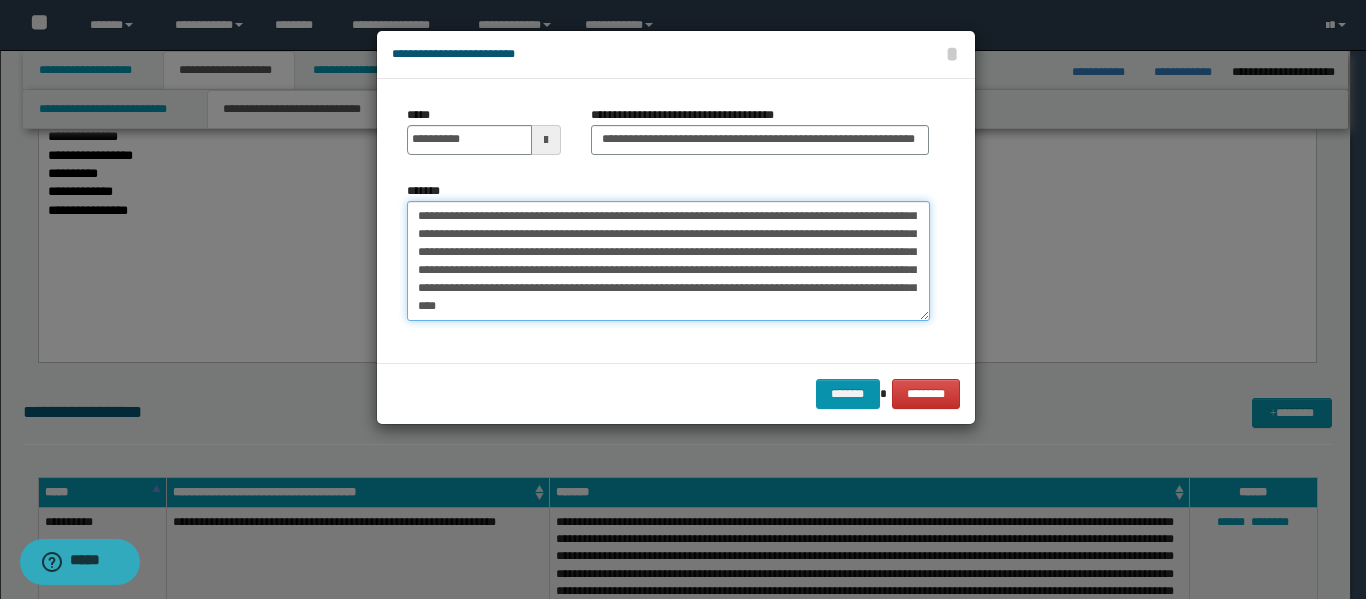 click on "*******" at bounding box center [668, 261] 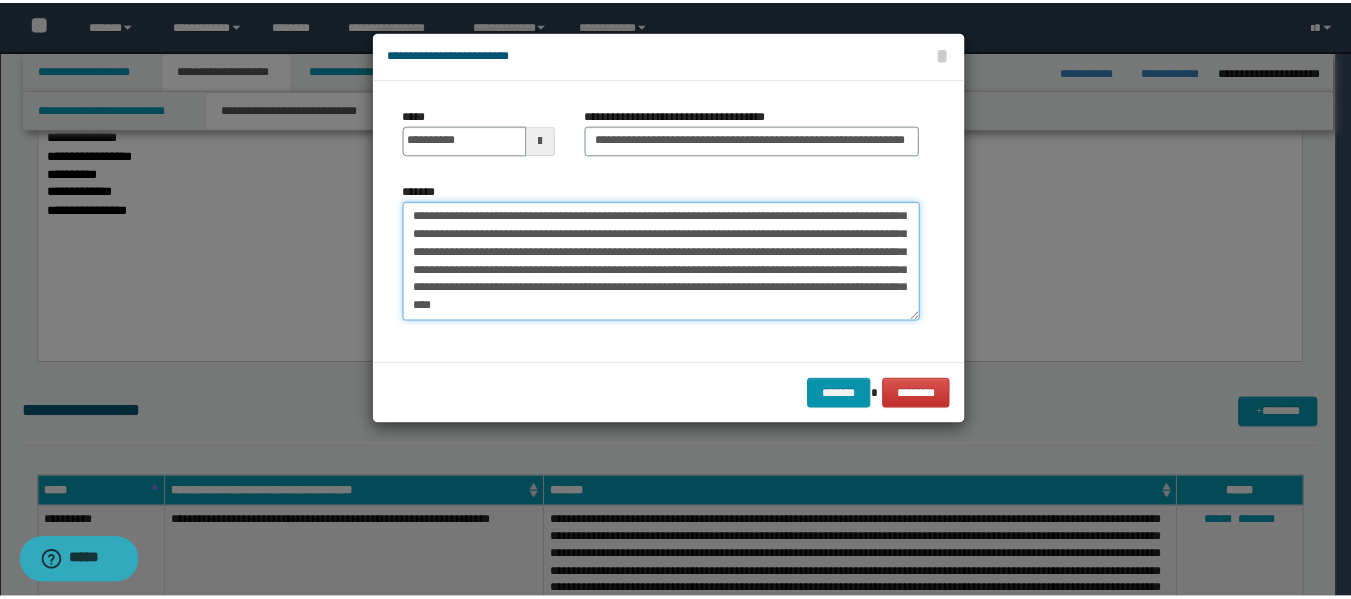 scroll, scrollTop: 162, scrollLeft: 0, axis: vertical 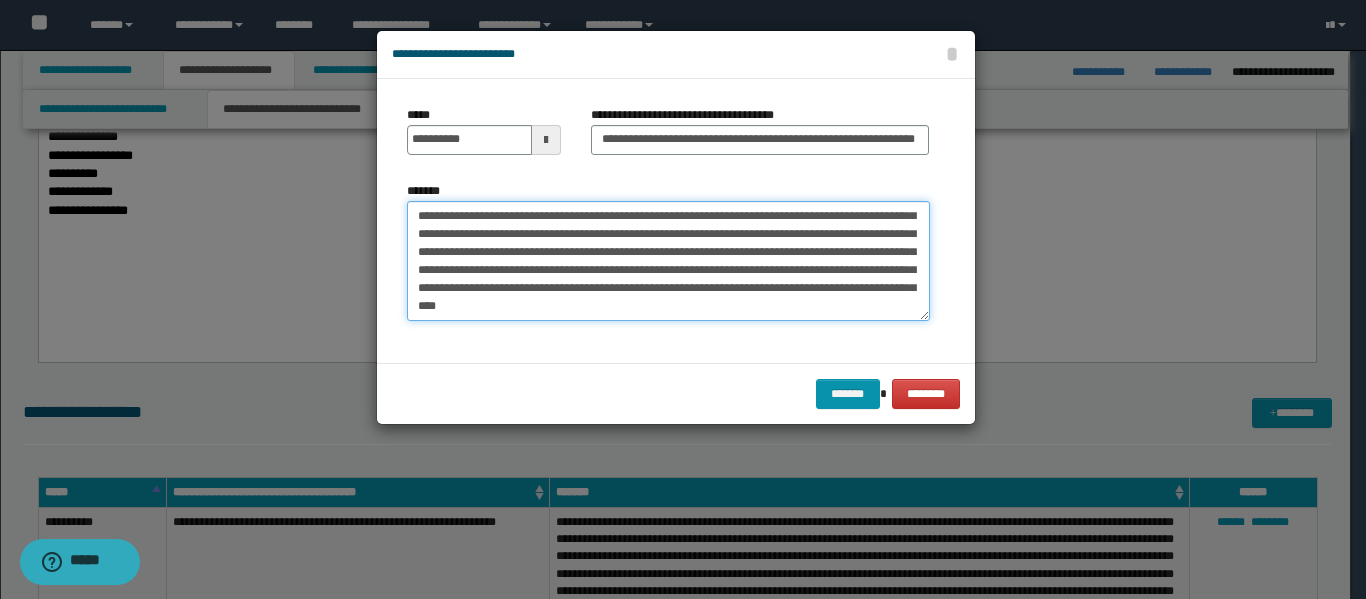 click on "*******" at bounding box center (668, 261) 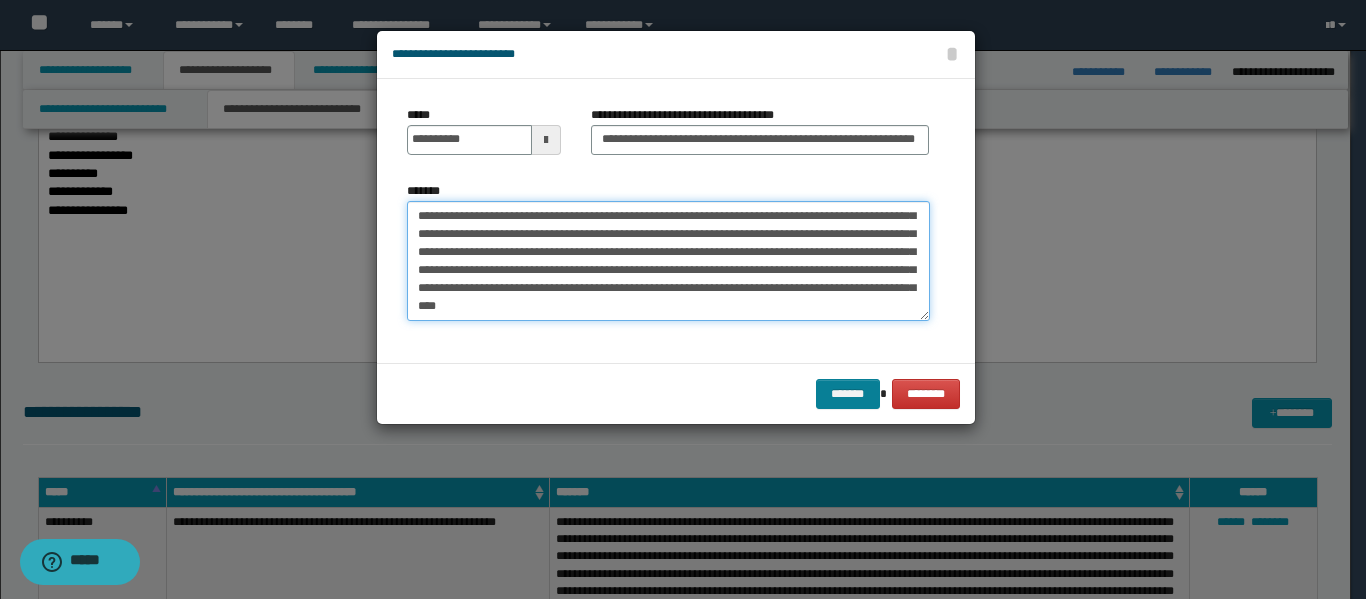 type on "**********" 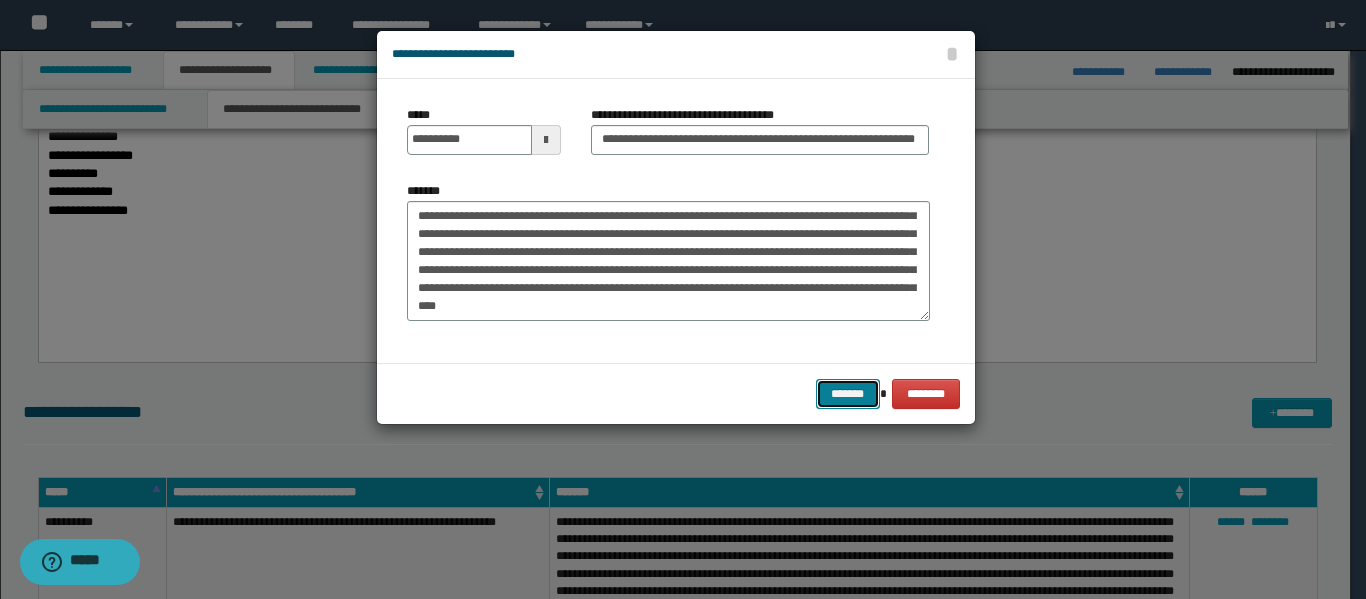 click on "*******" at bounding box center [848, 394] 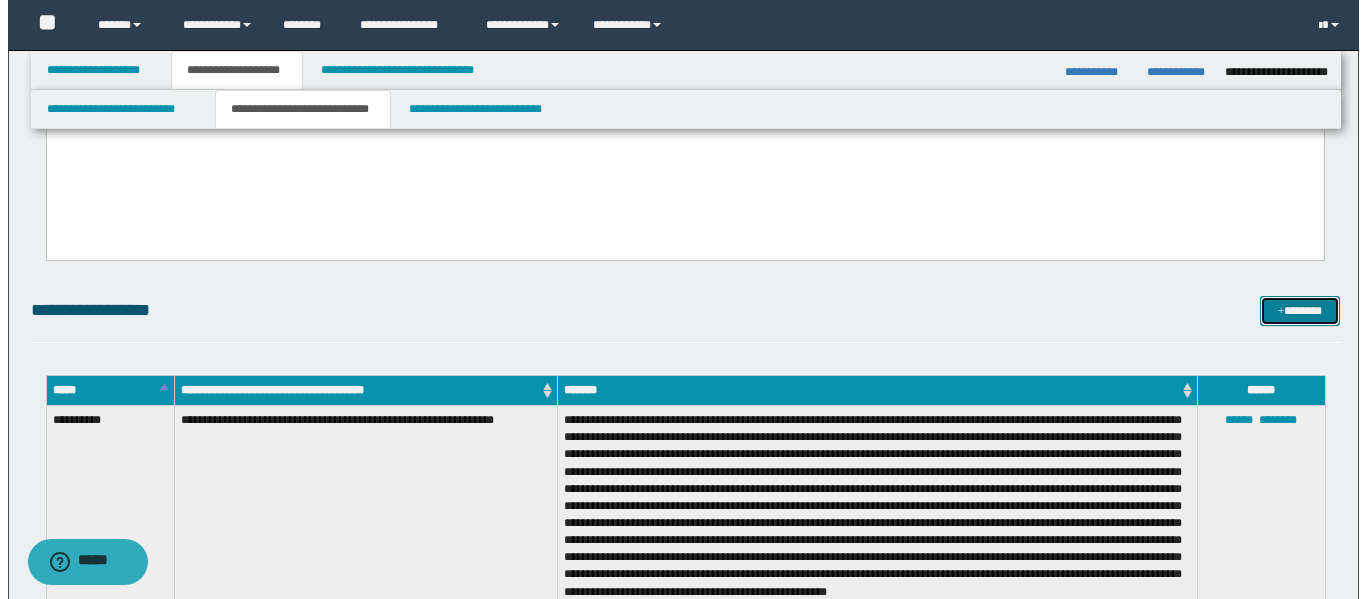 scroll, scrollTop: 1600, scrollLeft: 0, axis: vertical 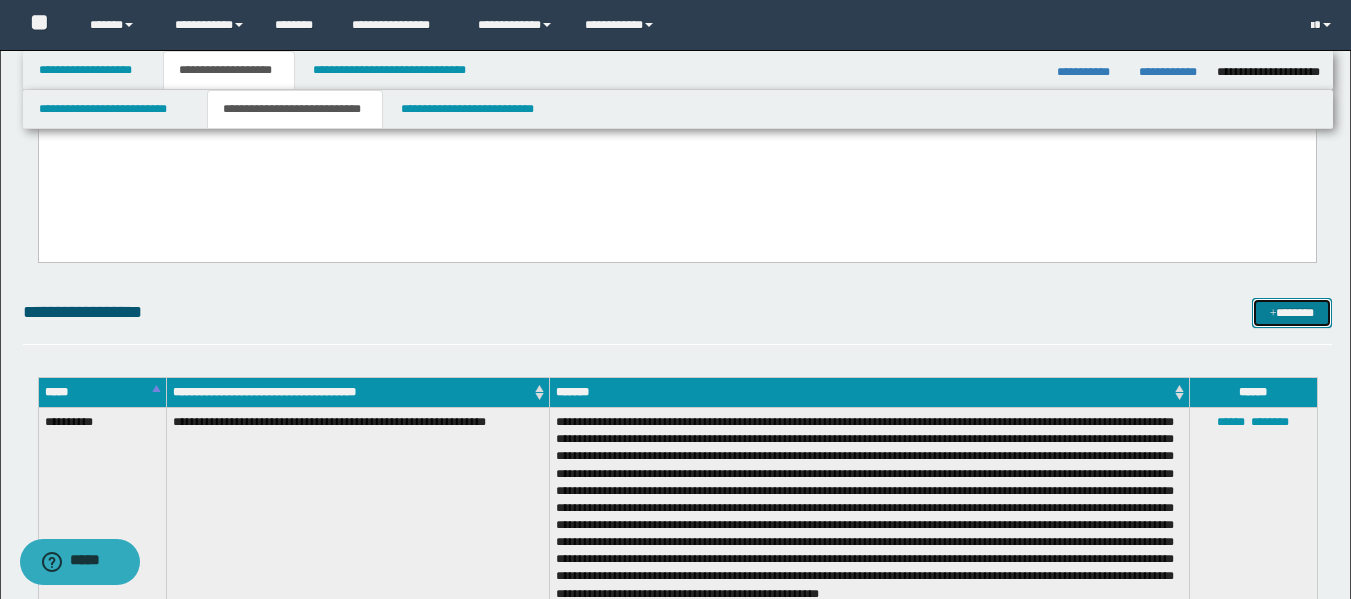 click on "*******" at bounding box center [1292, 313] 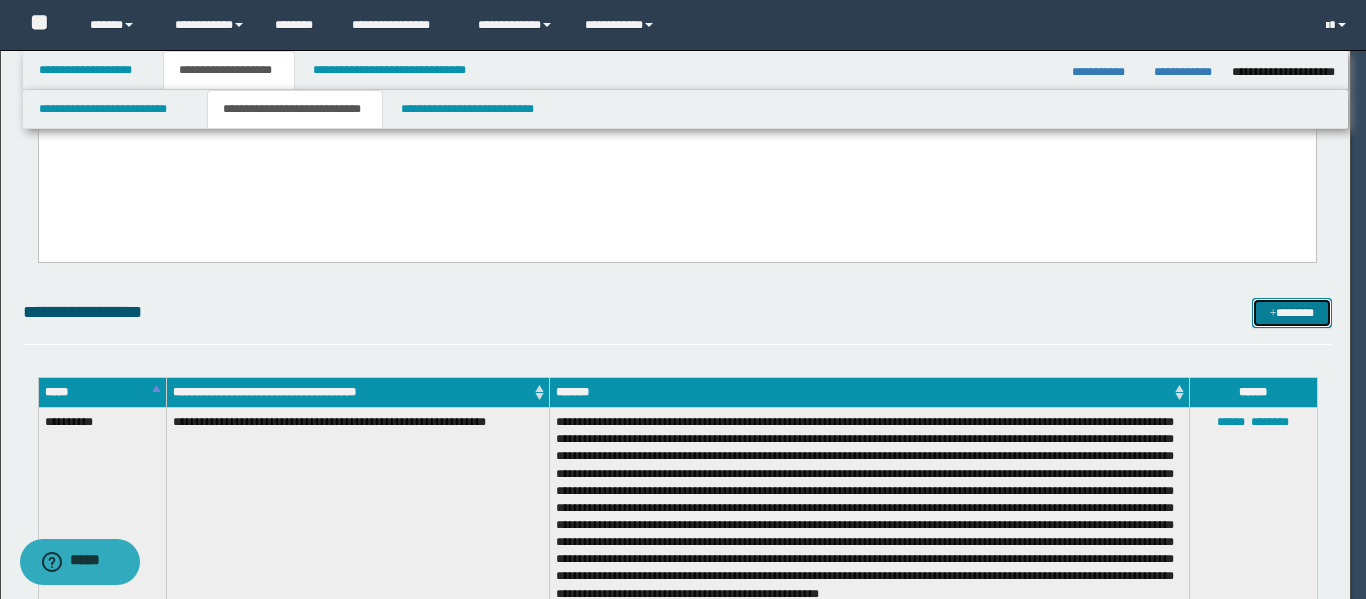 scroll, scrollTop: 0, scrollLeft: 0, axis: both 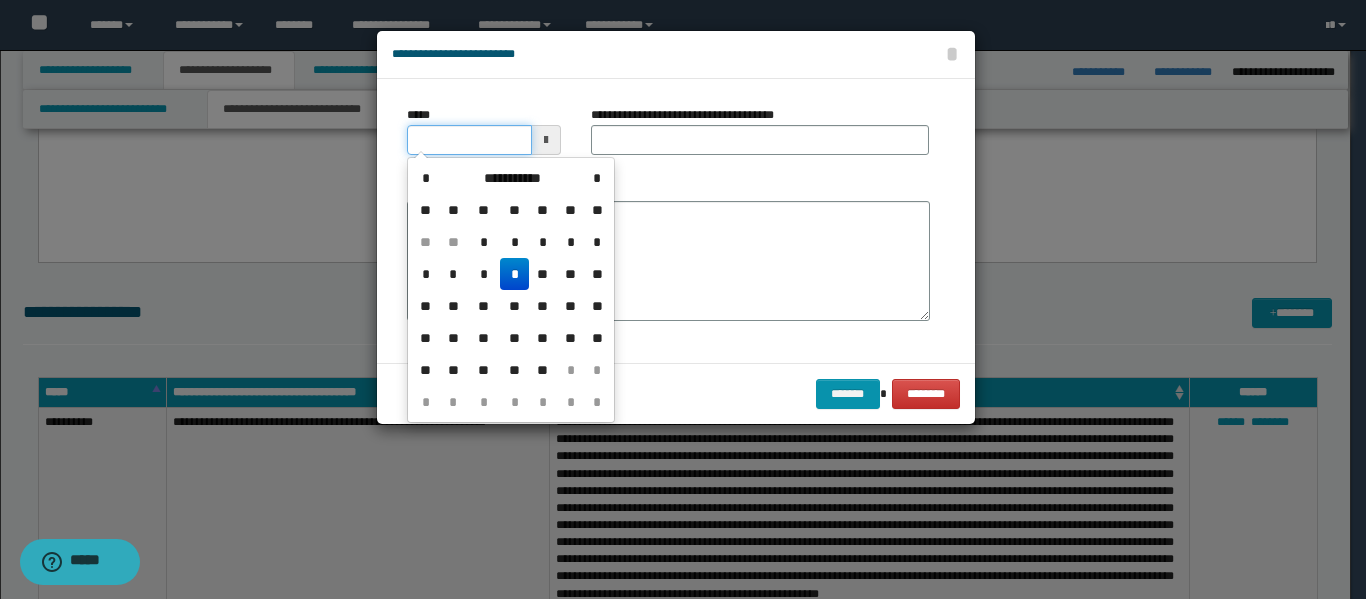click on "*****" at bounding box center [469, 140] 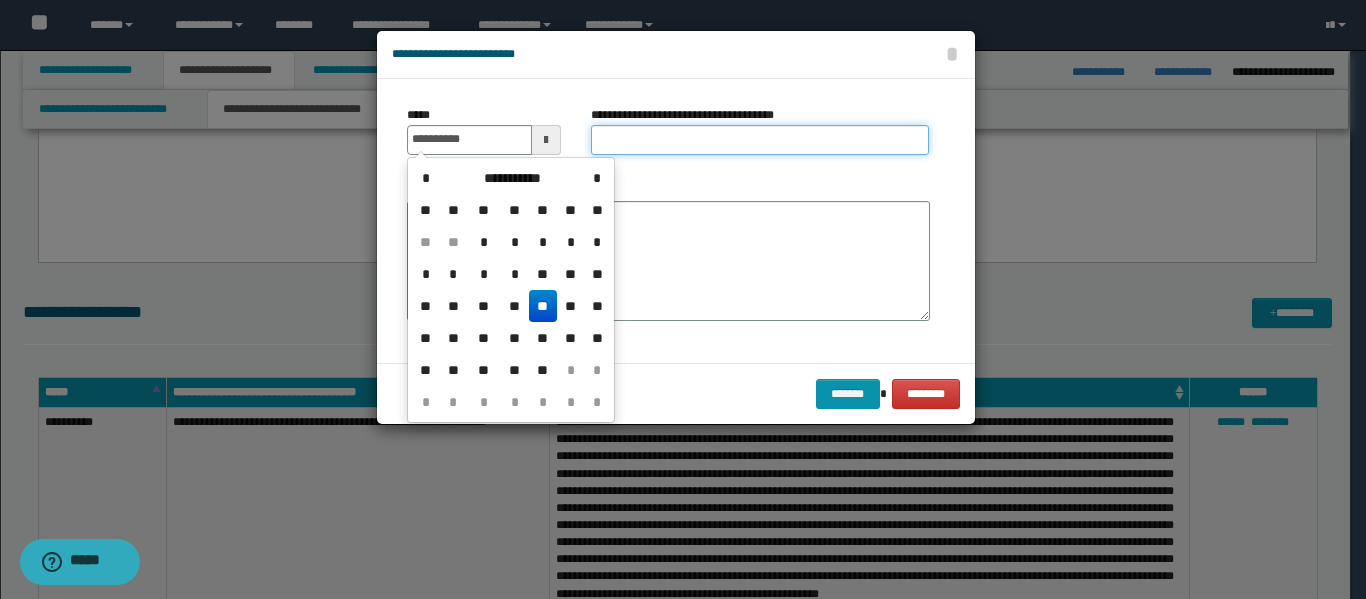 type on "**********" 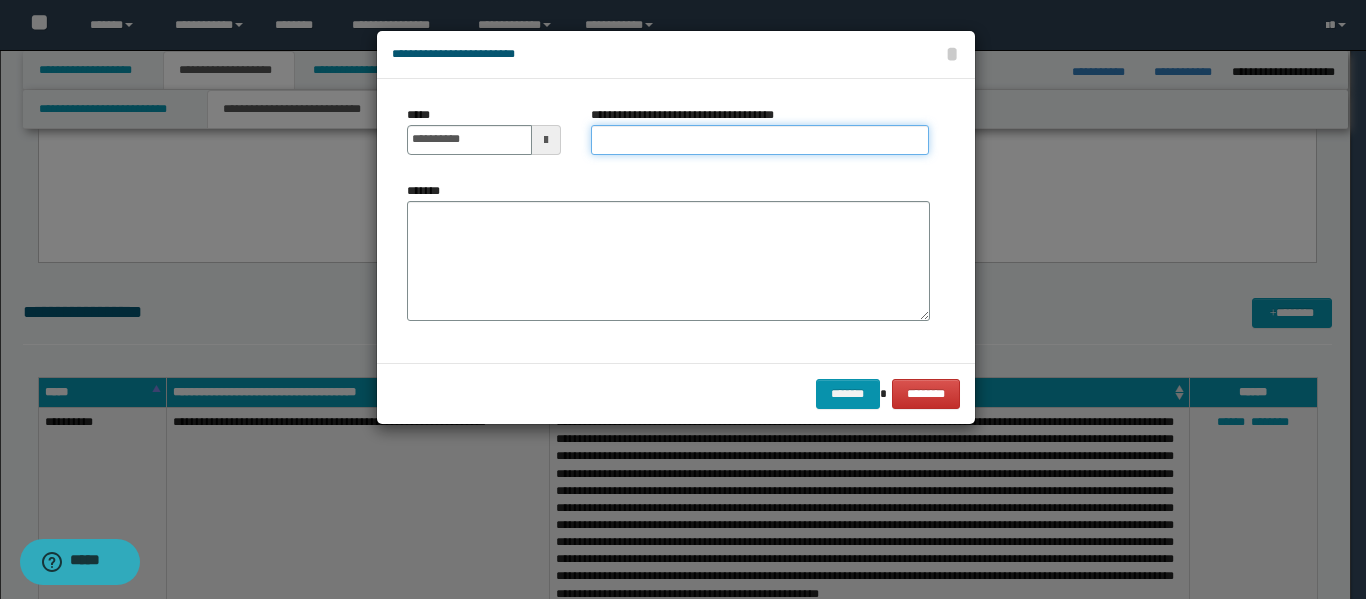 click on "**********" at bounding box center (760, 140) 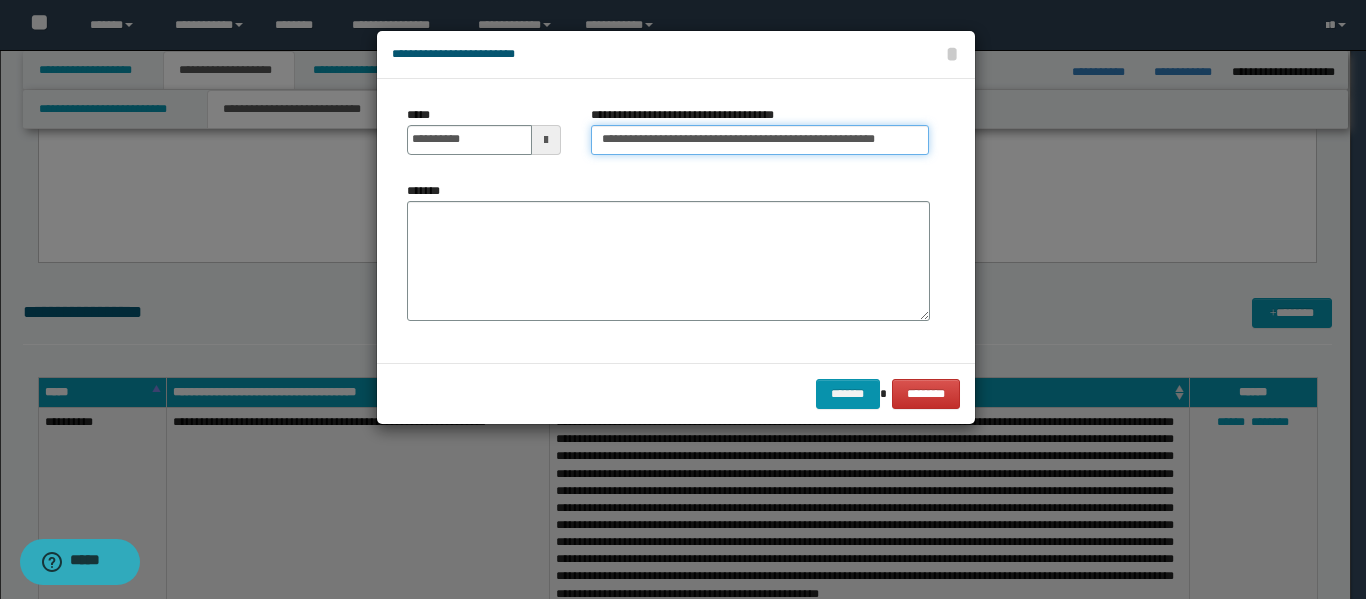 click on "**********" at bounding box center [760, 140] 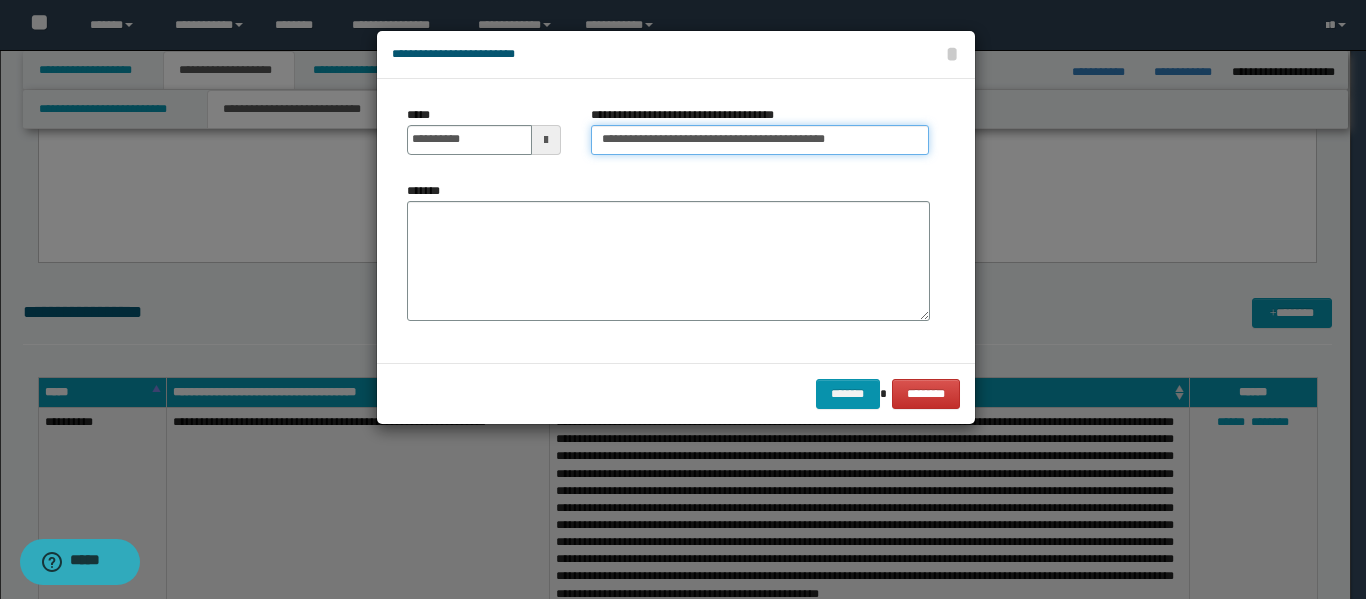 type on "**********" 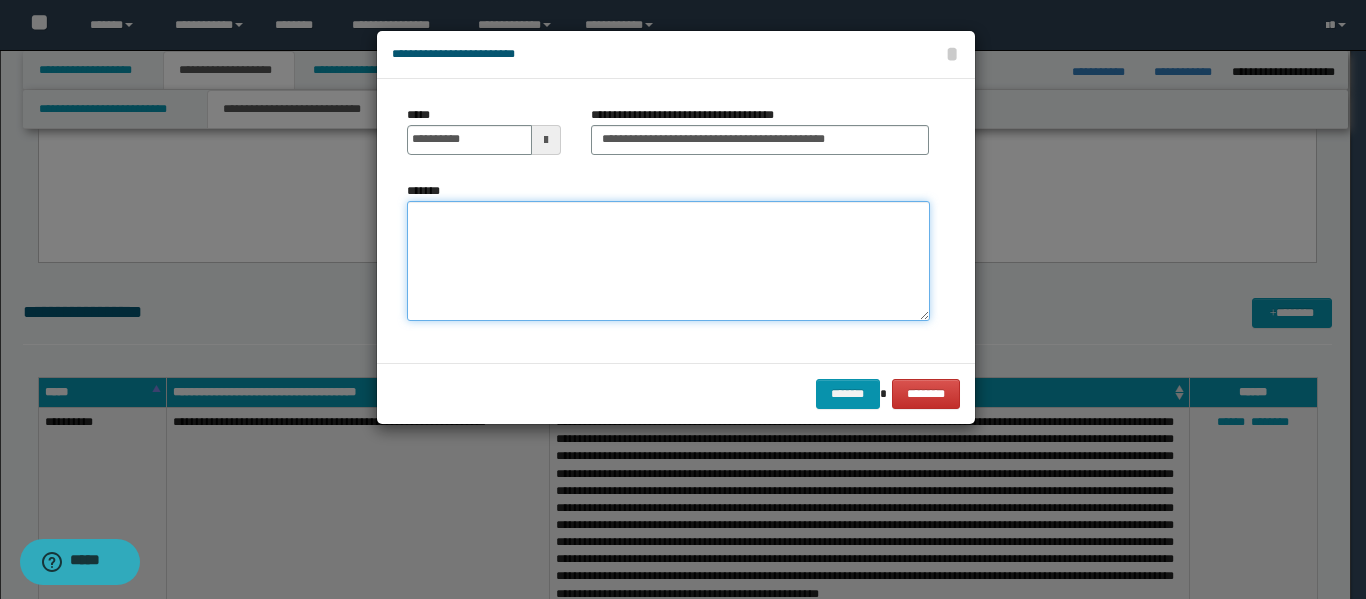 click on "*******" at bounding box center (668, 261) 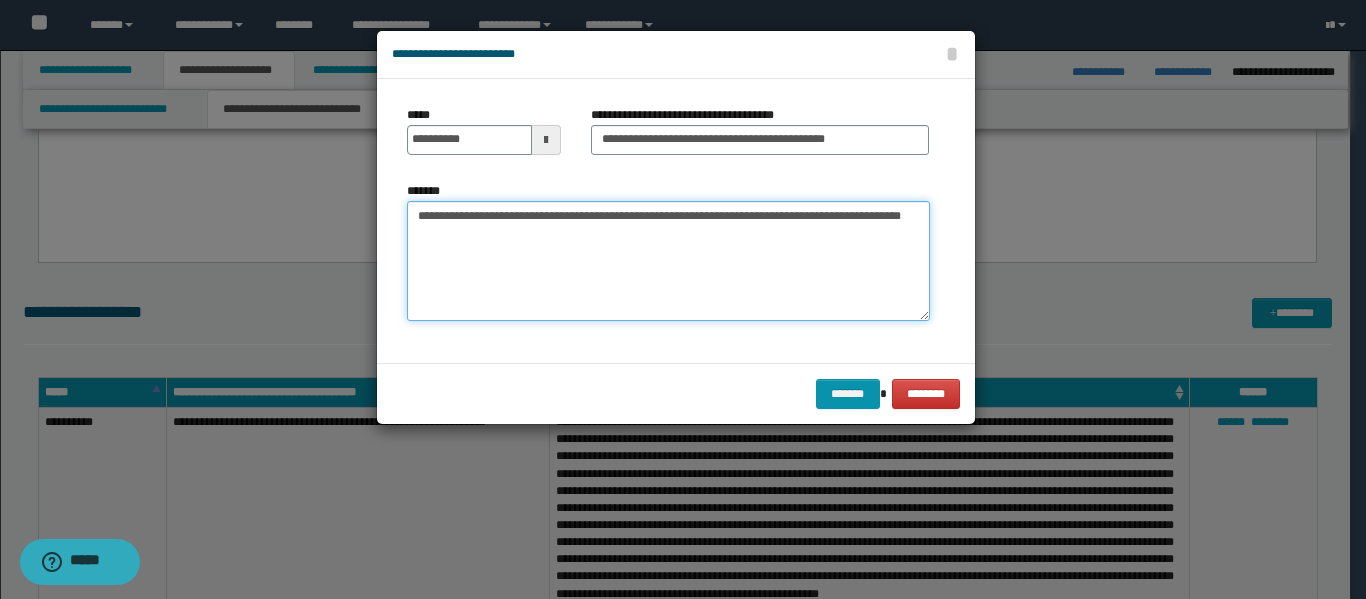 click on "**********" at bounding box center (668, 261) 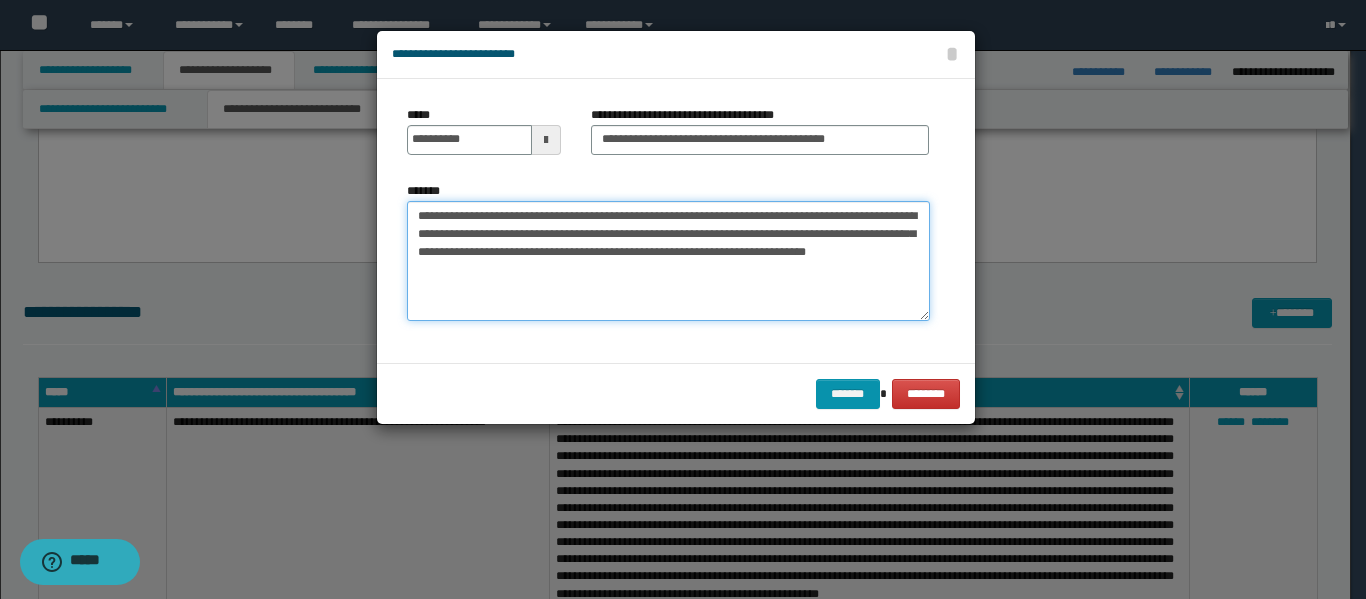 click on "**********" at bounding box center [668, 261] 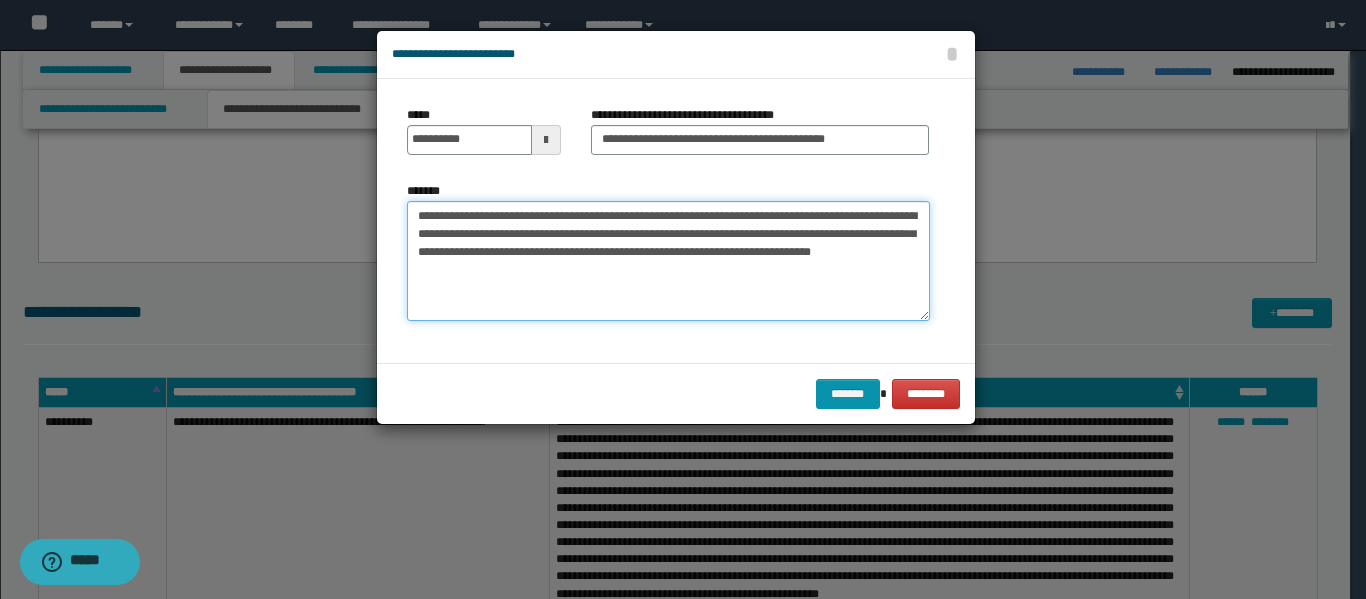 click on "**********" at bounding box center (668, 261) 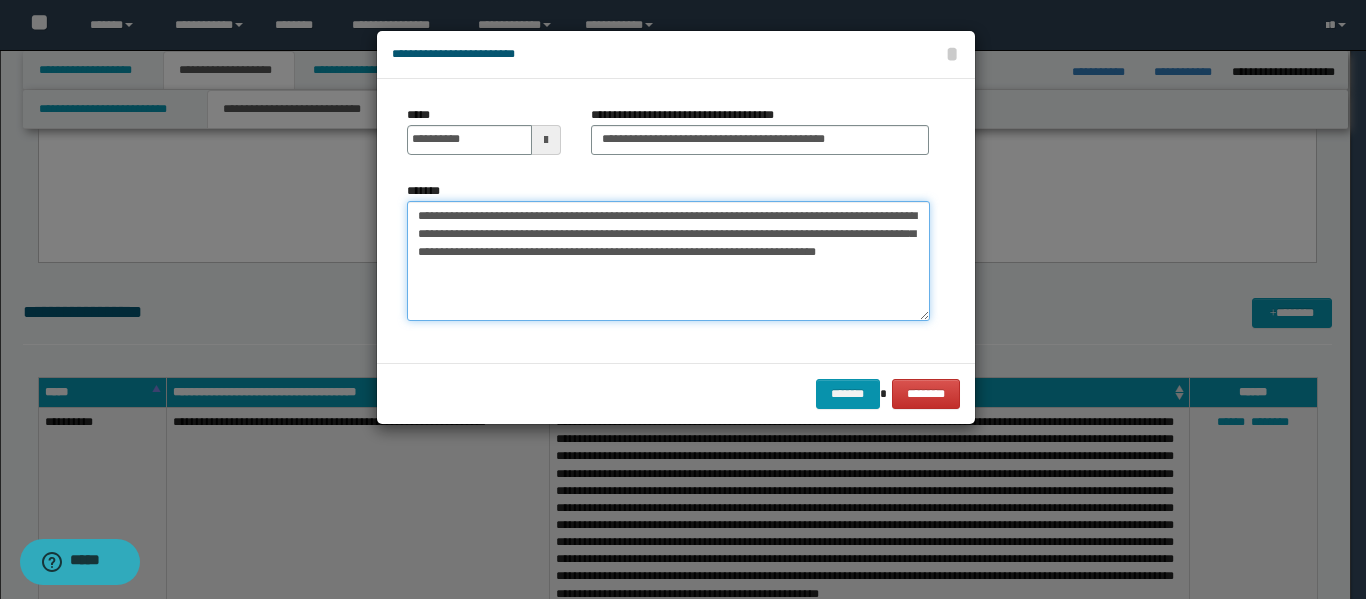 click on "**********" at bounding box center [668, 261] 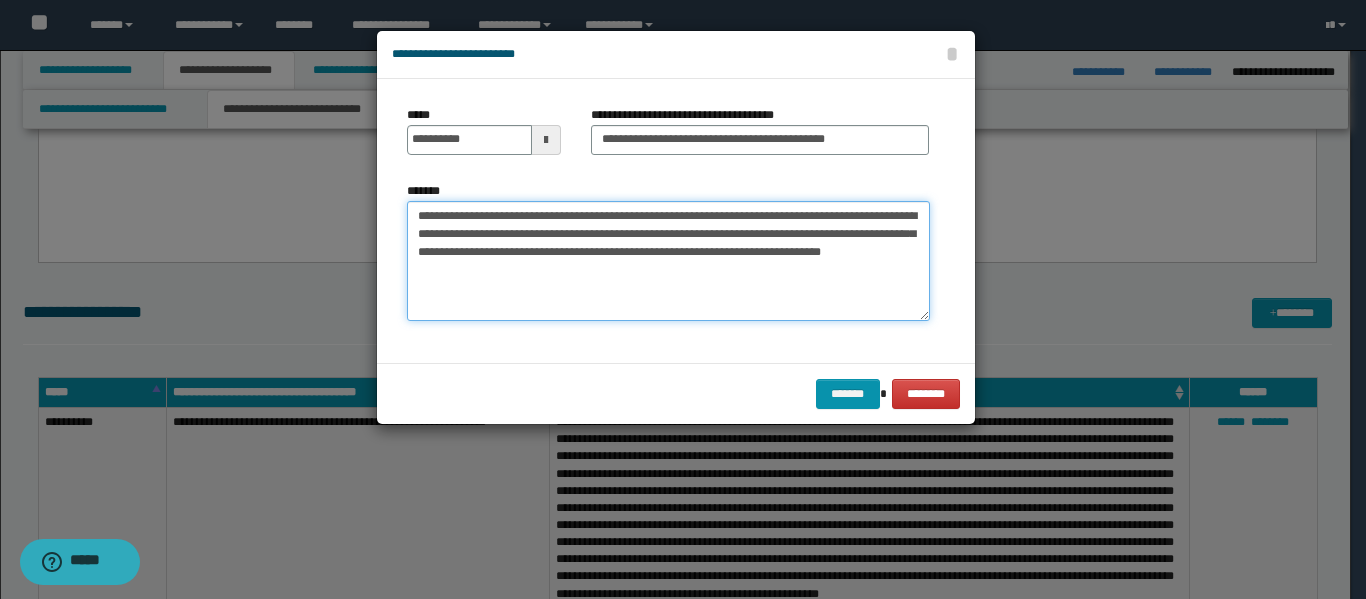 click on "**********" at bounding box center (668, 261) 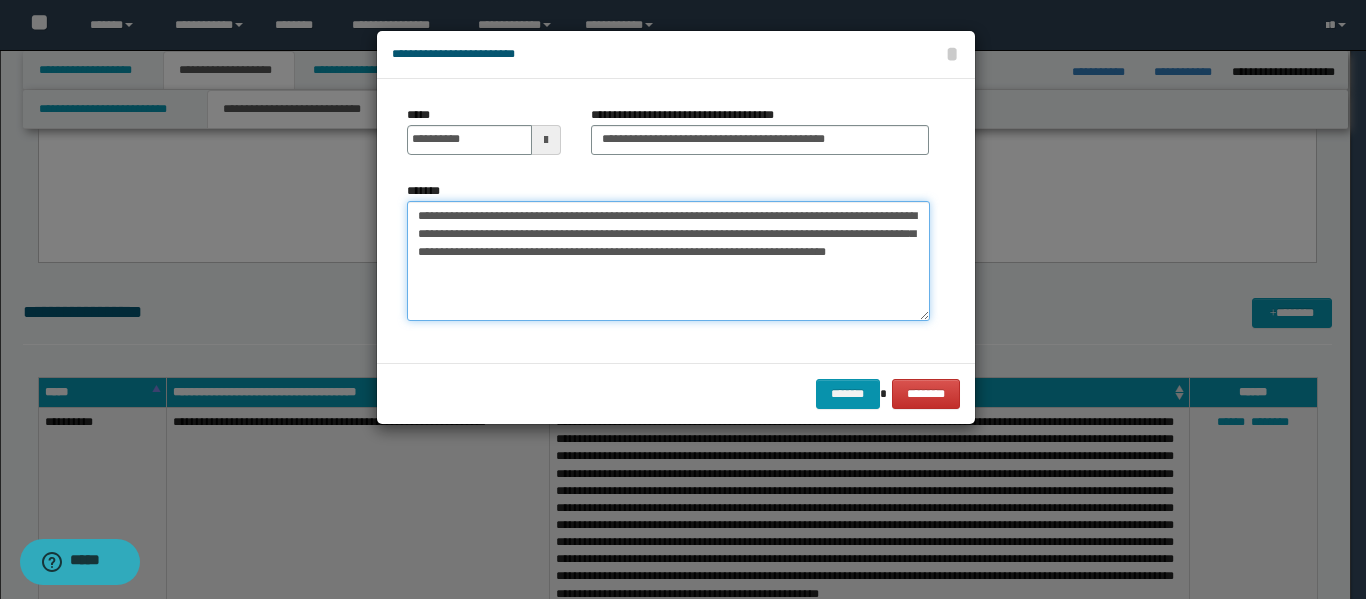 click on "**********" at bounding box center [668, 261] 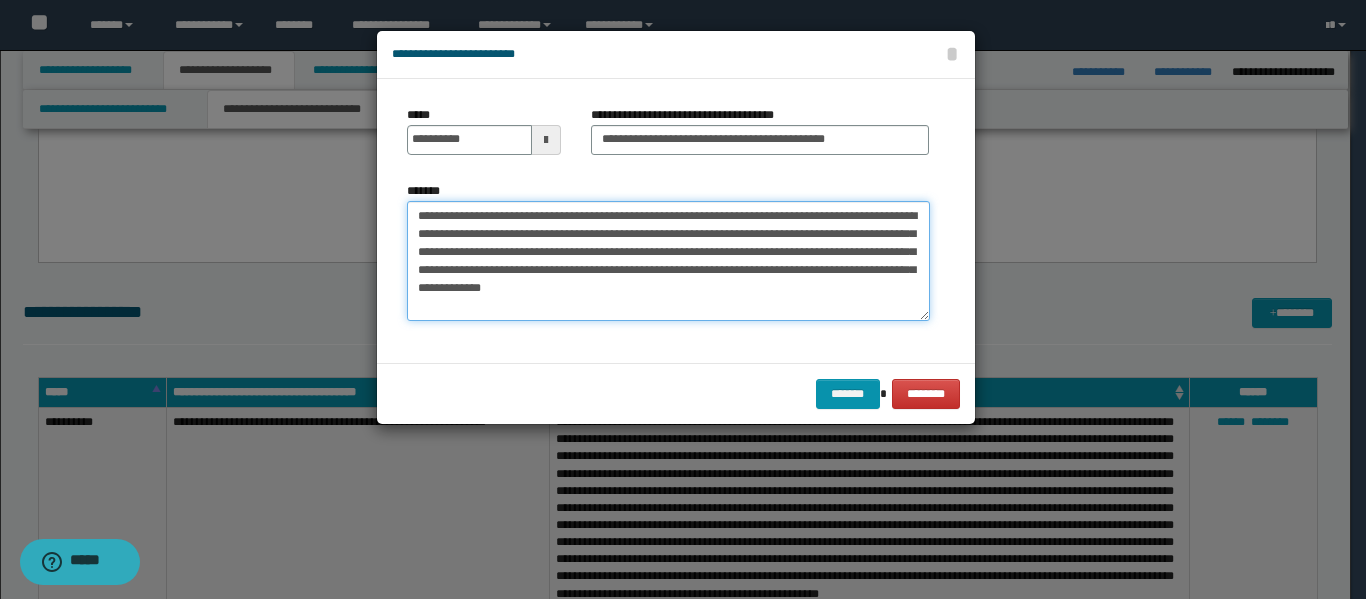 click on "**********" at bounding box center (668, 261) 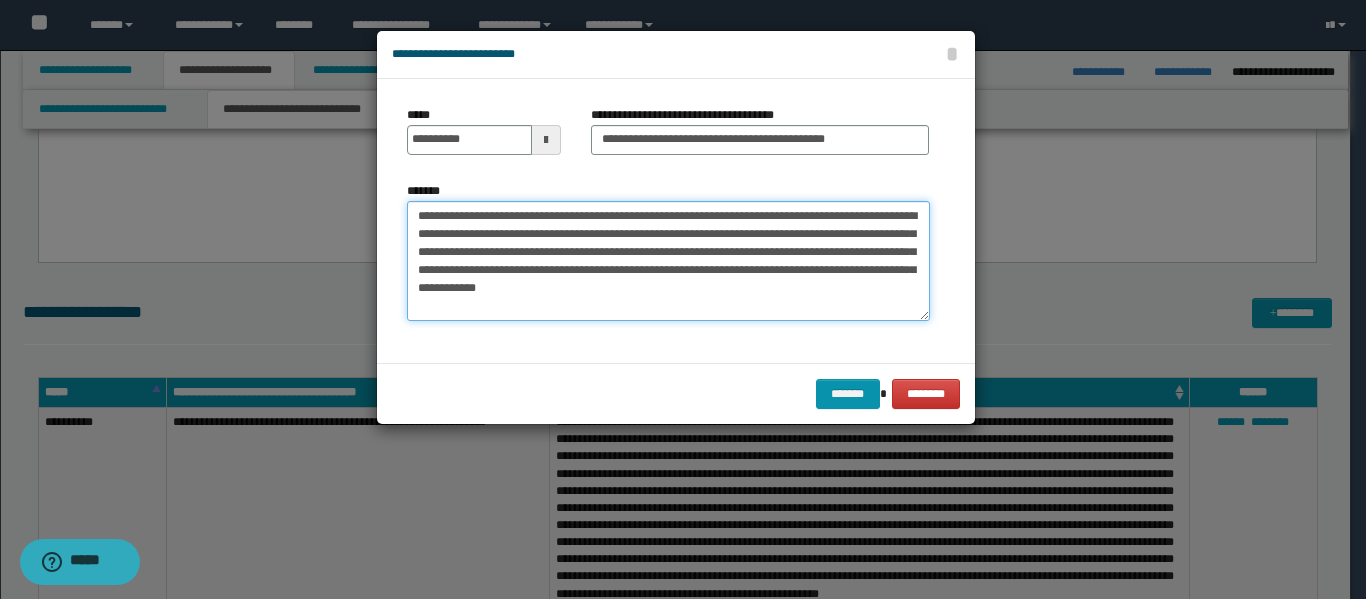 click on "**********" at bounding box center (668, 261) 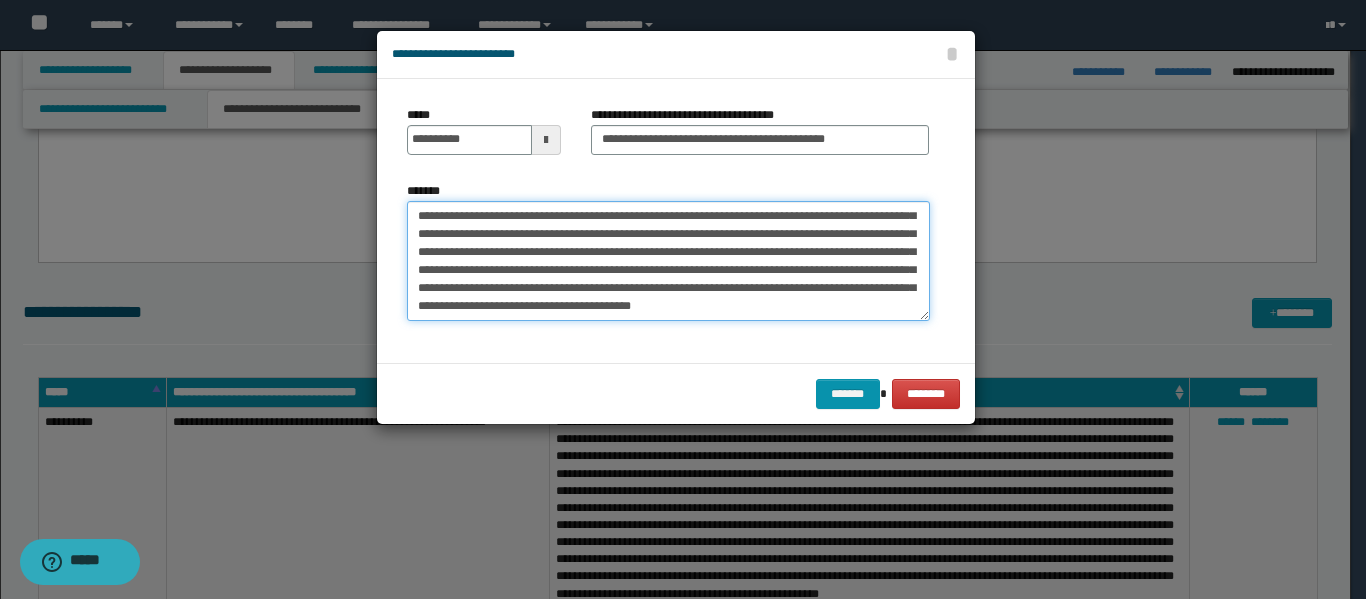 scroll, scrollTop: 0, scrollLeft: 0, axis: both 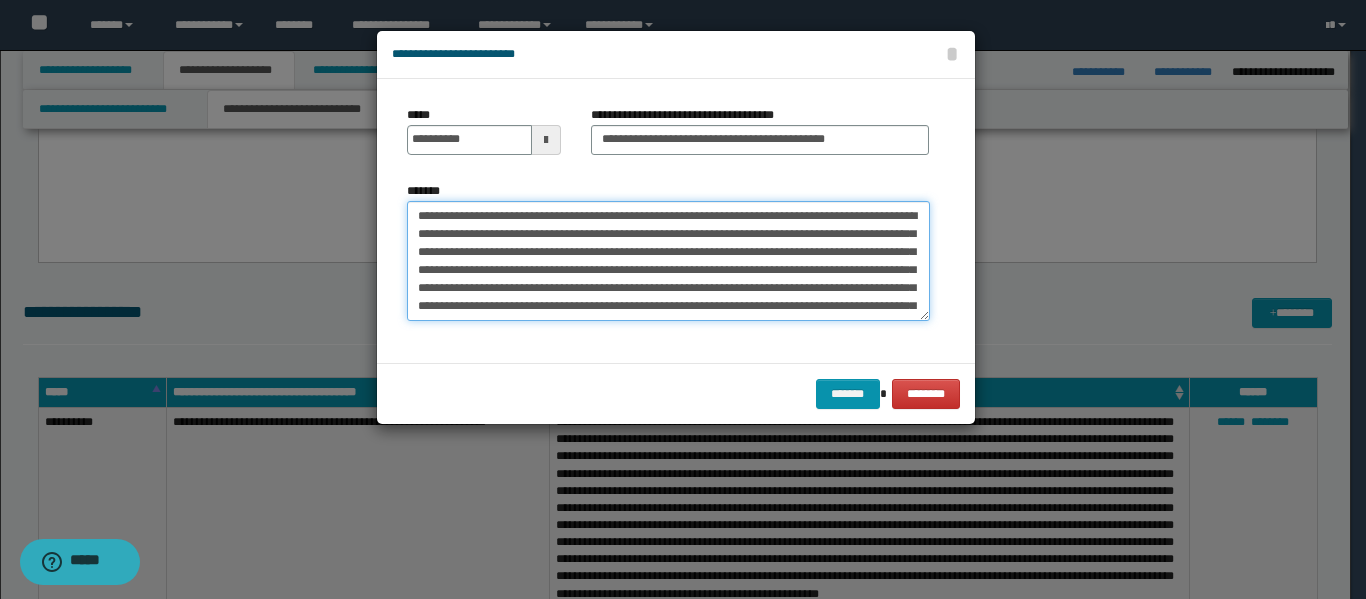 click on "*******" at bounding box center (668, 261) 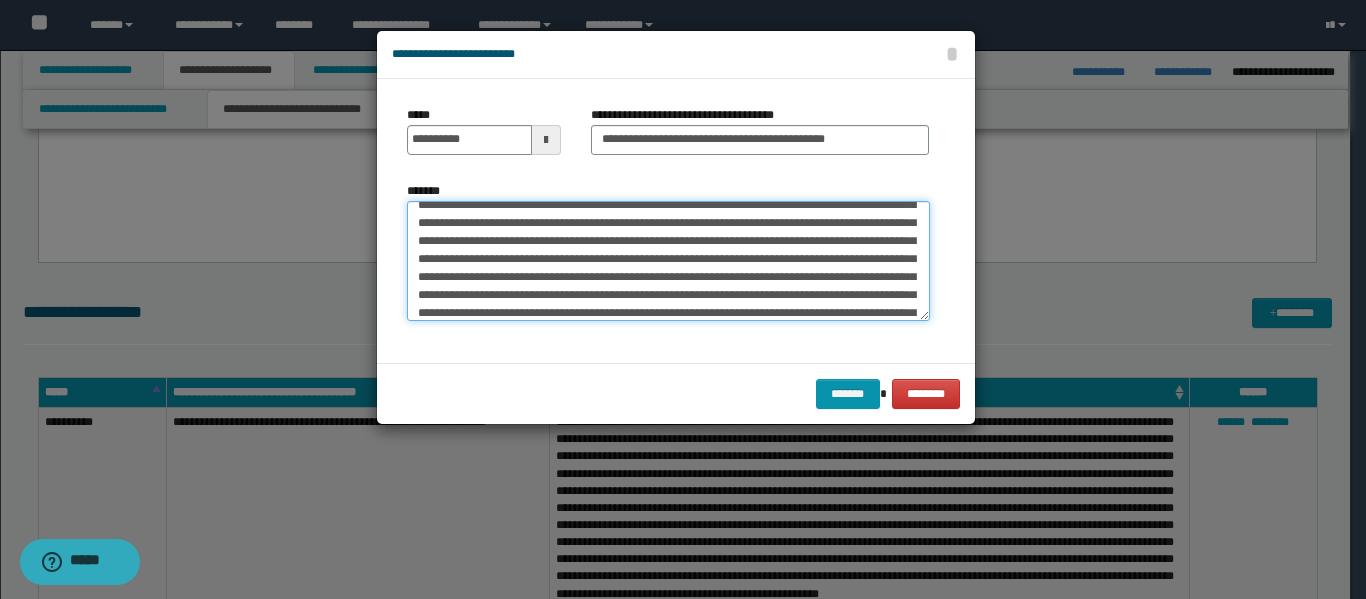 scroll, scrollTop: 100, scrollLeft: 0, axis: vertical 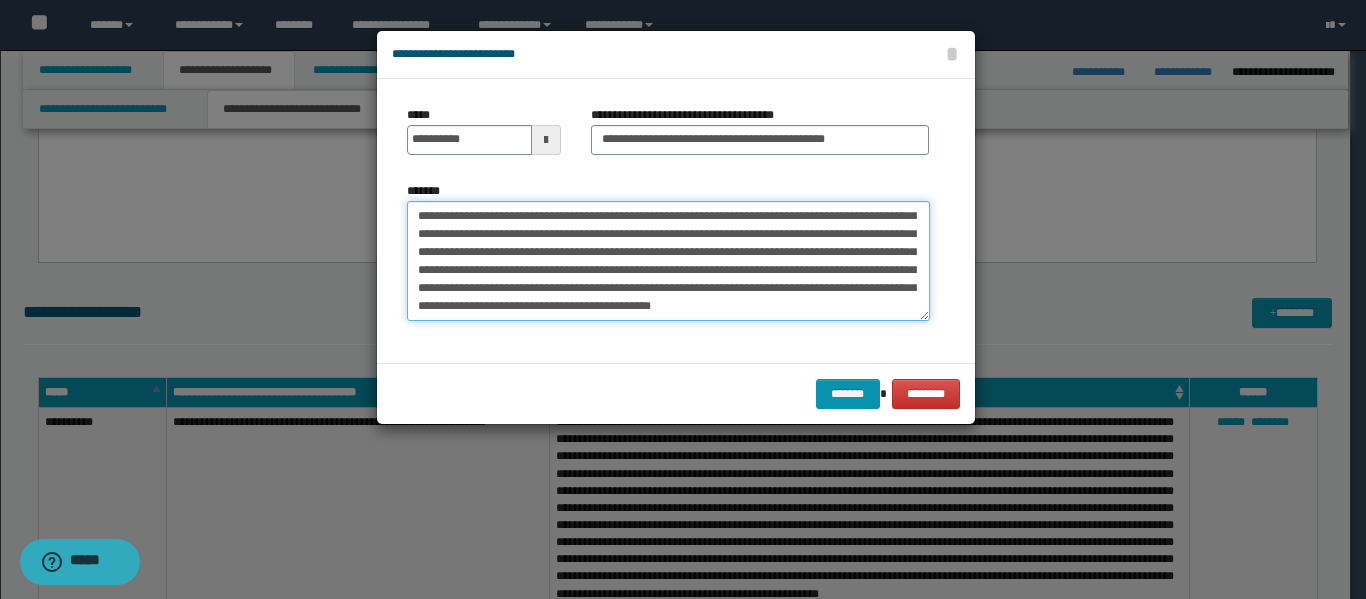 click on "*******" at bounding box center [668, 261] 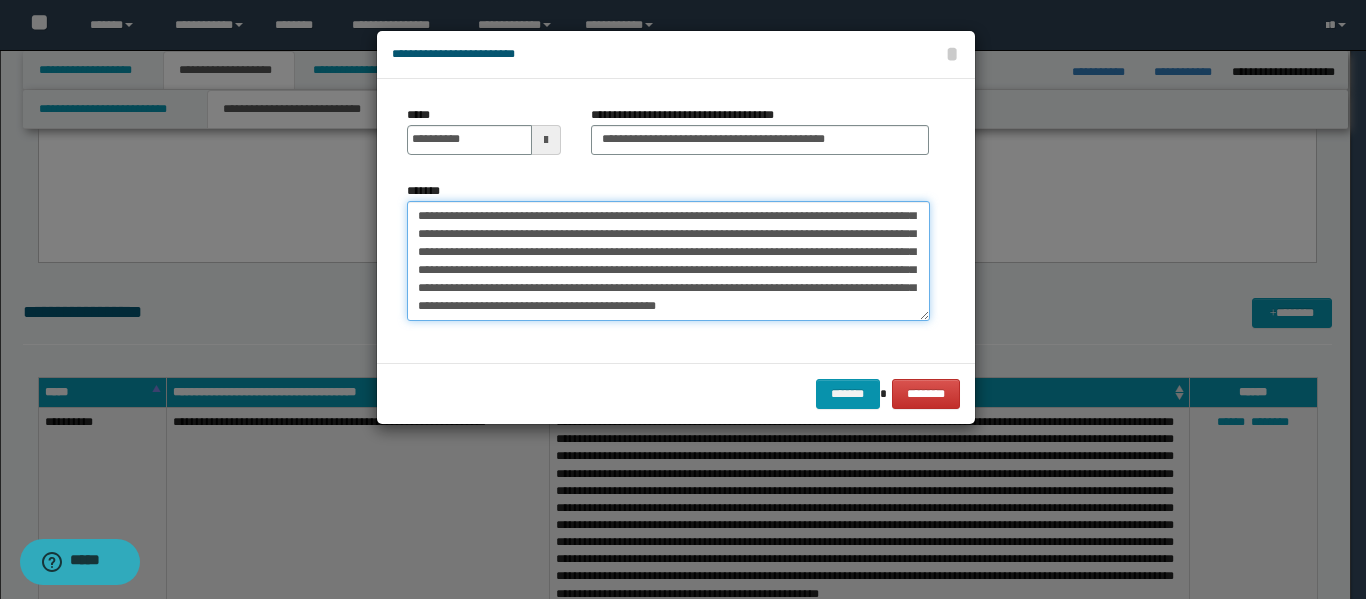 scroll, scrollTop: 95, scrollLeft: 0, axis: vertical 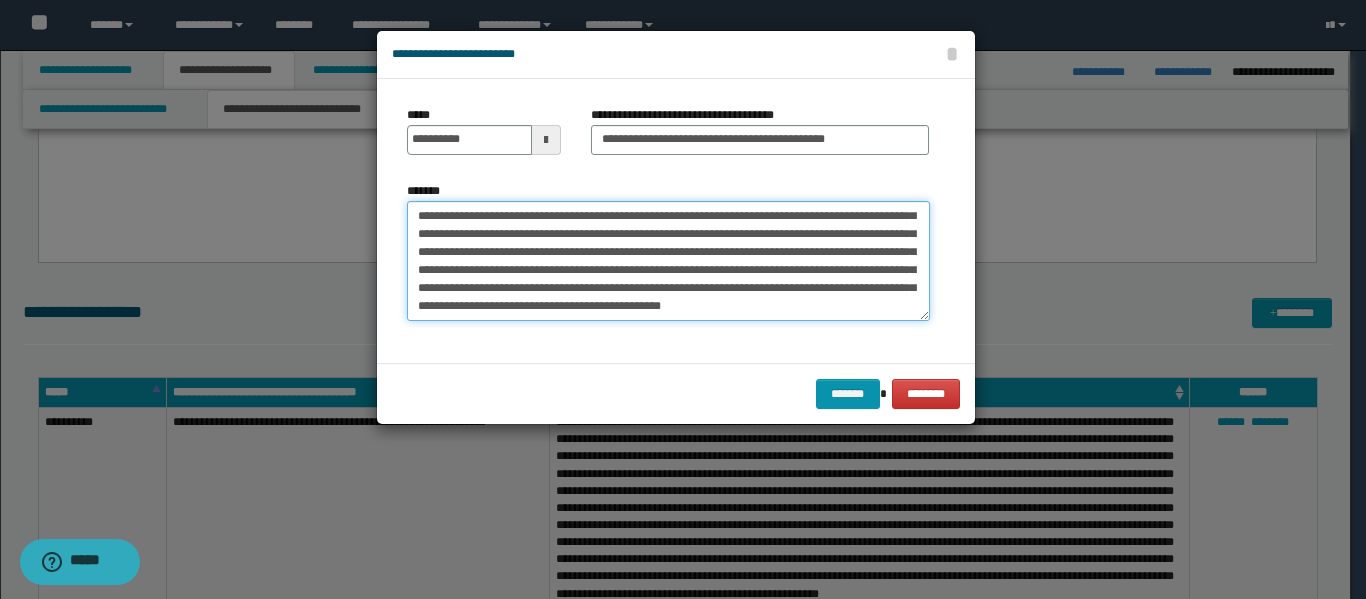 click on "*******" at bounding box center (668, 261) 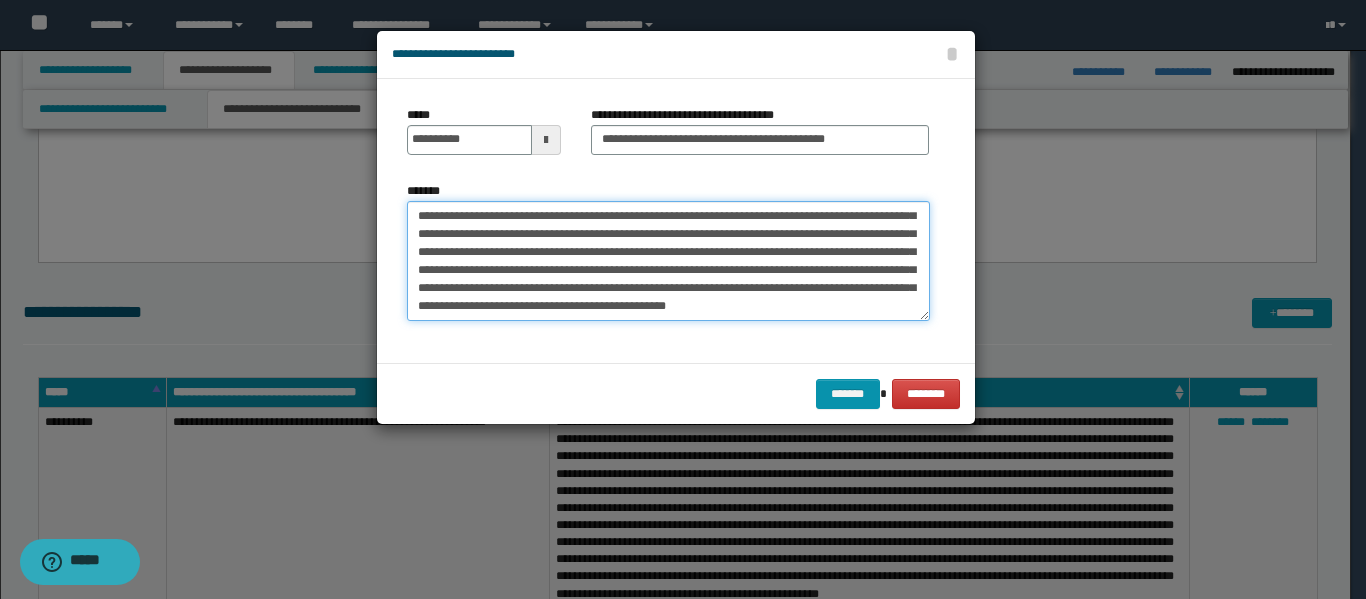 click on "*******" at bounding box center (668, 261) 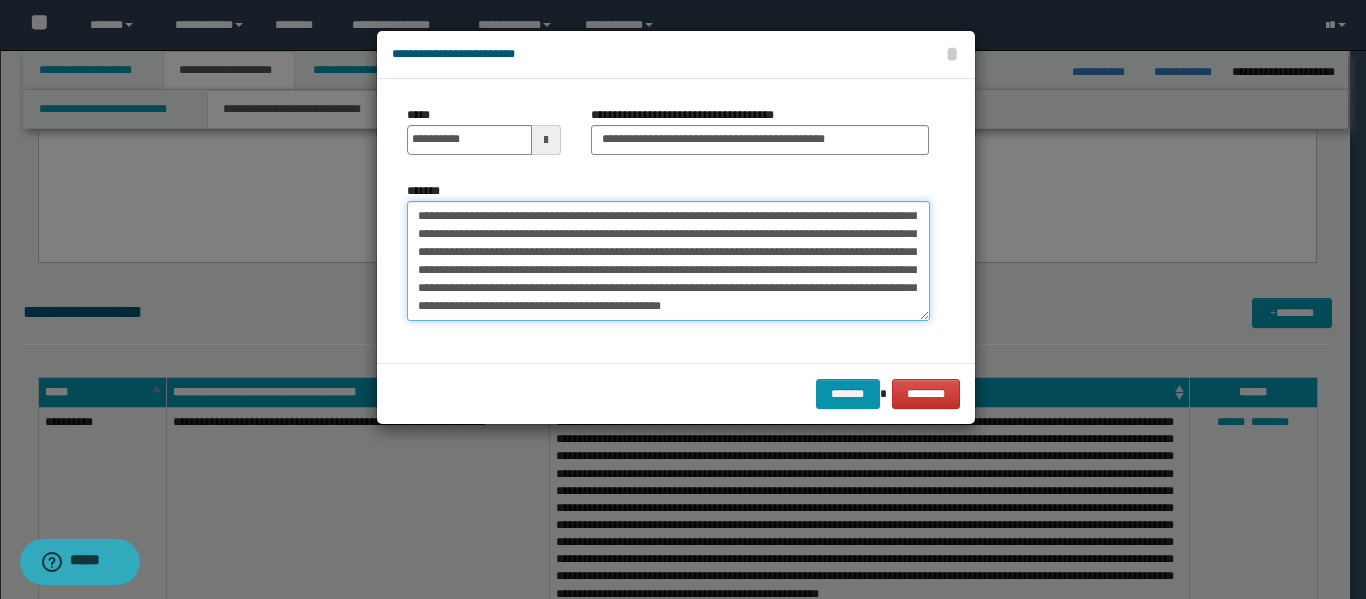 click on "*******" at bounding box center [668, 261] 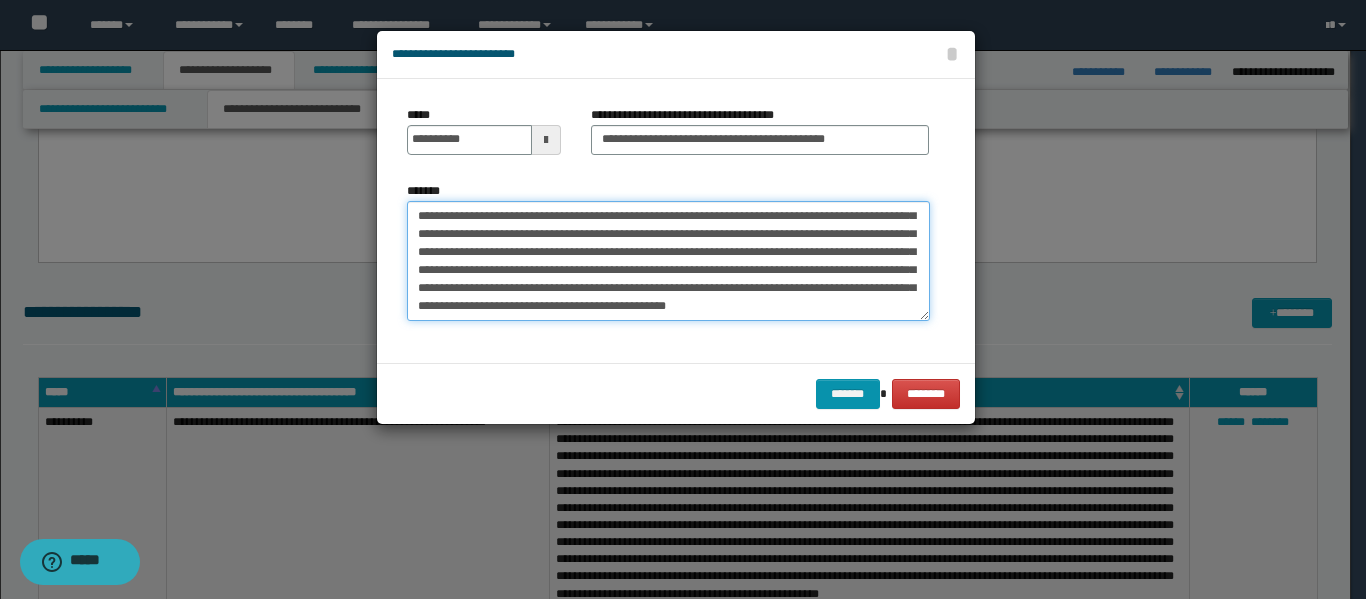 click on "*******" at bounding box center (668, 261) 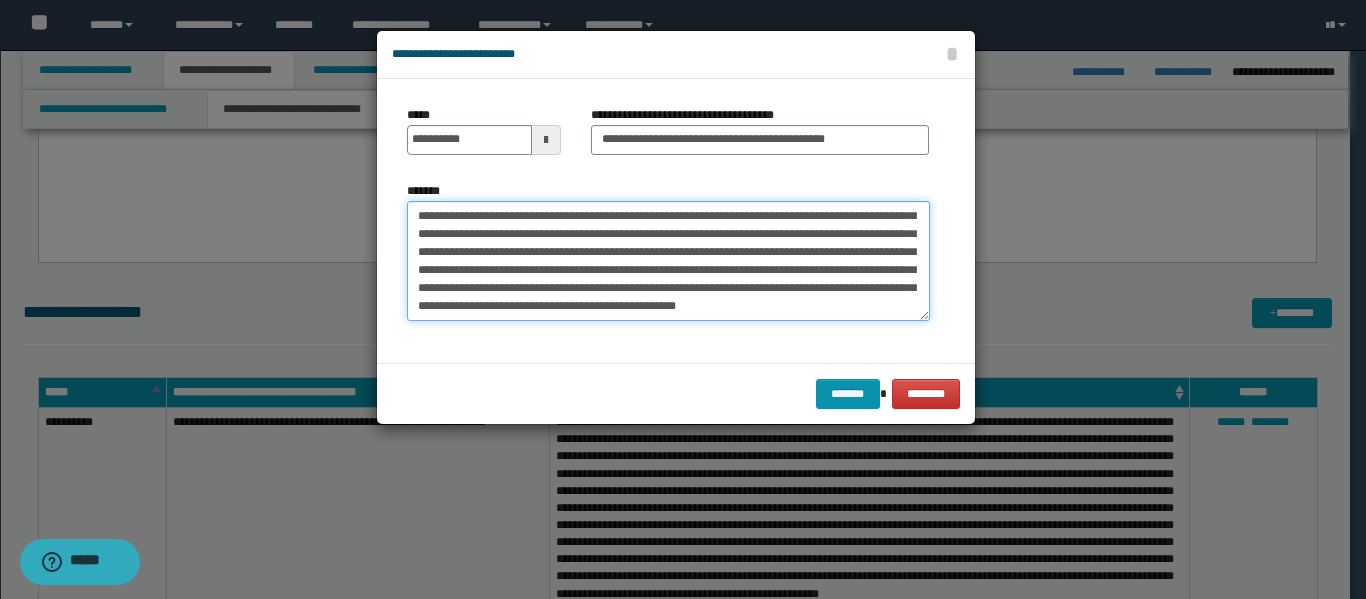 click on "*******" at bounding box center [668, 261] 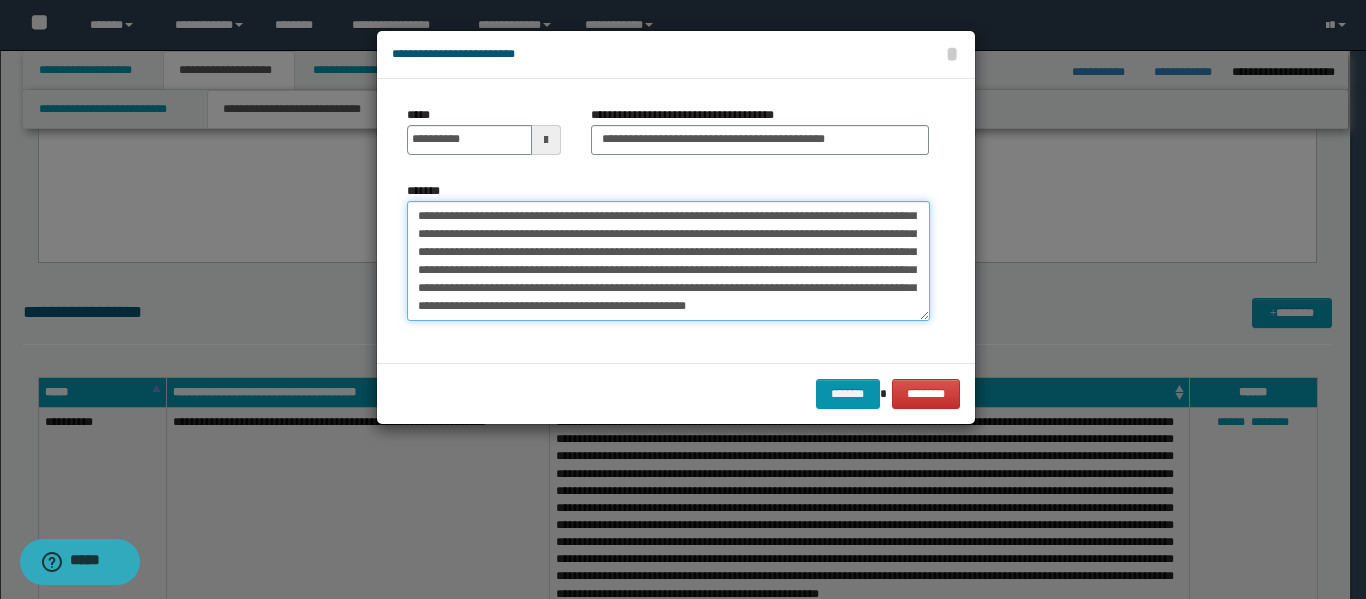 click on "*******" at bounding box center [668, 261] 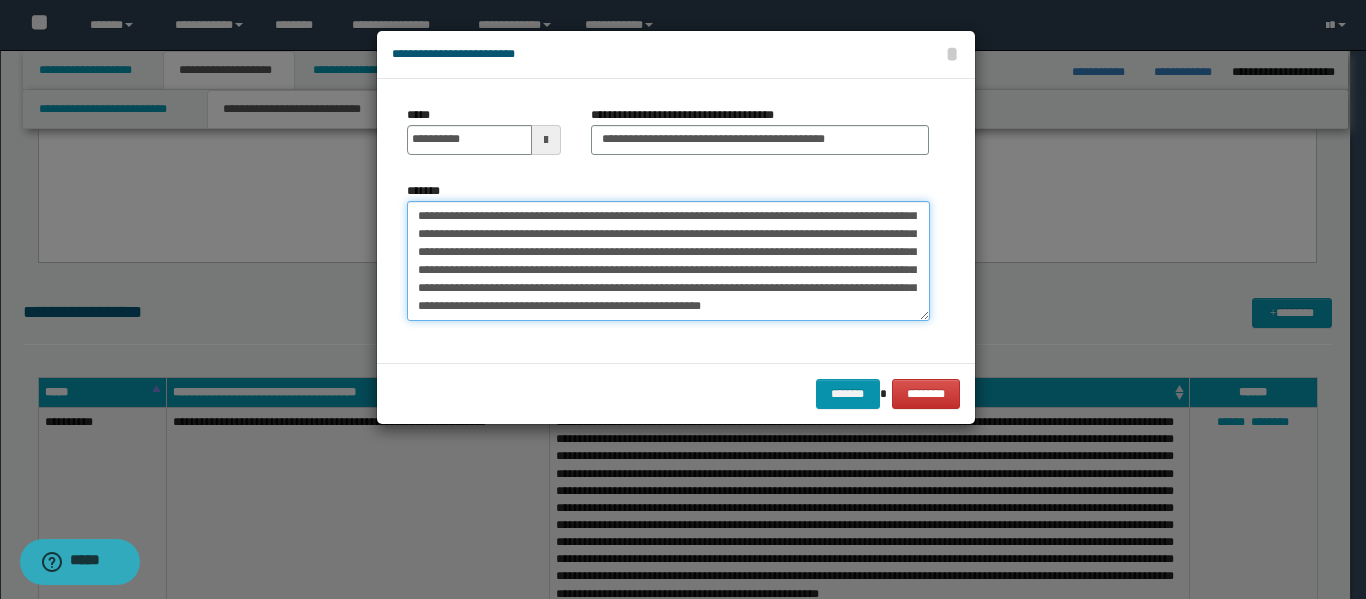 click on "*******" at bounding box center [668, 261] 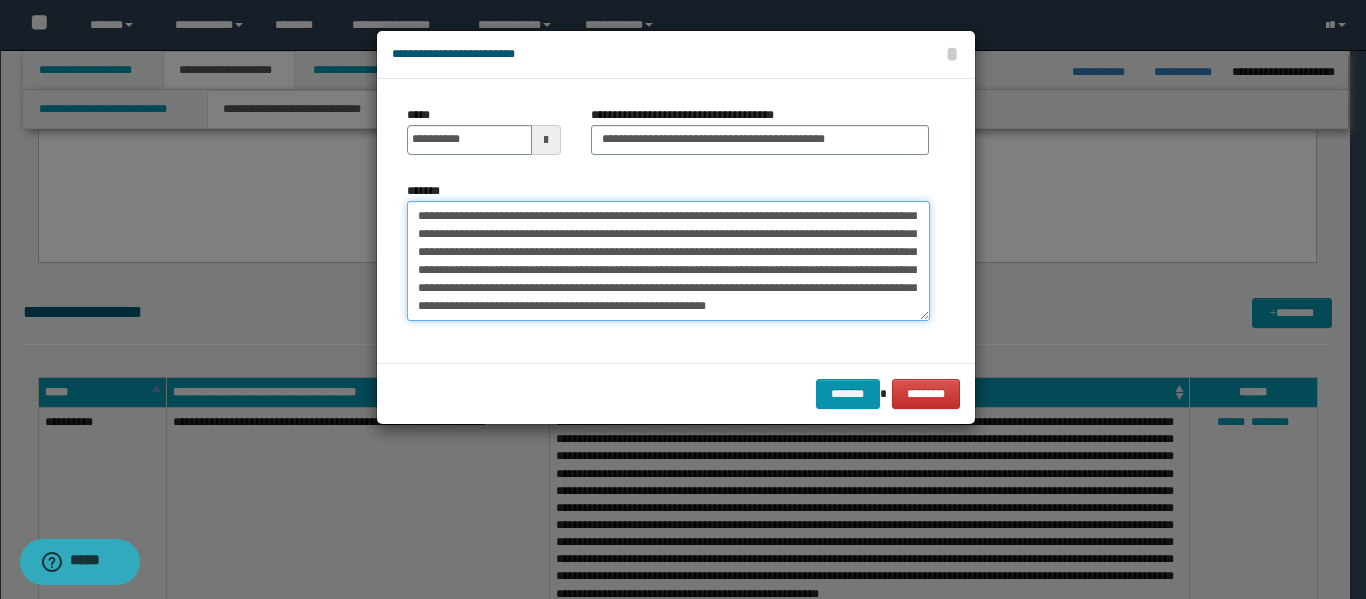 click on "*******" at bounding box center (668, 261) 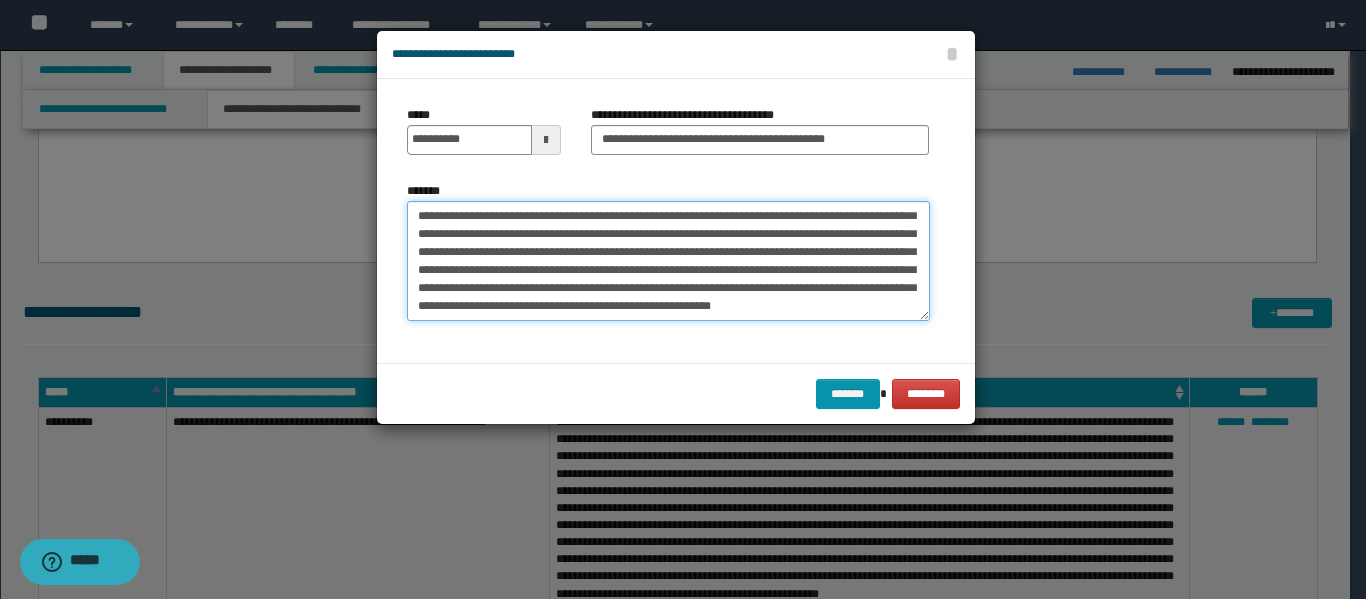 click on "*******" at bounding box center (668, 261) 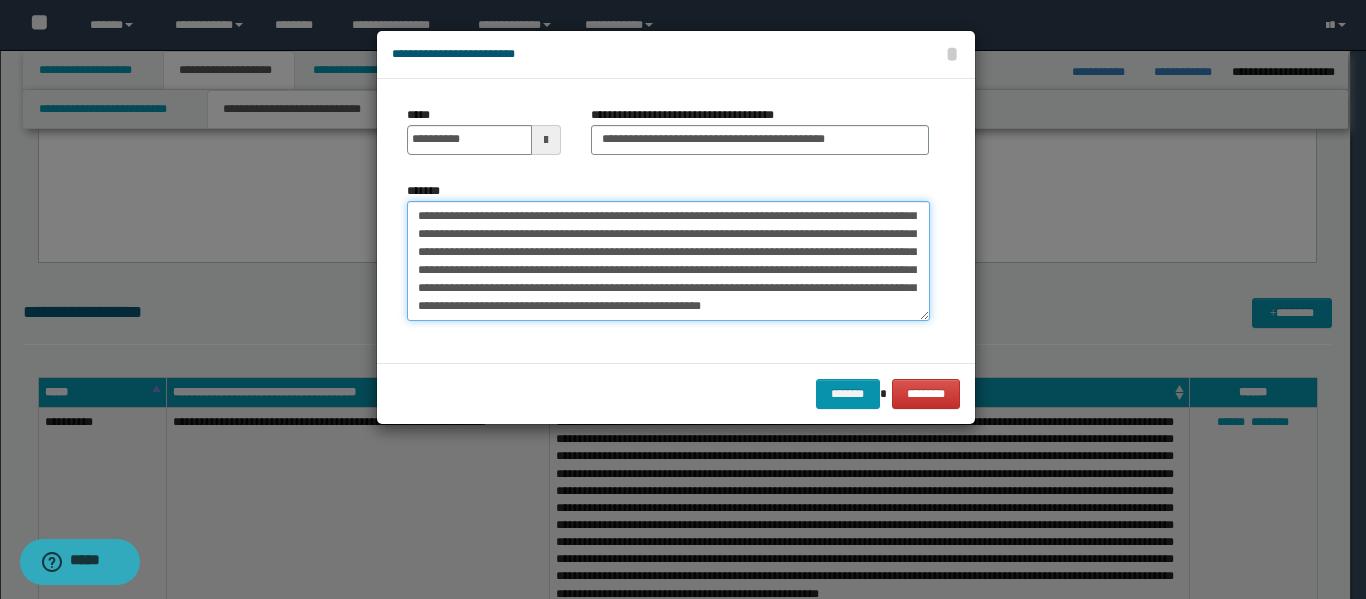 click on "*******" at bounding box center [668, 261] 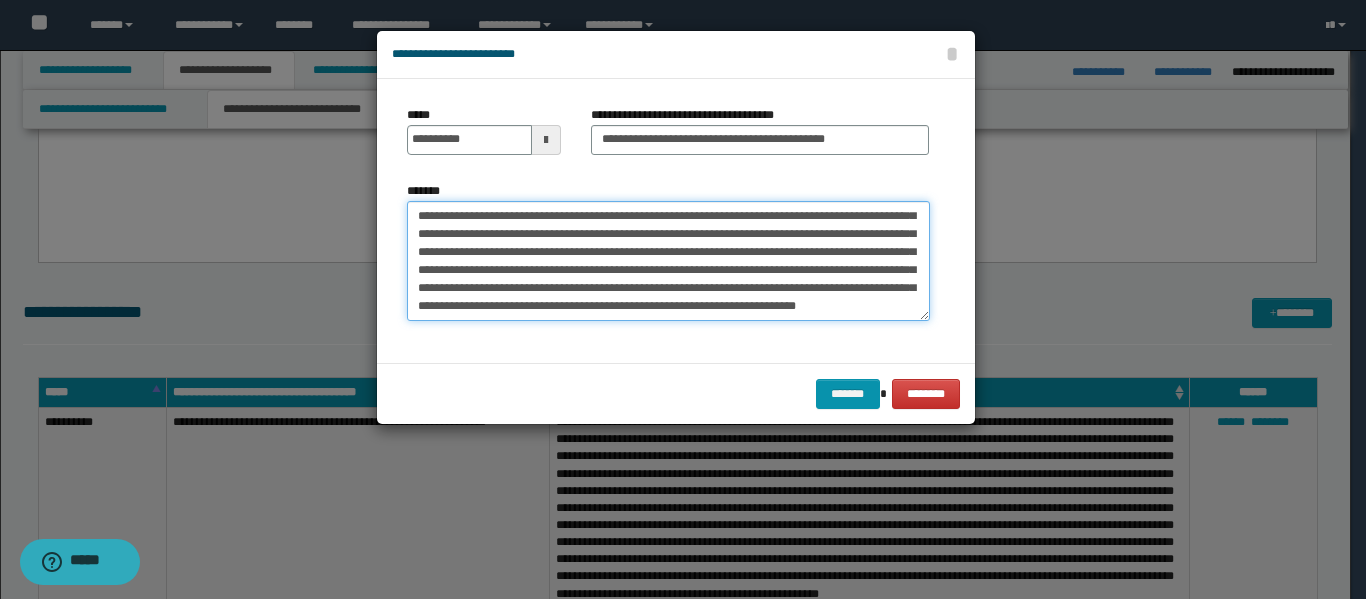 click on "*******" at bounding box center [668, 261] 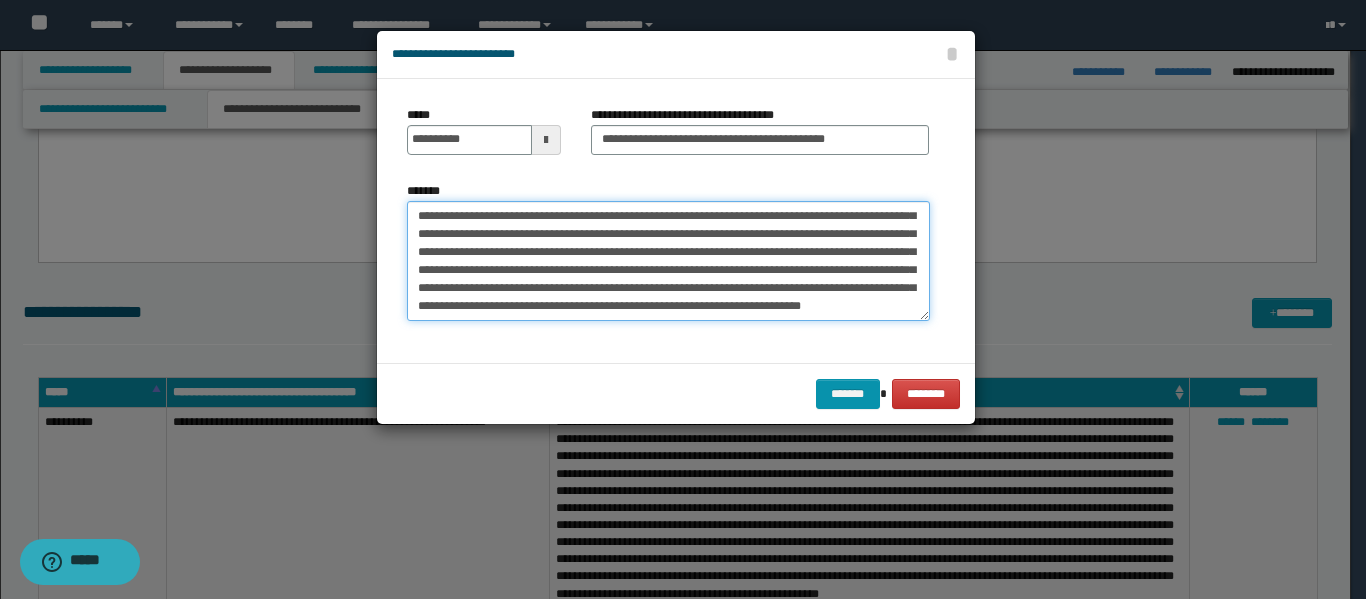 click on "*******" at bounding box center [668, 261] 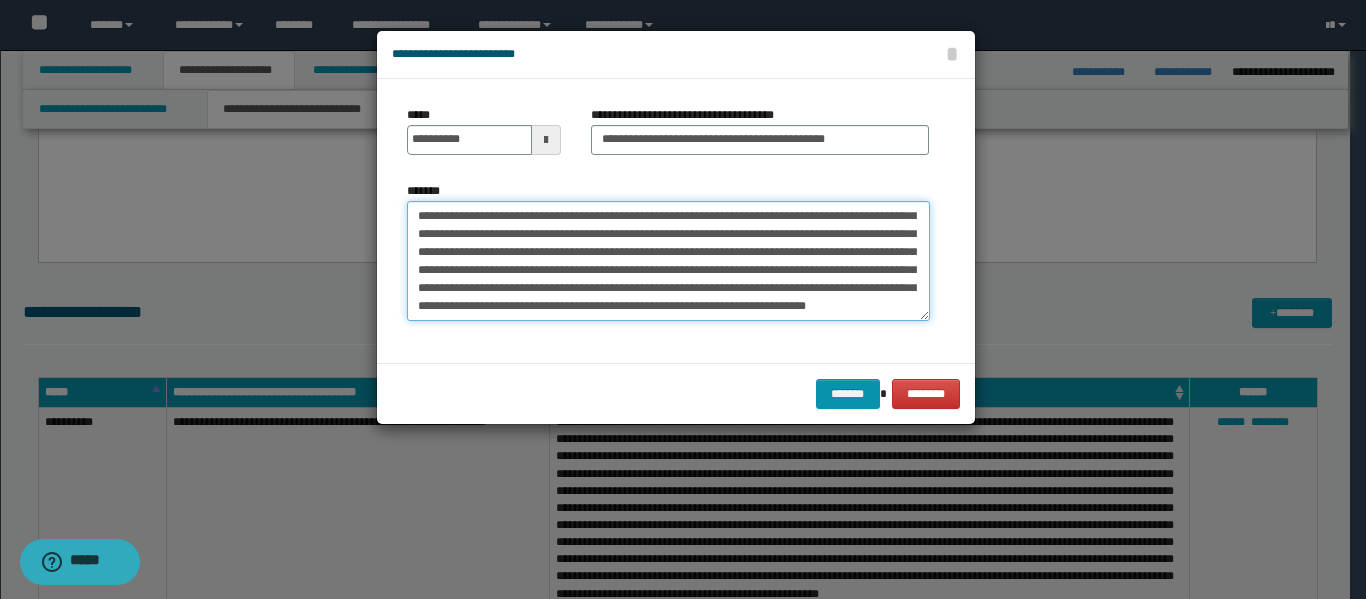 click on "*******" at bounding box center (668, 261) 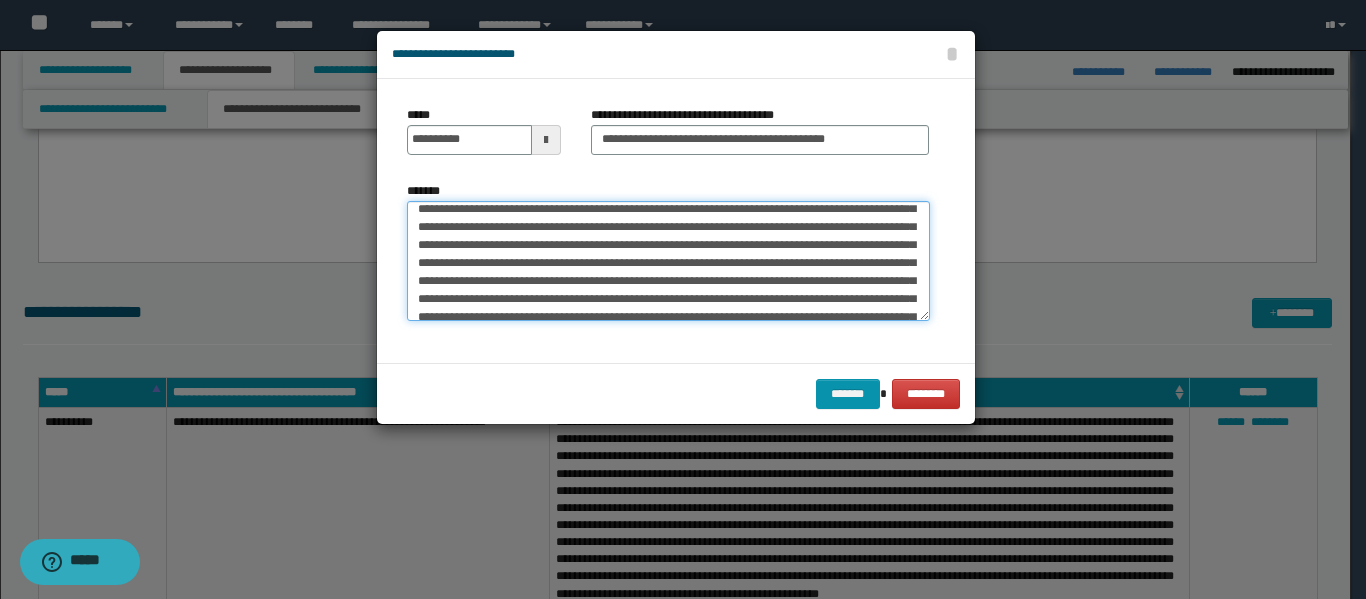 scroll, scrollTop: 26, scrollLeft: 0, axis: vertical 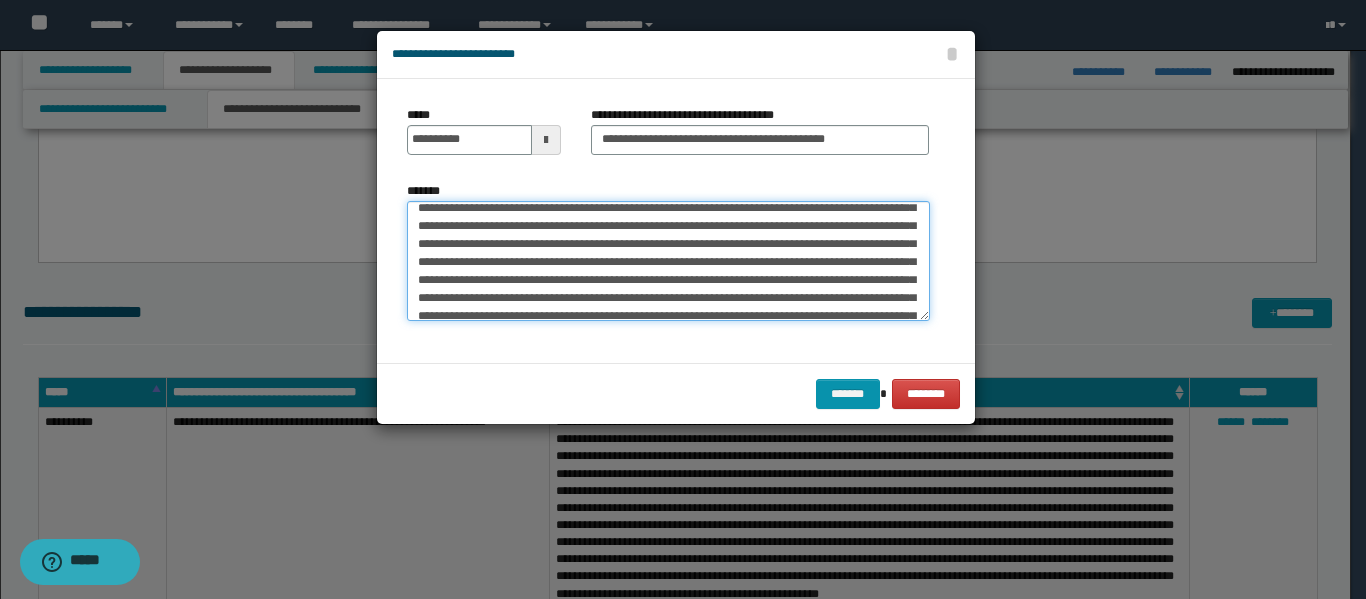 click on "*******" at bounding box center [668, 261] 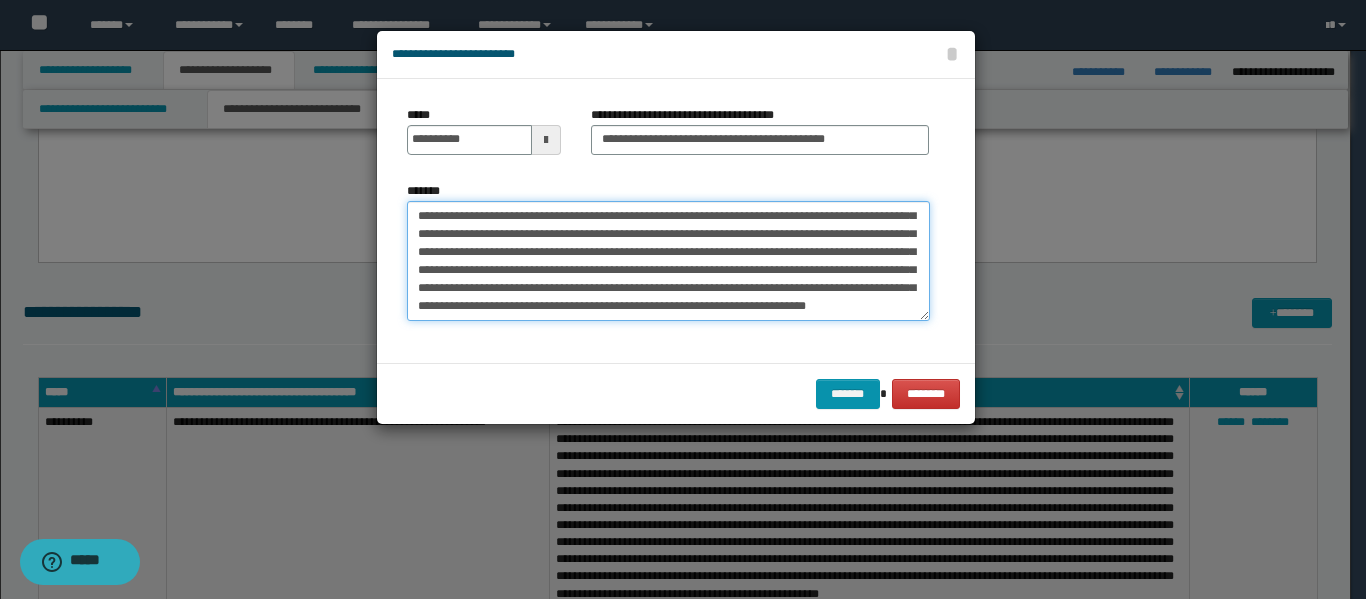 click on "*******" at bounding box center (668, 261) 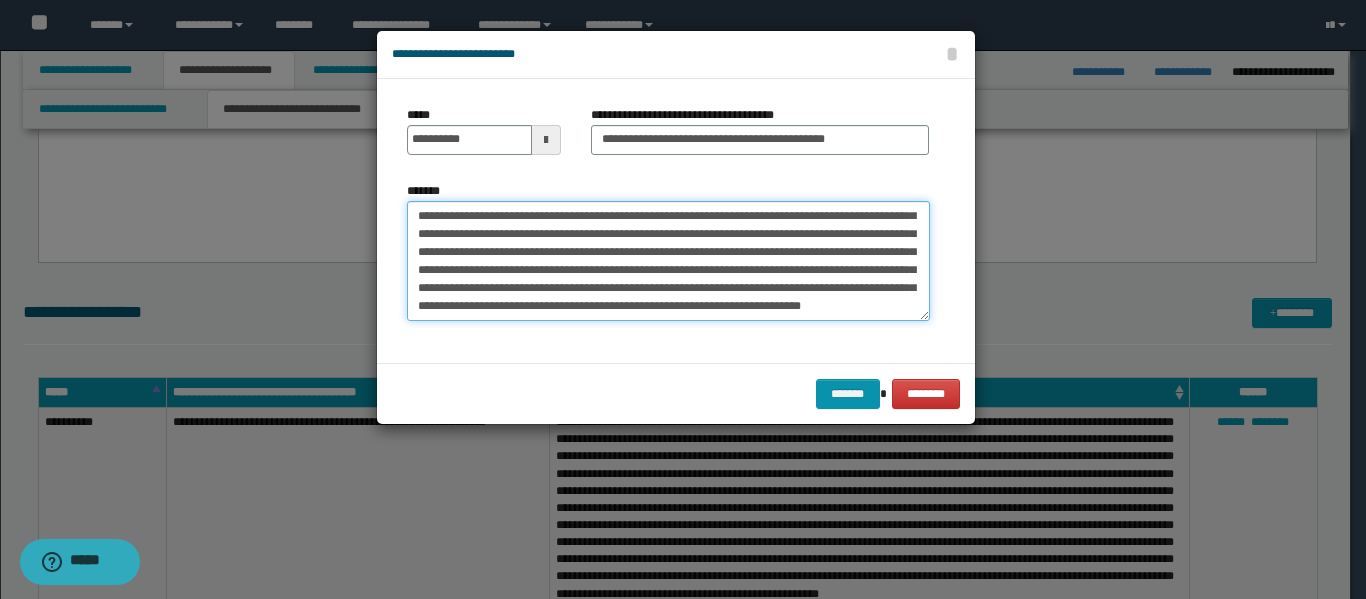 click on "*******" at bounding box center (668, 261) 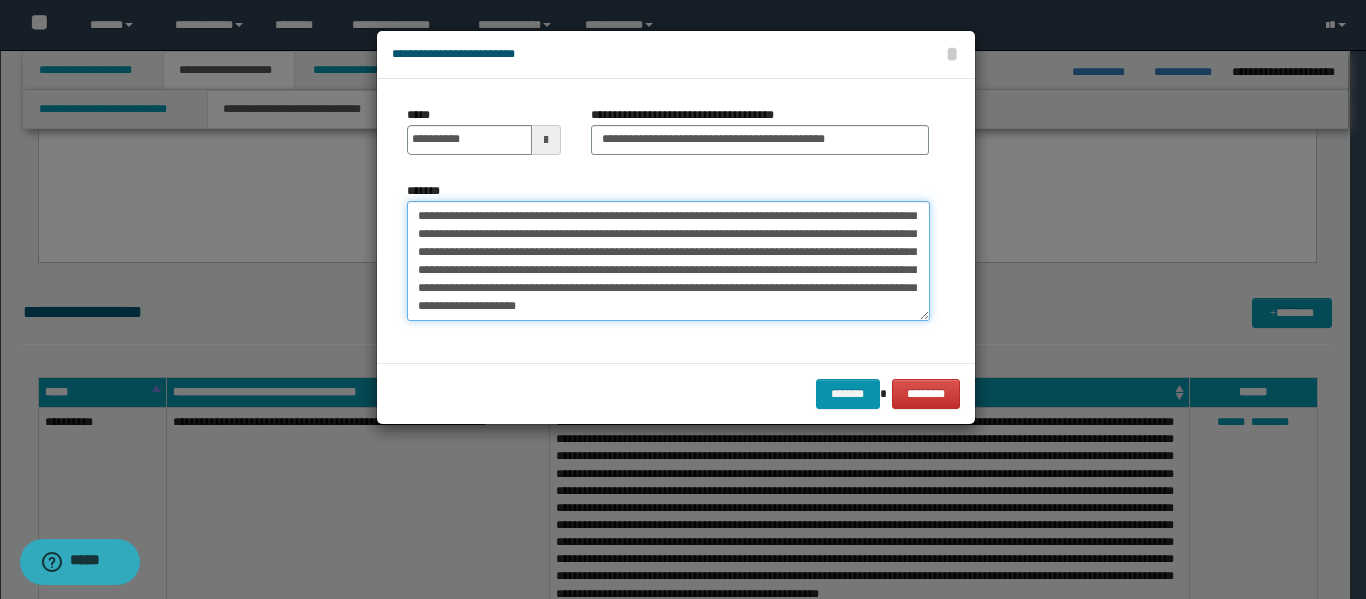 scroll, scrollTop: 264, scrollLeft: 0, axis: vertical 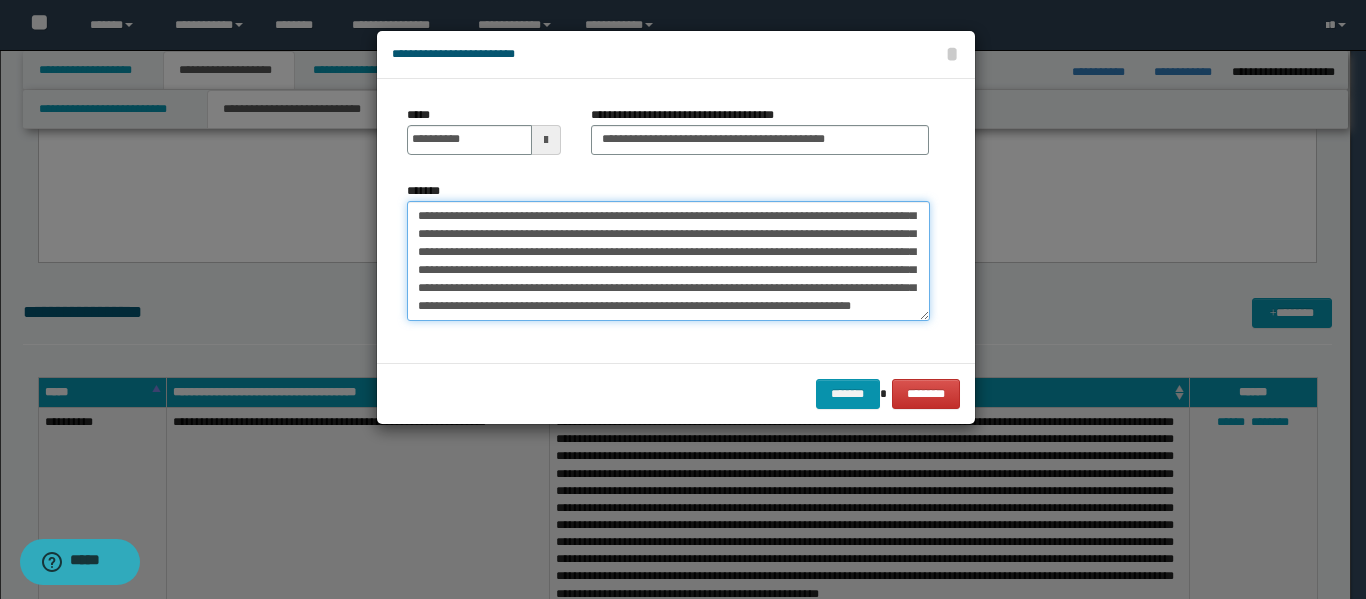 click on "*******" at bounding box center (668, 261) 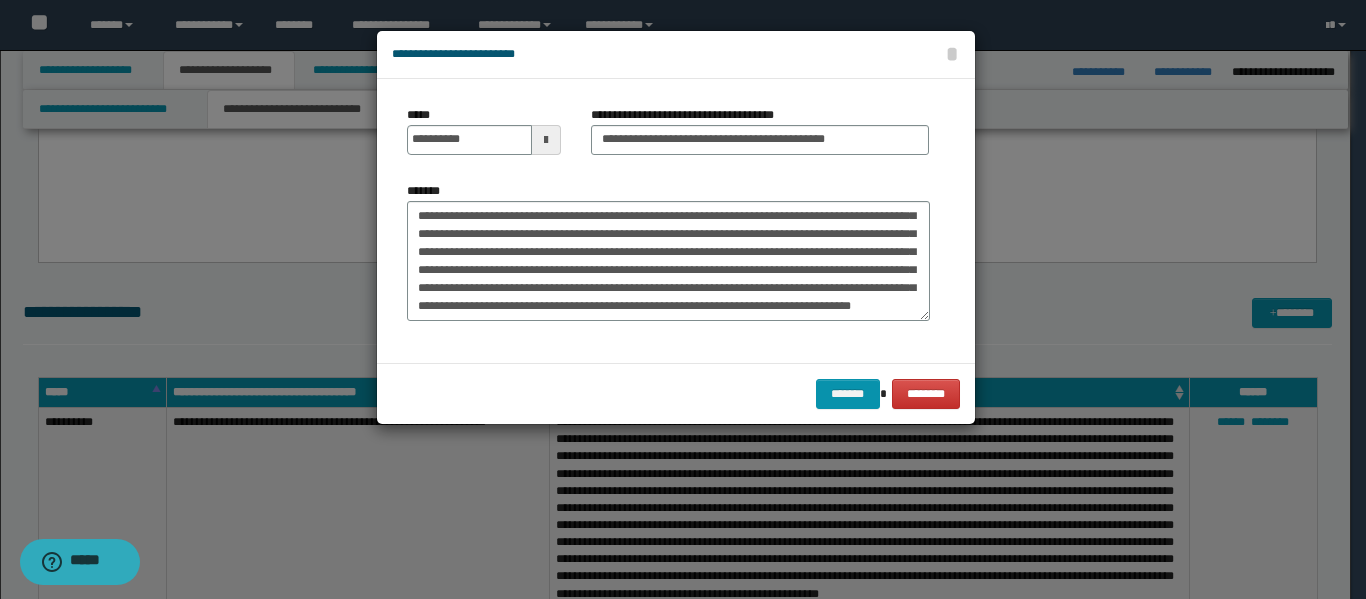 click on "*******" at bounding box center [668, 251] 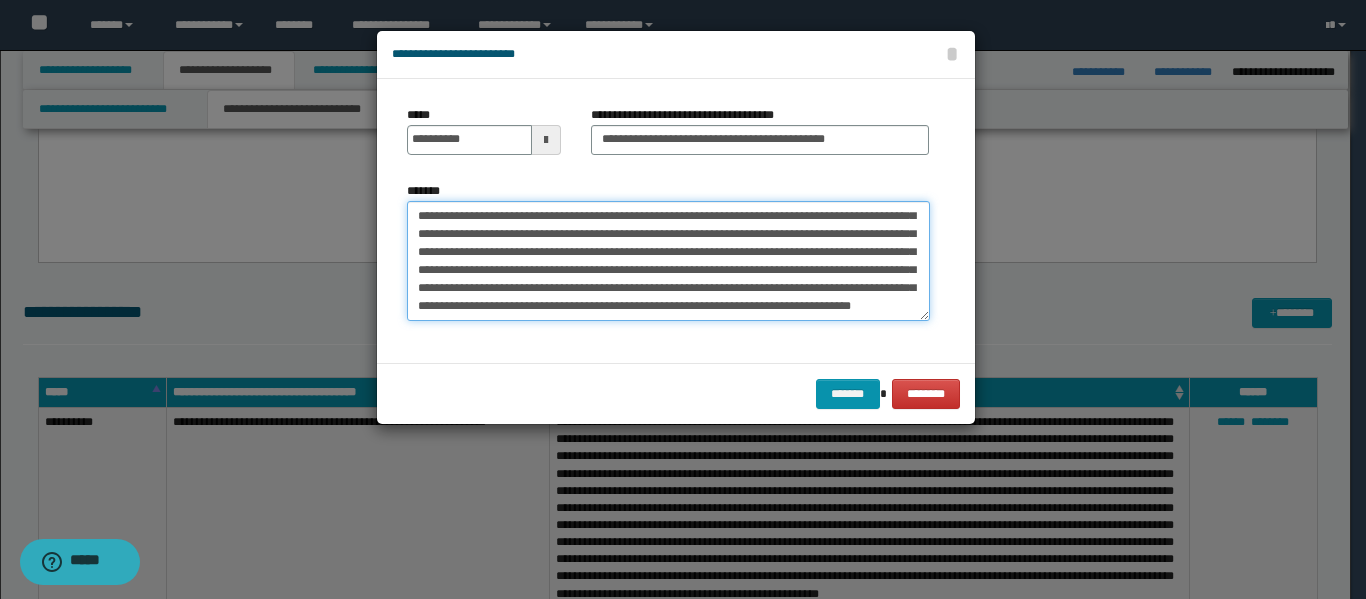 click on "*******" at bounding box center [668, 261] 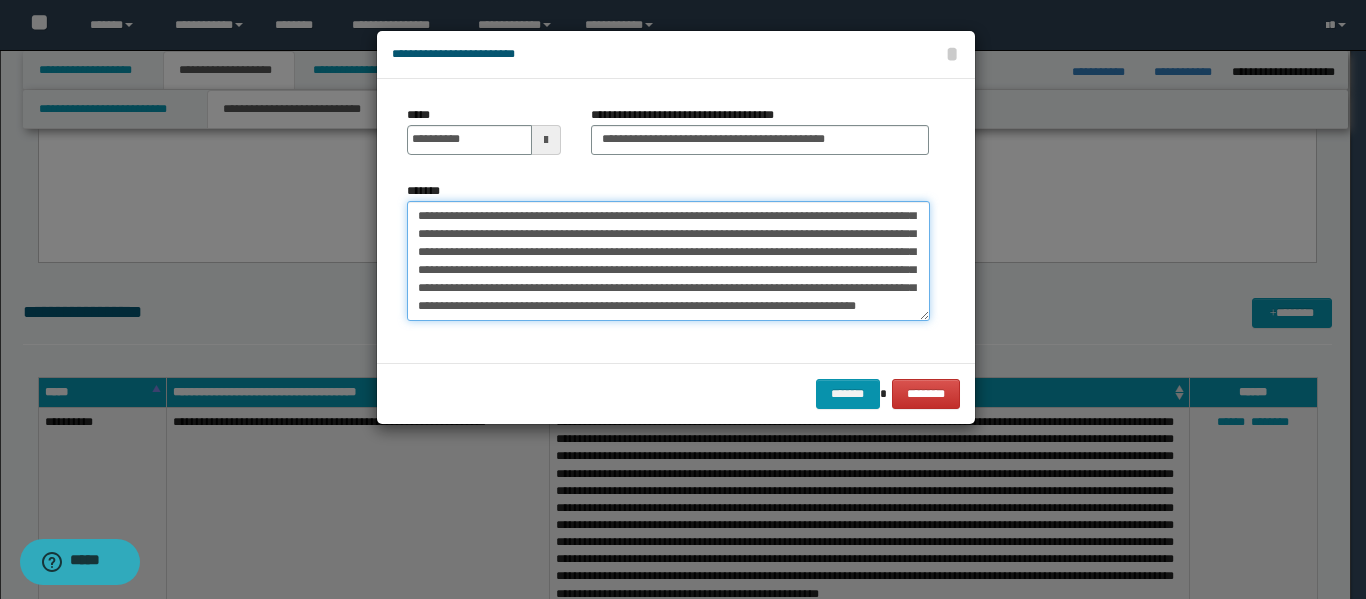 click on "*******" at bounding box center [668, 261] 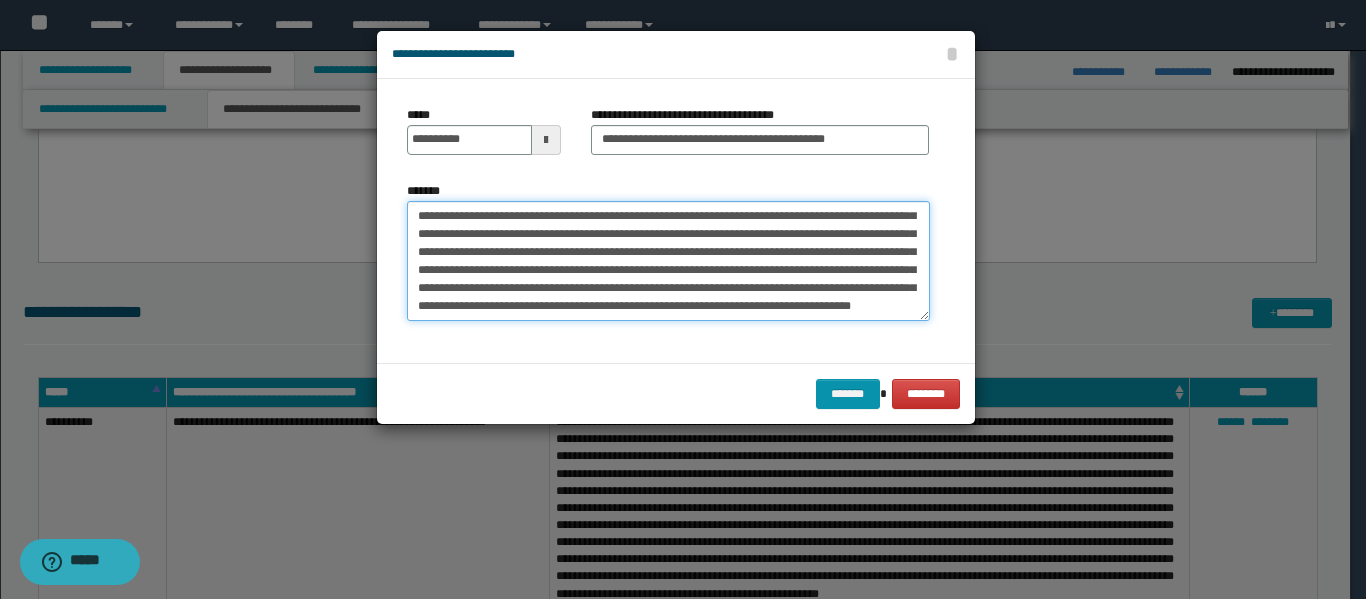 click on "*******" at bounding box center (668, 261) 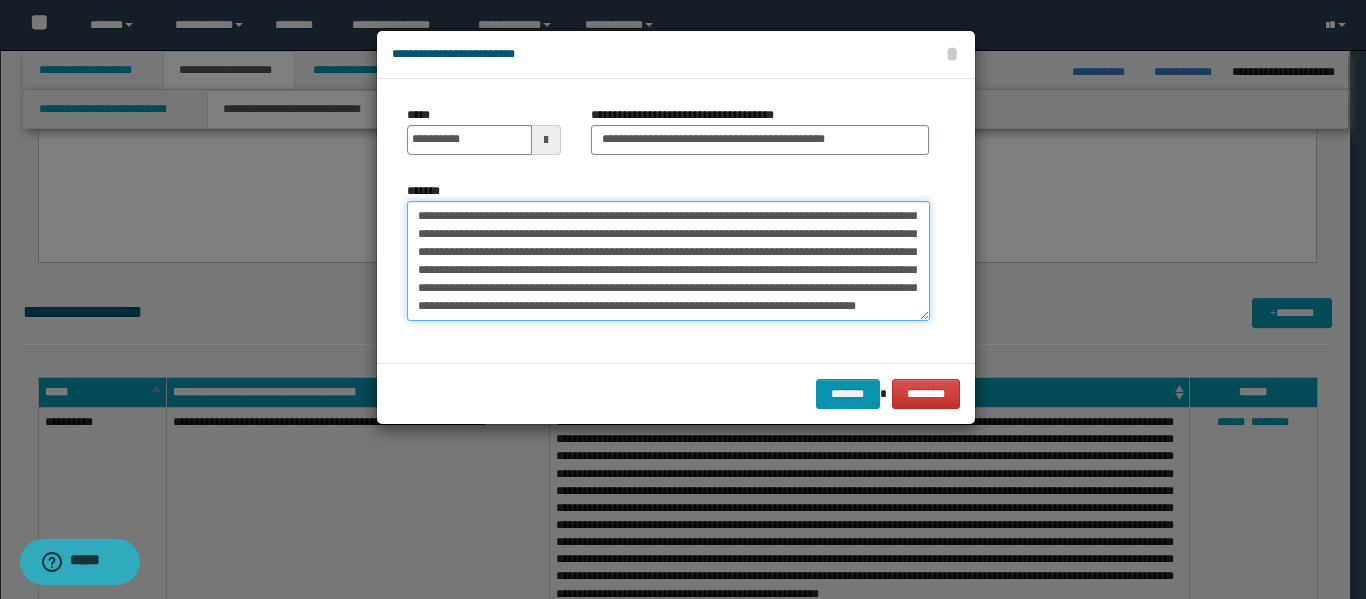 click on "*******" at bounding box center (668, 261) 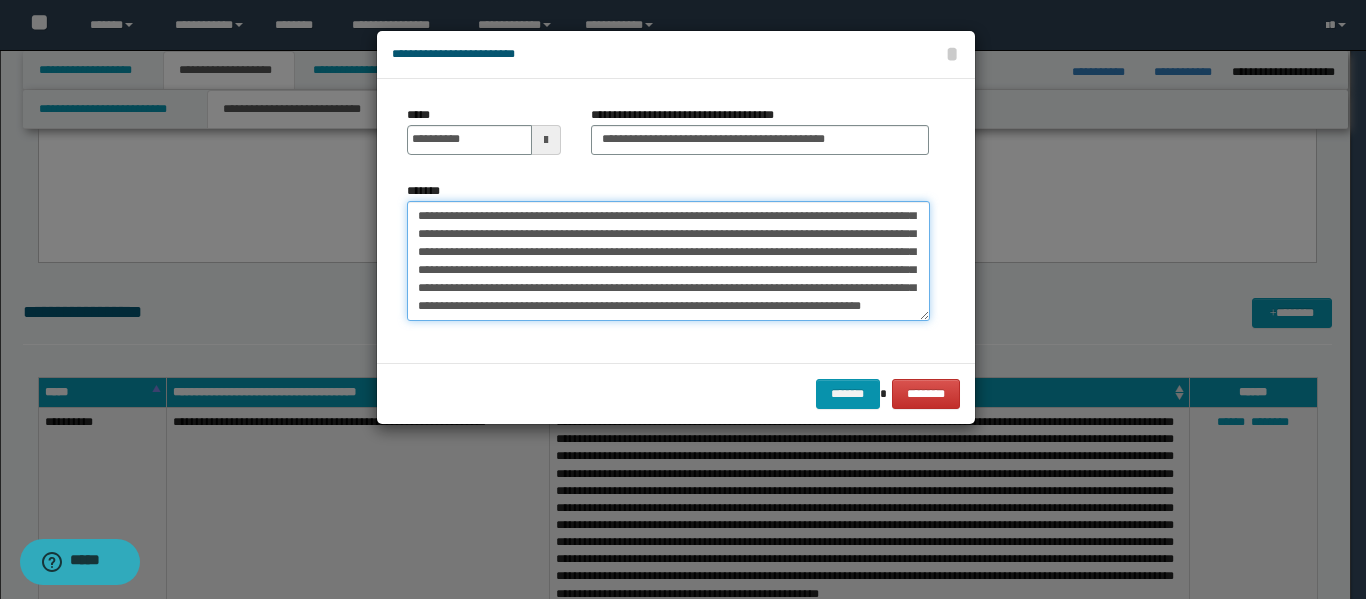 click on "*******" at bounding box center [668, 261] 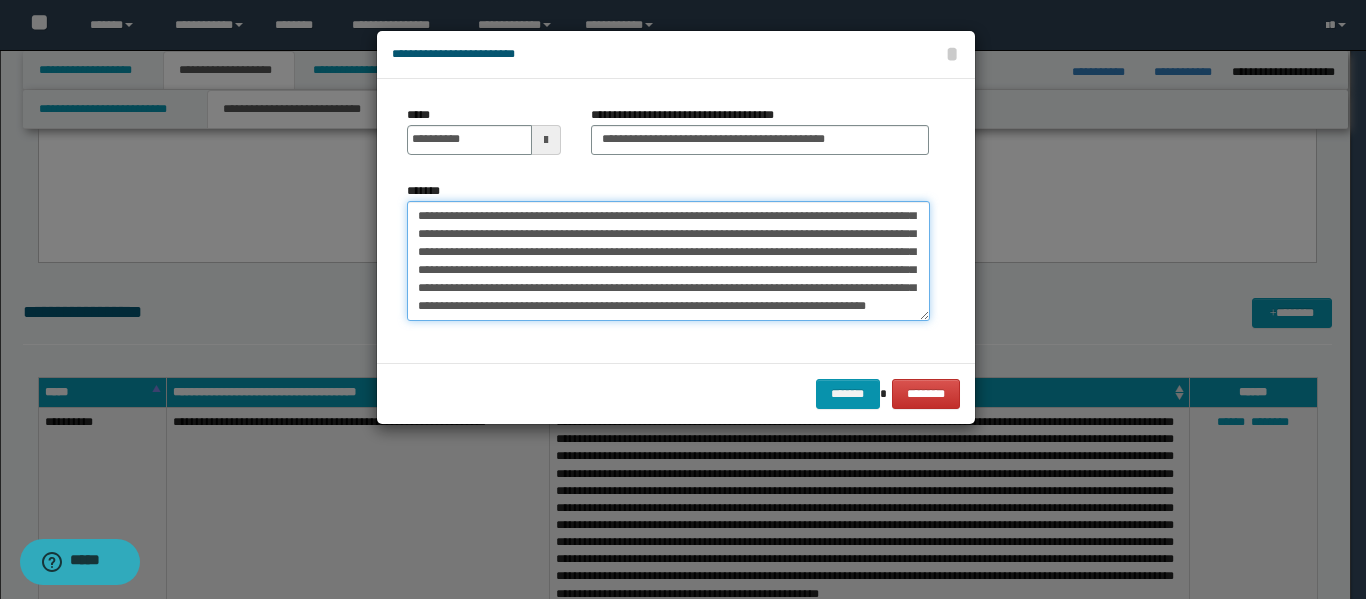 click on "*******" at bounding box center (668, 261) 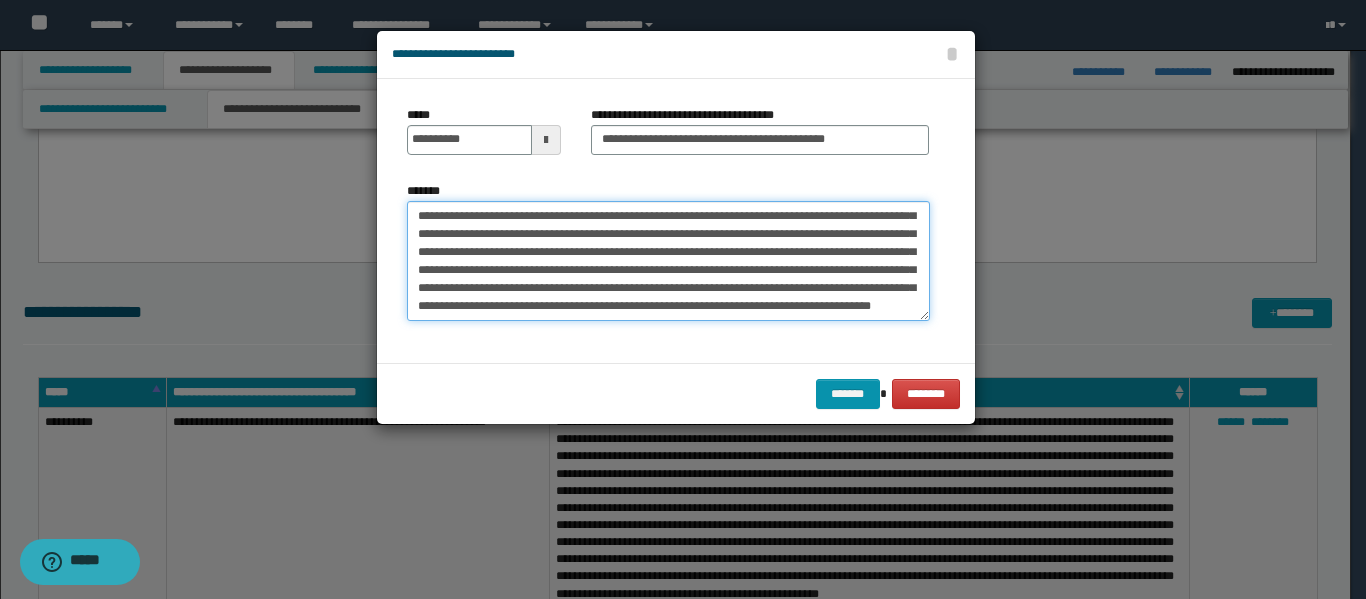 click on "*******" at bounding box center [668, 261] 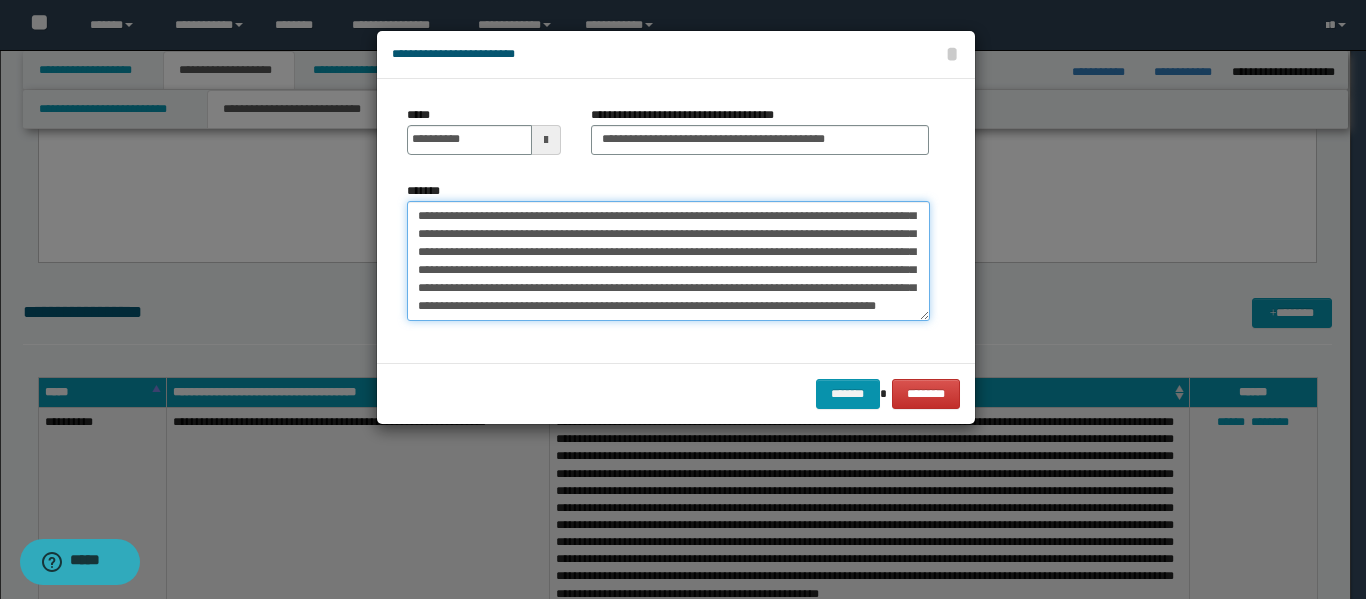 click on "*******" at bounding box center [668, 261] 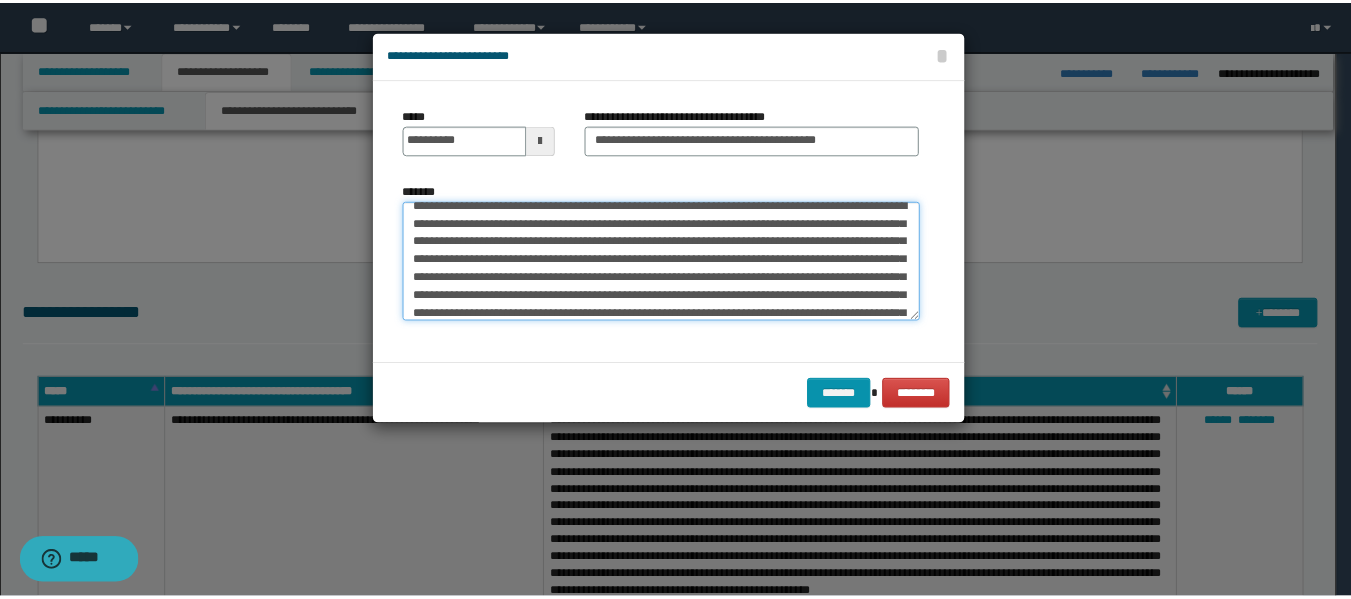 scroll, scrollTop: 0, scrollLeft: 0, axis: both 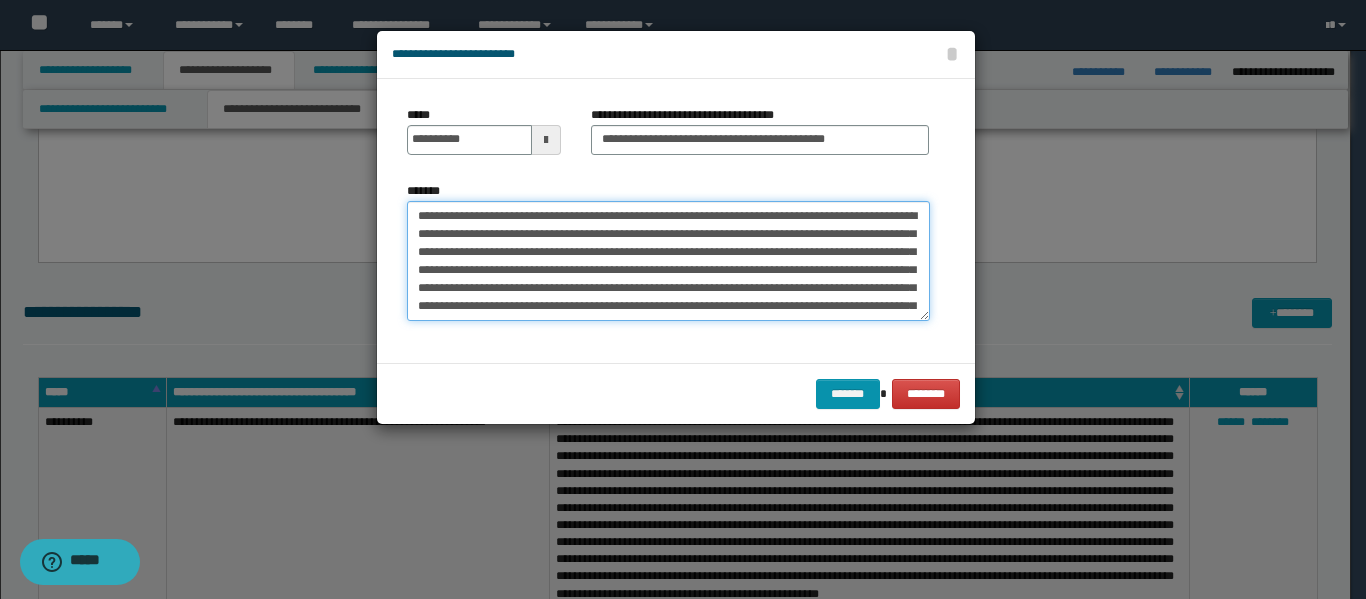 click on "*******" at bounding box center [668, 261] 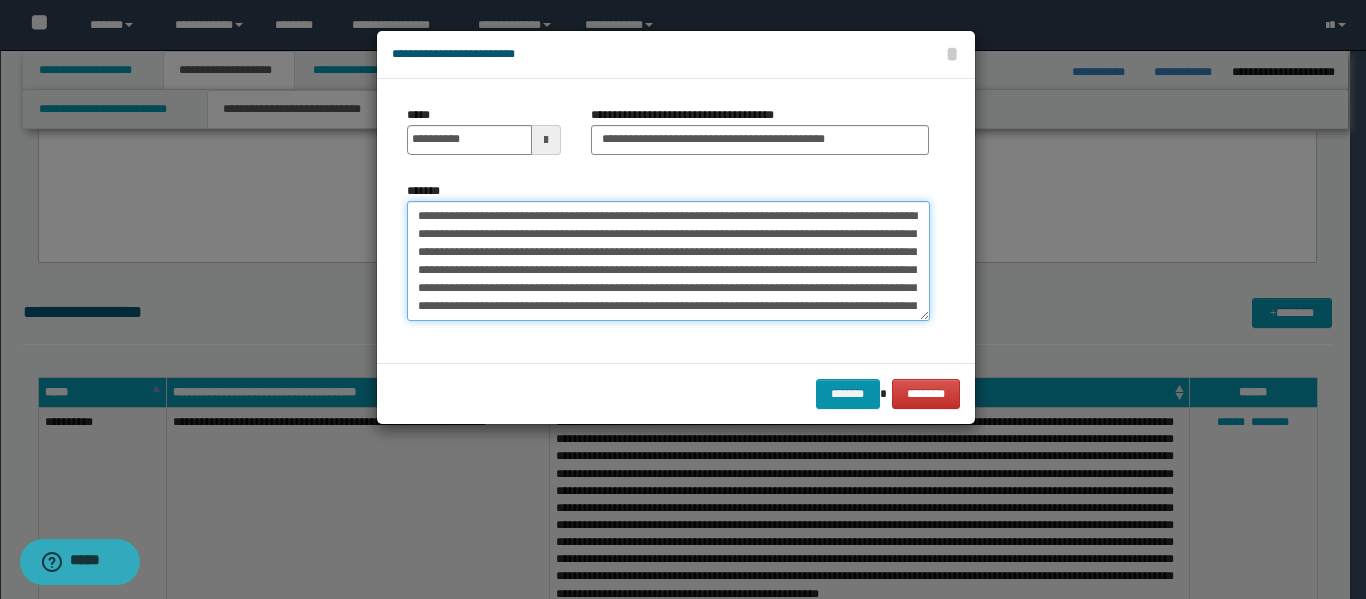 click on "**** *" 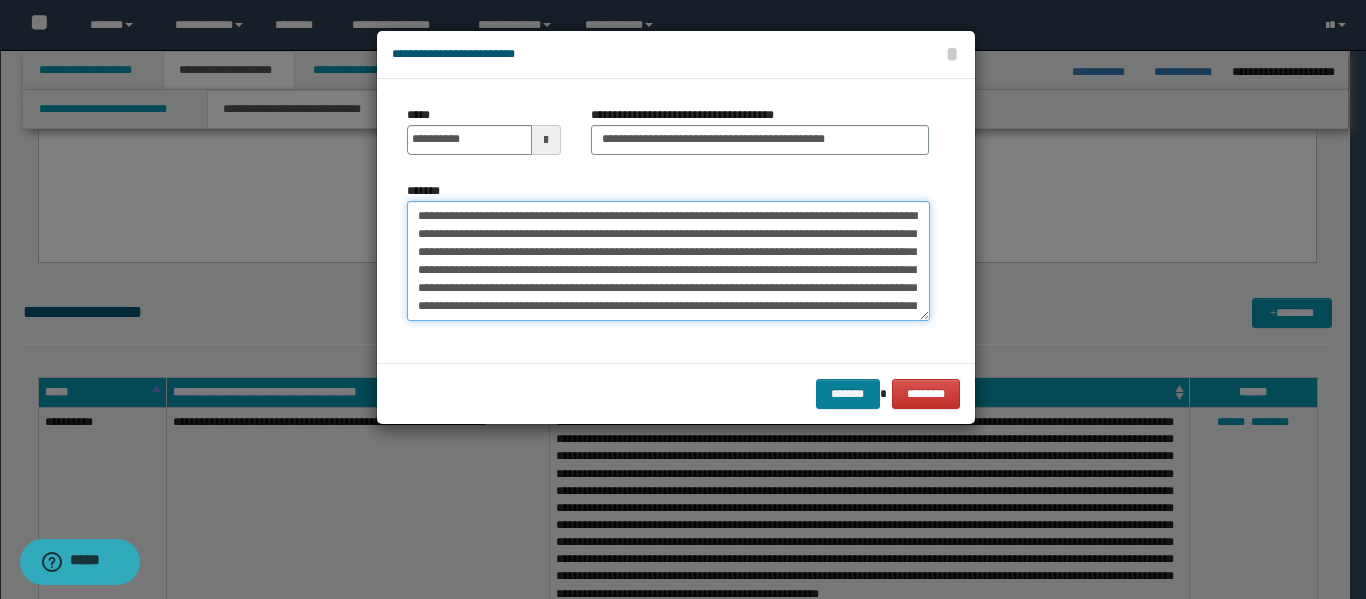 type on "**********" 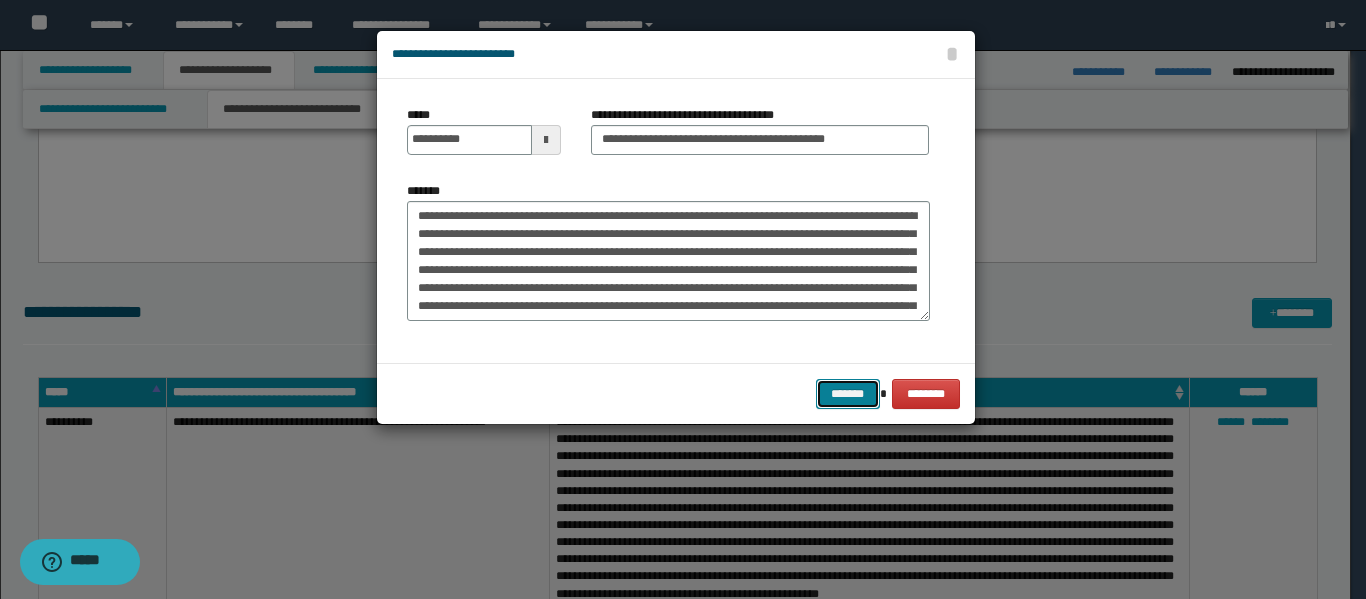 click on "*******" at bounding box center (848, 394) 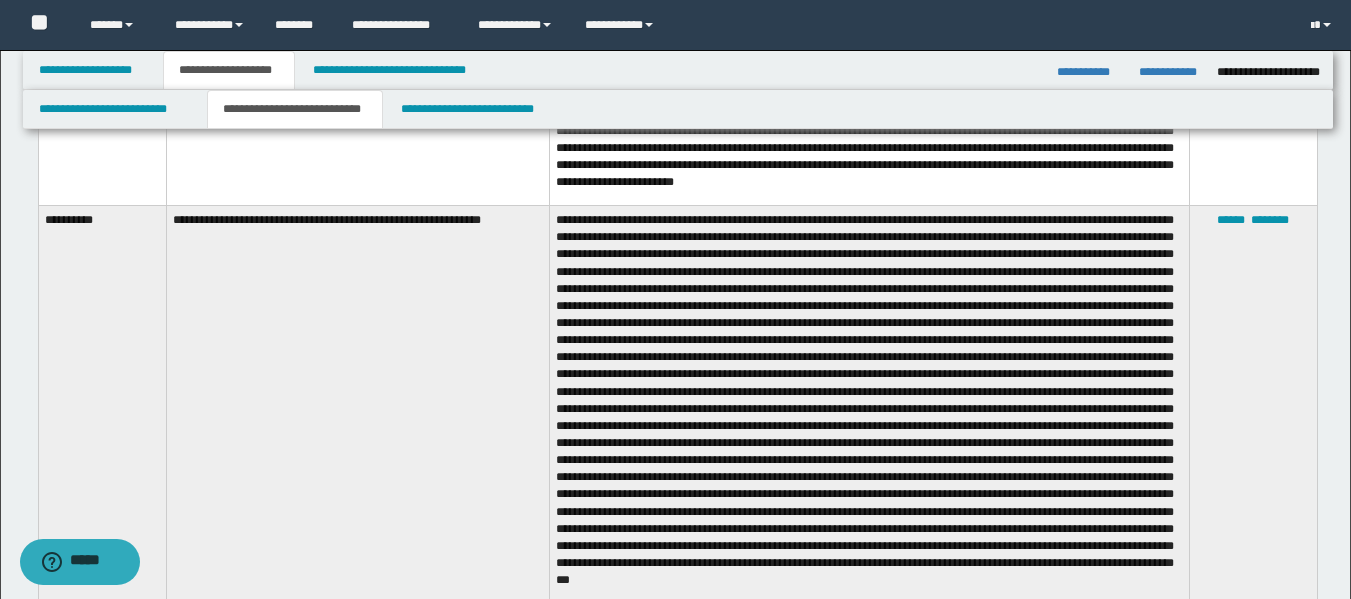 scroll, scrollTop: 2600, scrollLeft: 0, axis: vertical 